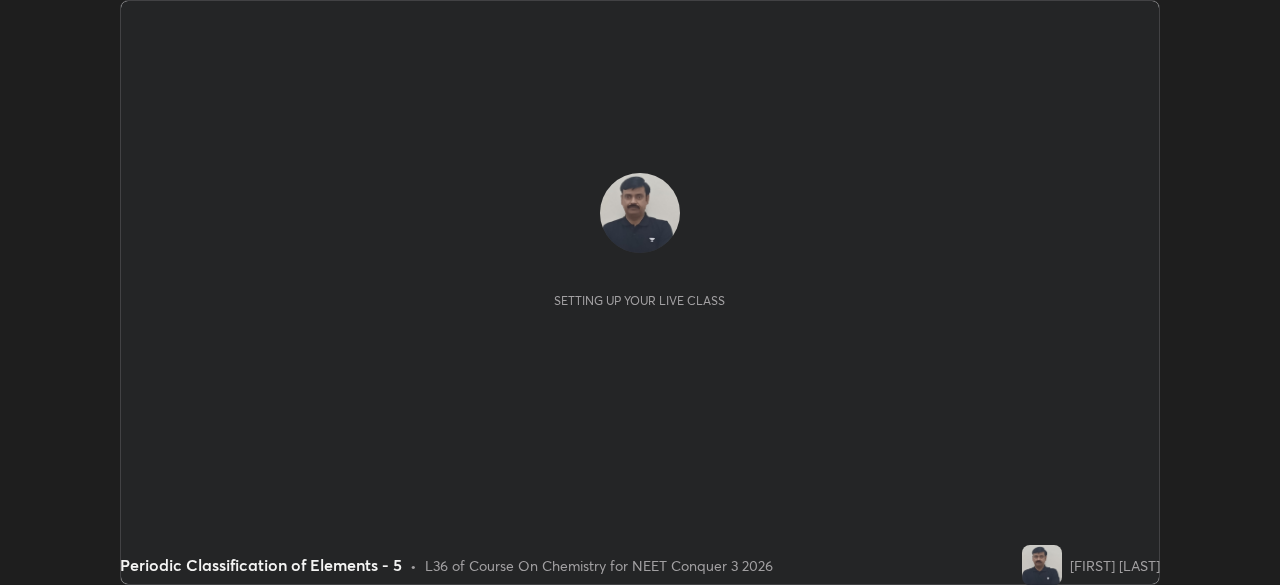 scroll, scrollTop: 0, scrollLeft: 0, axis: both 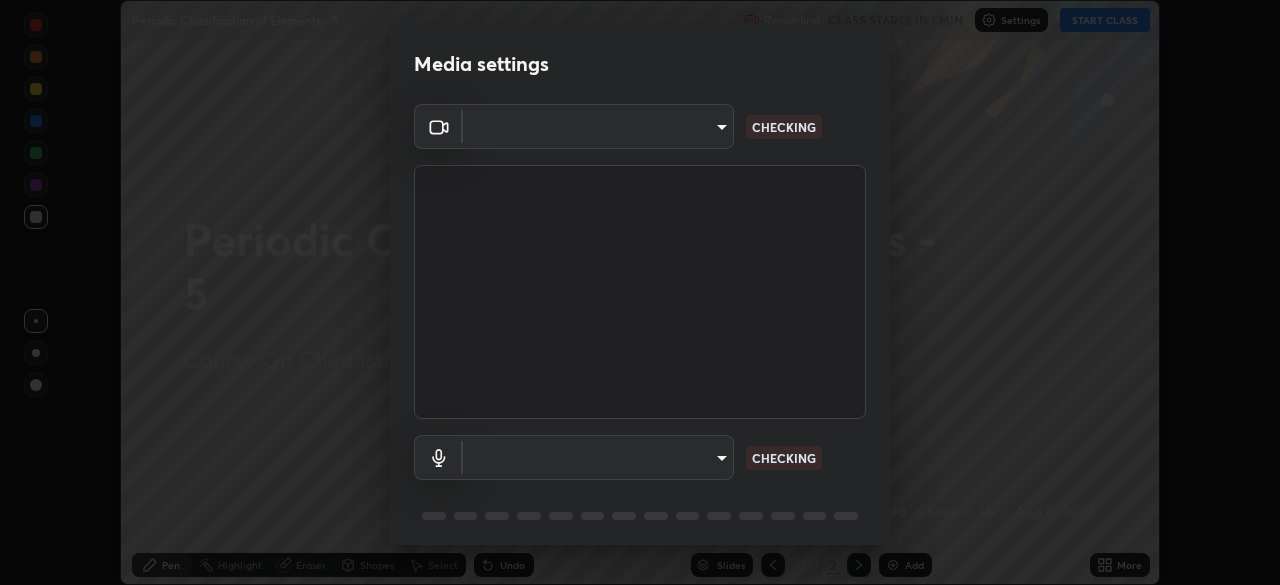 type on "e5f32b9a37d83756d2696e8423a1893a7de7eefef83412cf73fe4da3c4688103" 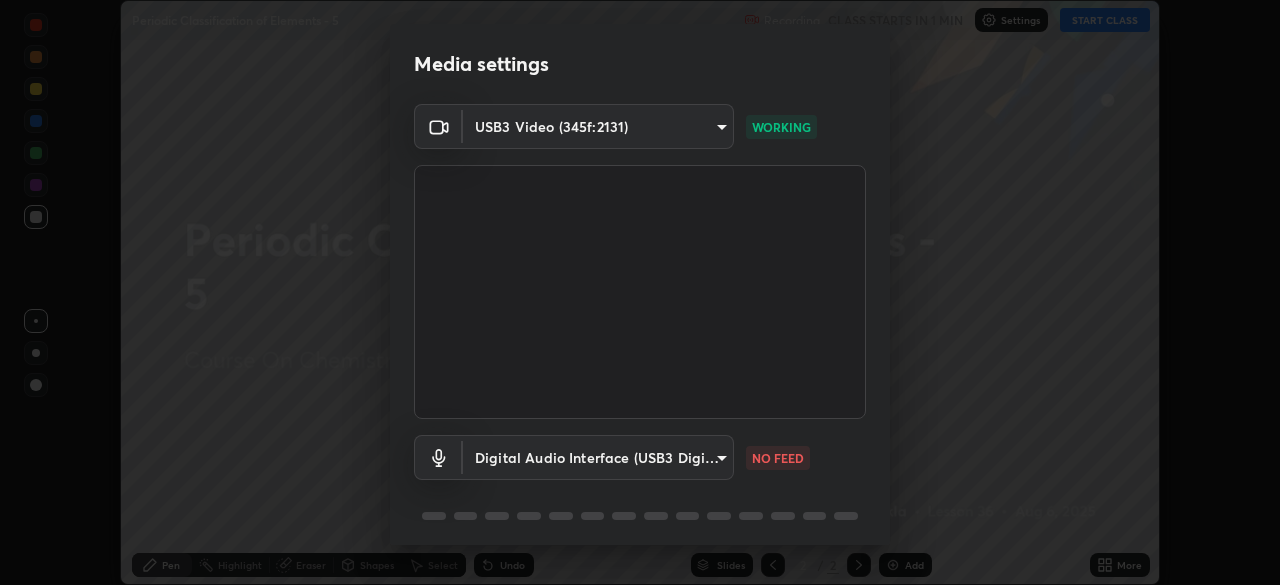 click on "Erase all Periodic Classification of Elements - 5 Recording CLASS STARTS IN 1 MIN Settings START CLASS Setting up your live class Periodic Classification of Elements - 5 • L36 of Course On Chemistry for NEET Conquer 3 2026 [FIRST] [LAST] Pen Highlight Eraser Shapes Select Undo Slides 2 / 2 Add More No doubts shared Encourage your learners to ask a doubt for better clarity Report an issue Reason for reporting Buffering Chat not working Audio - Video sync issue Educator video quality low ​ Attach an image Report Media settings USB3 Video (345f:2131) e5f32b9a37d83756d2696e8423a1893a7de7eefef83412cf73fe4da3c4688103 WORKING Digital Audio Interface (USB3 Digital Audio) 585cda95c333d5861e905893667515bc00ae83fcab62efa008678b328871fb55 NO FEED 1 / 5 Next" at bounding box center [640, 292] 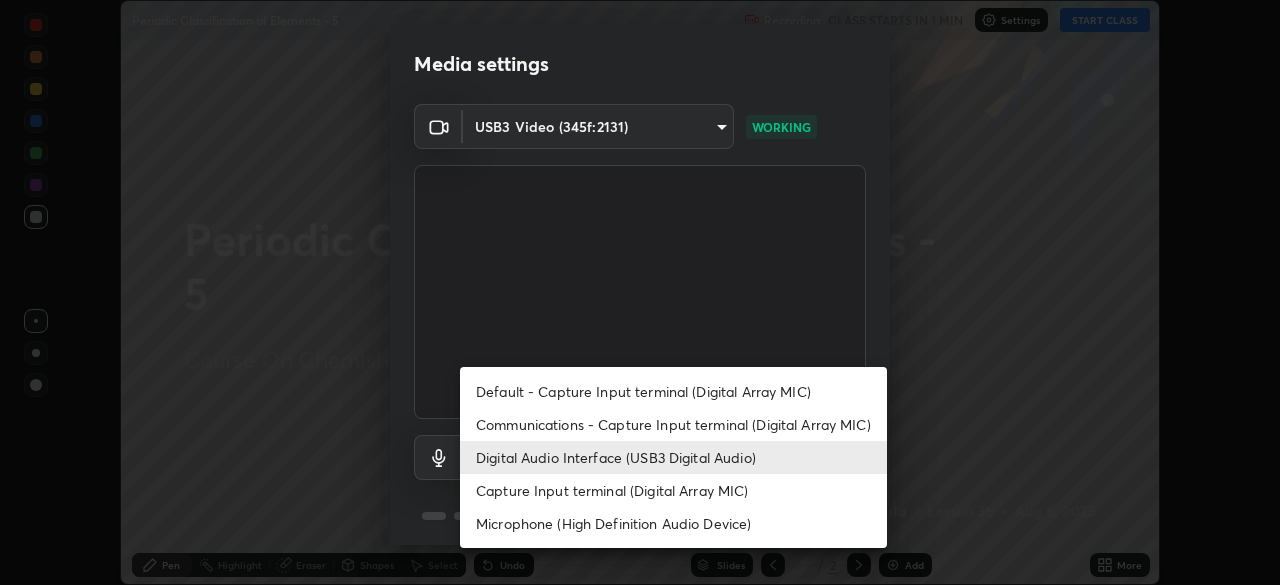click on "Communications - Capture Input terminal (Digital Array MIC)" at bounding box center (673, 424) 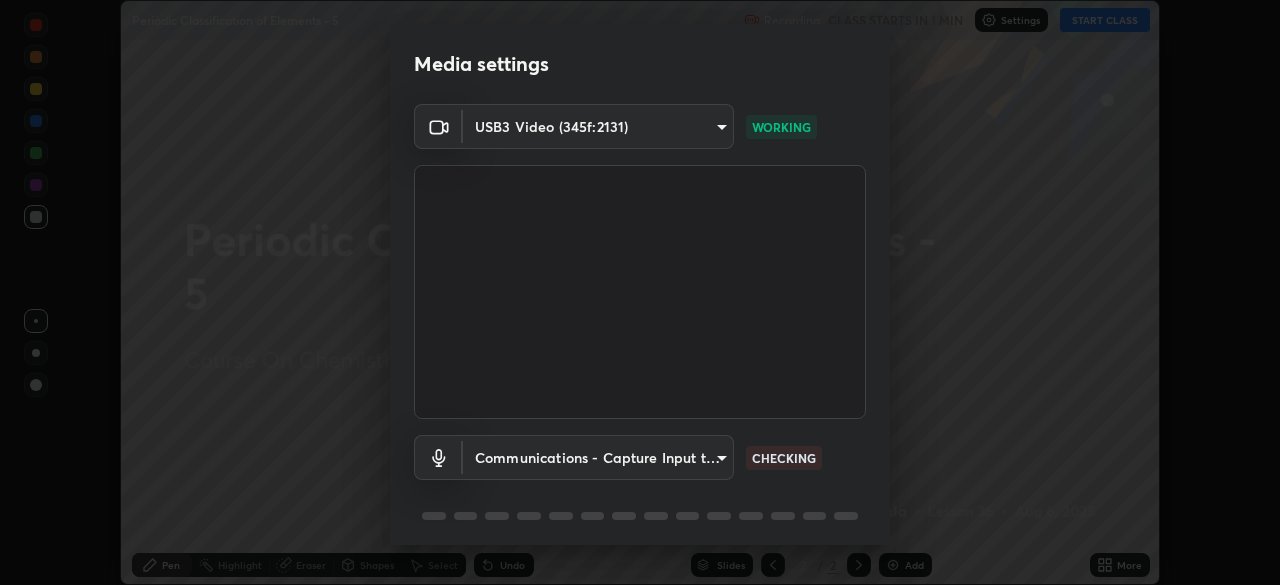 click on "Erase all Periodic Classification of Elements - 5 Recording CLASS STARTS IN 1 MIN Settings START CLASS Setting up your live class Periodic Classification of Elements - 5 • L36 of Course On Chemistry for NEET Conquer 3 2026 [FIRST] [LAST] Pen Highlight Eraser Shapes Select Undo Slides 2 / 2 Add More No doubts shared Encourage your learners to ask a doubt for better clarity Report an issue Reason for reporting Buffering Chat not working Audio - Video sync issue Educator video quality low ​ Attach an image Report Media settings USB3 Video (345f:2131) e5f32b9a37d83756d2696e8423a1893a7de7eefef83412cf73fe4da3c4688103 WORKING Communications - Capture Input terminal (Digital Array MIC) communications CHECKING 1 / 5 Next" at bounding box center (640, 292) 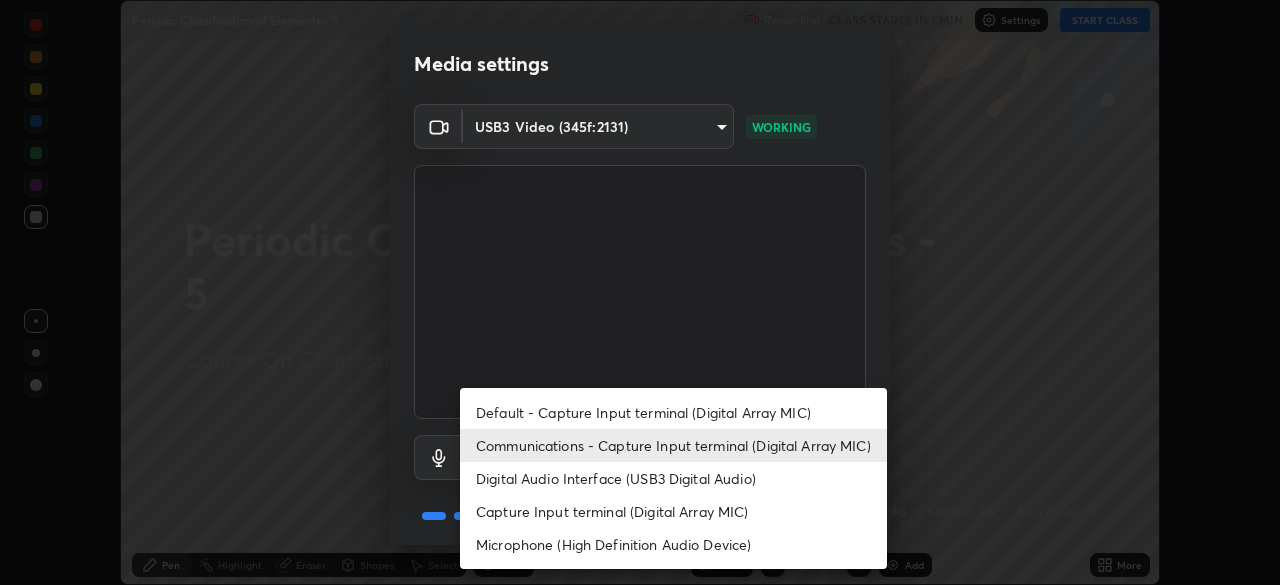 click on "Digital Audio Interface (USB3 Digital Audio)" at bounding box center (673, 478) 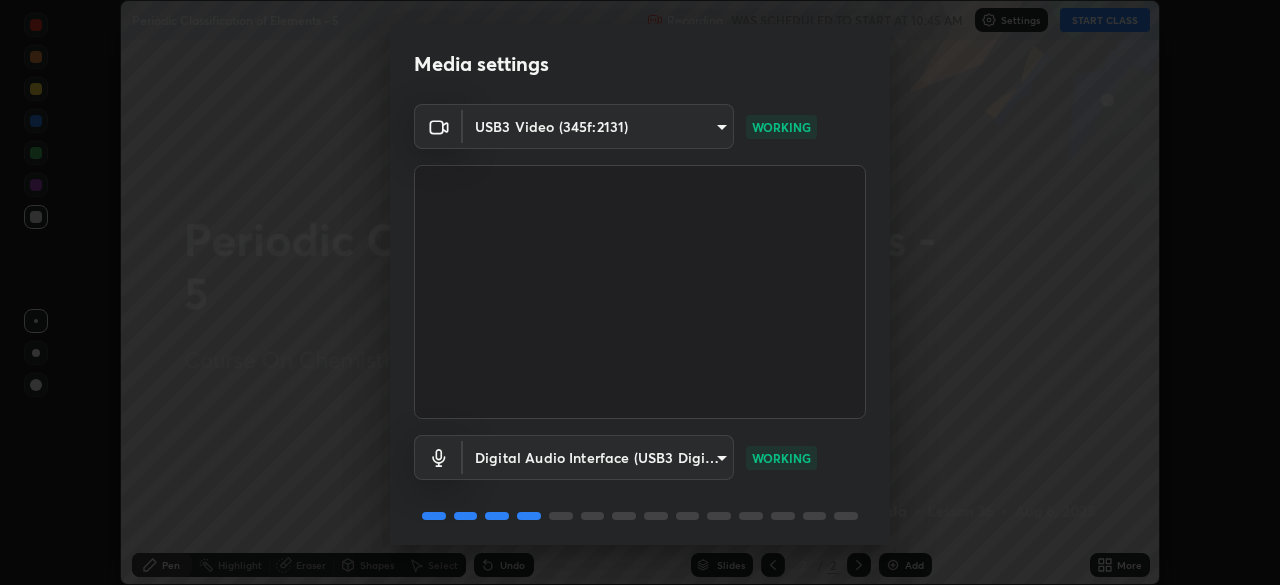 scroll, scrollTop: 70, scrollLeft: 0, axis: vertical 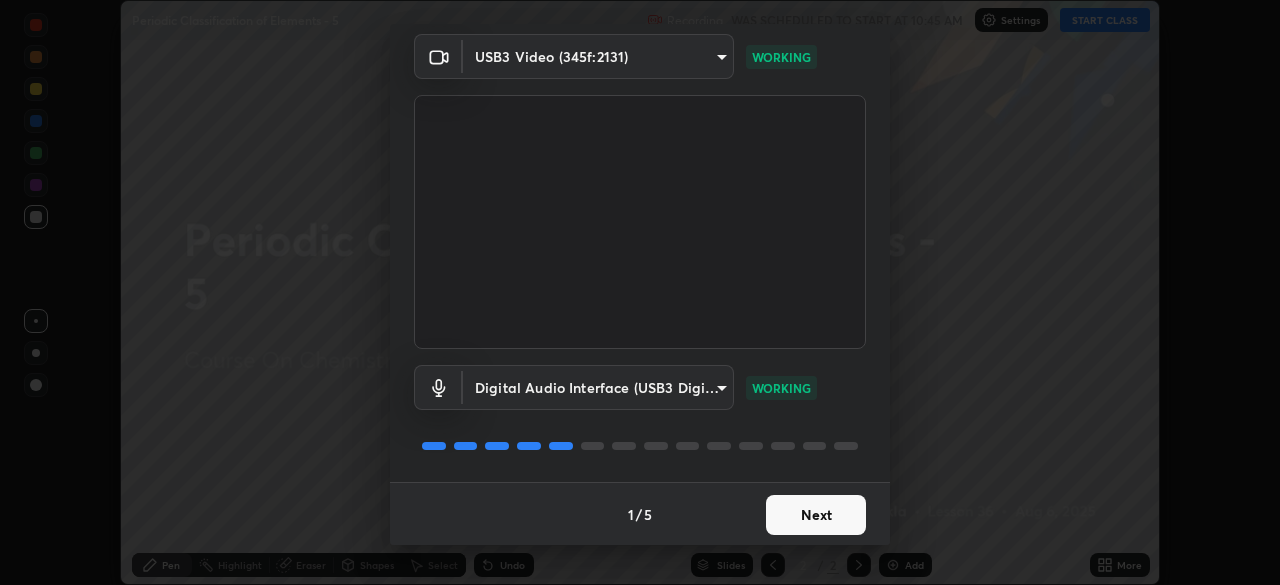 click on "Next" at bounding box center [816, 515] 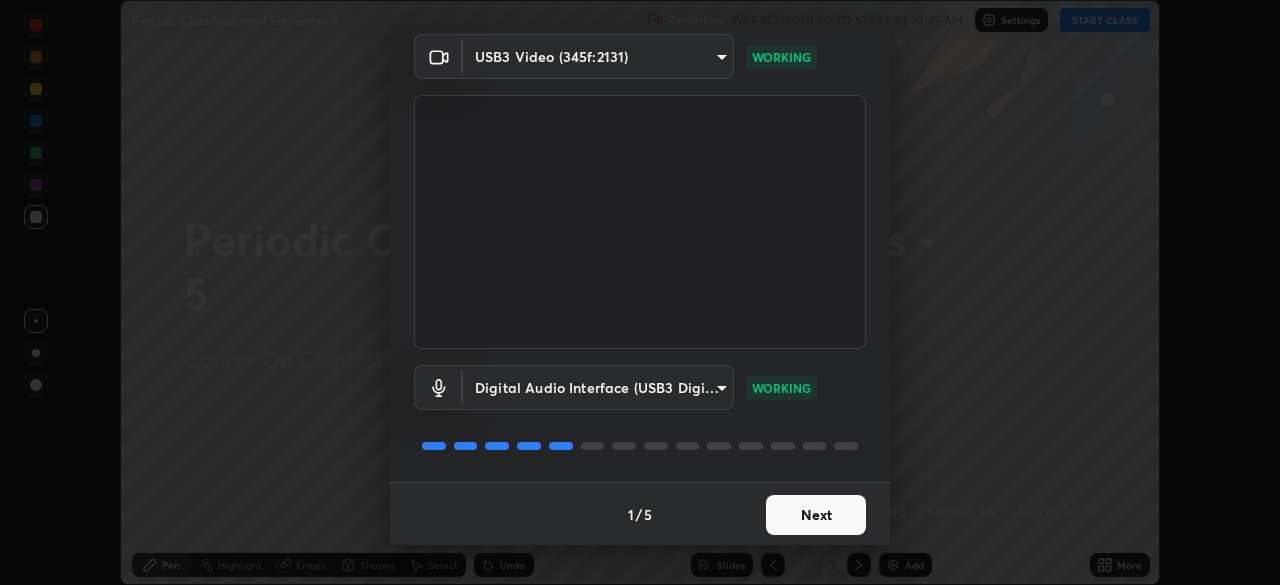 scroll, scrollTop: 0, scrollLeft: 0, axis: both 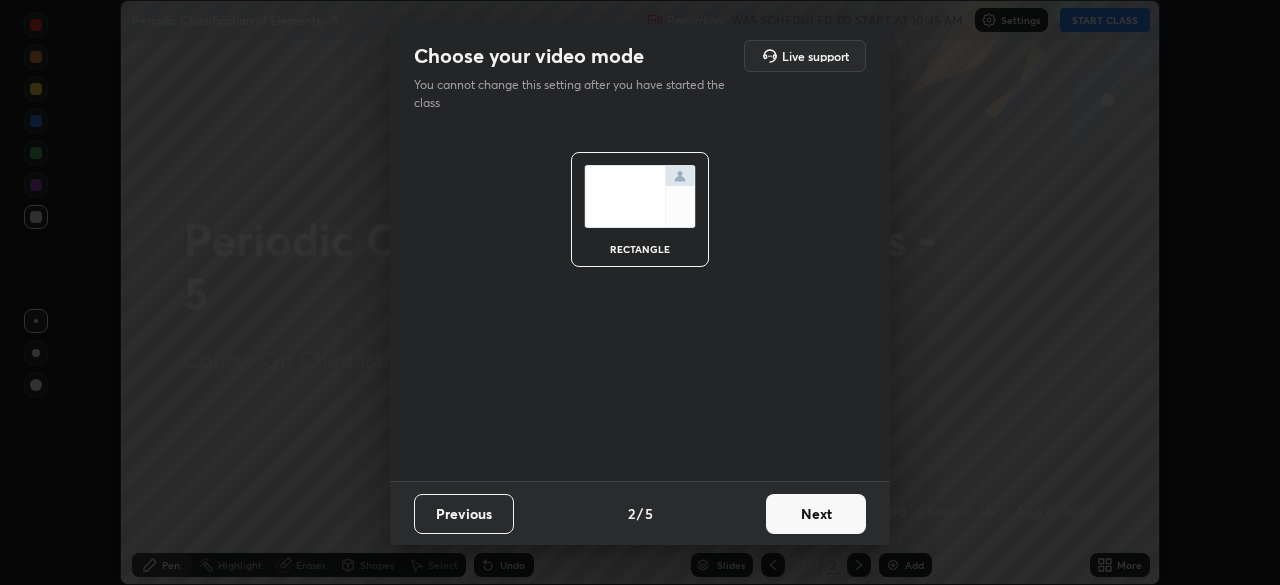 click on "Next" at bounding box center [816, 514] 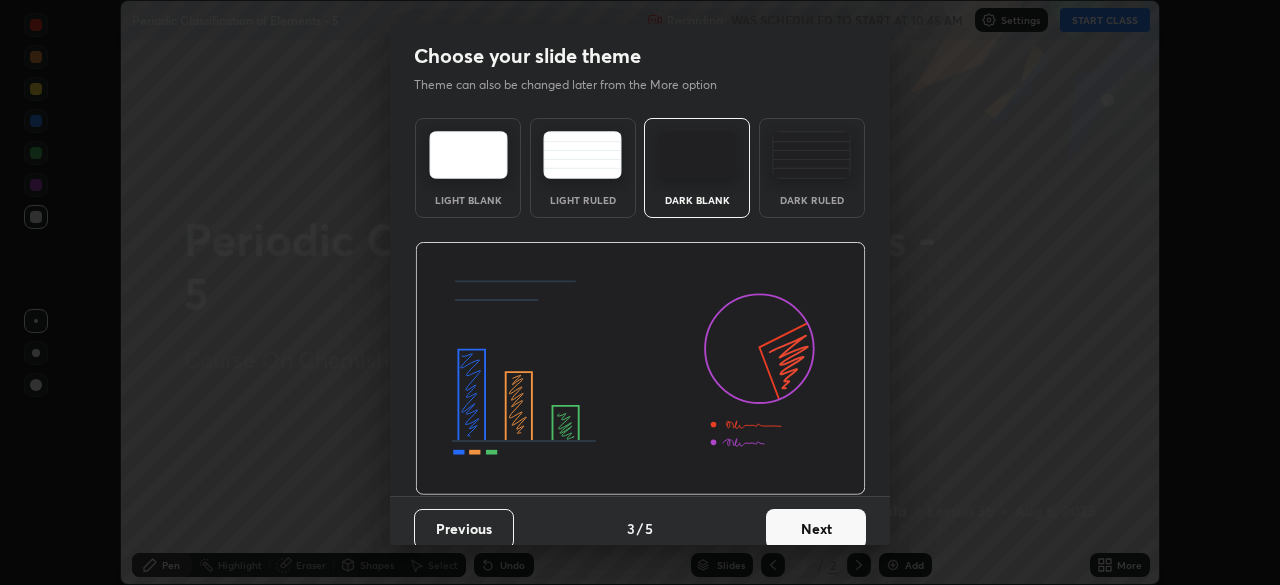 click on "Next" at bounding box center (816, 529) 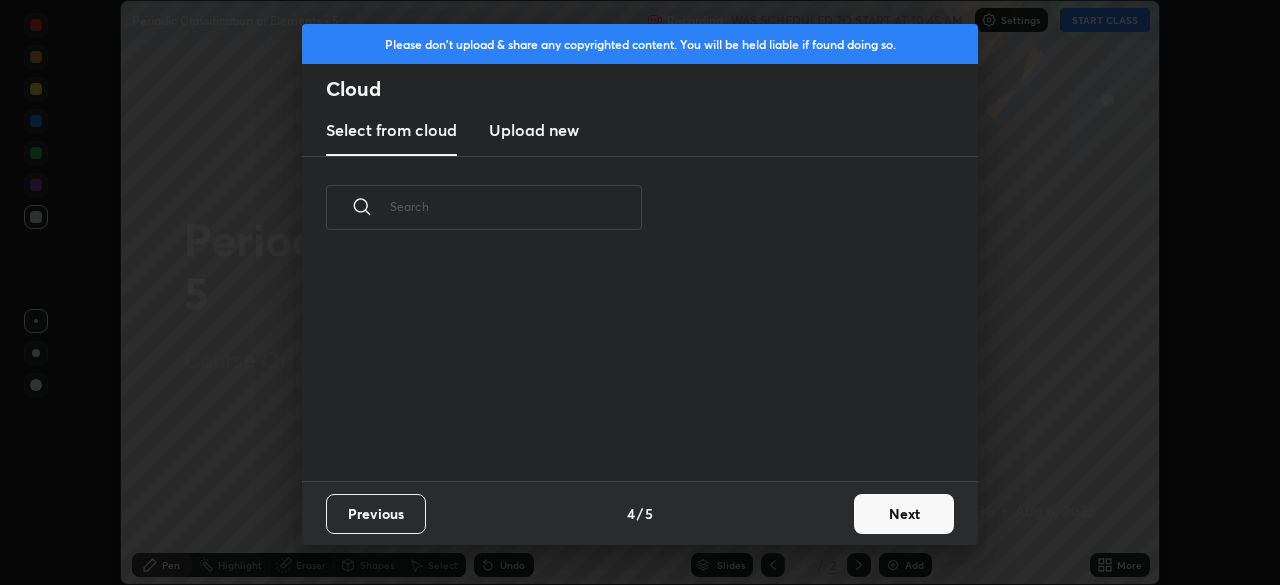 click on "Next" at bounding box center [904, 514] 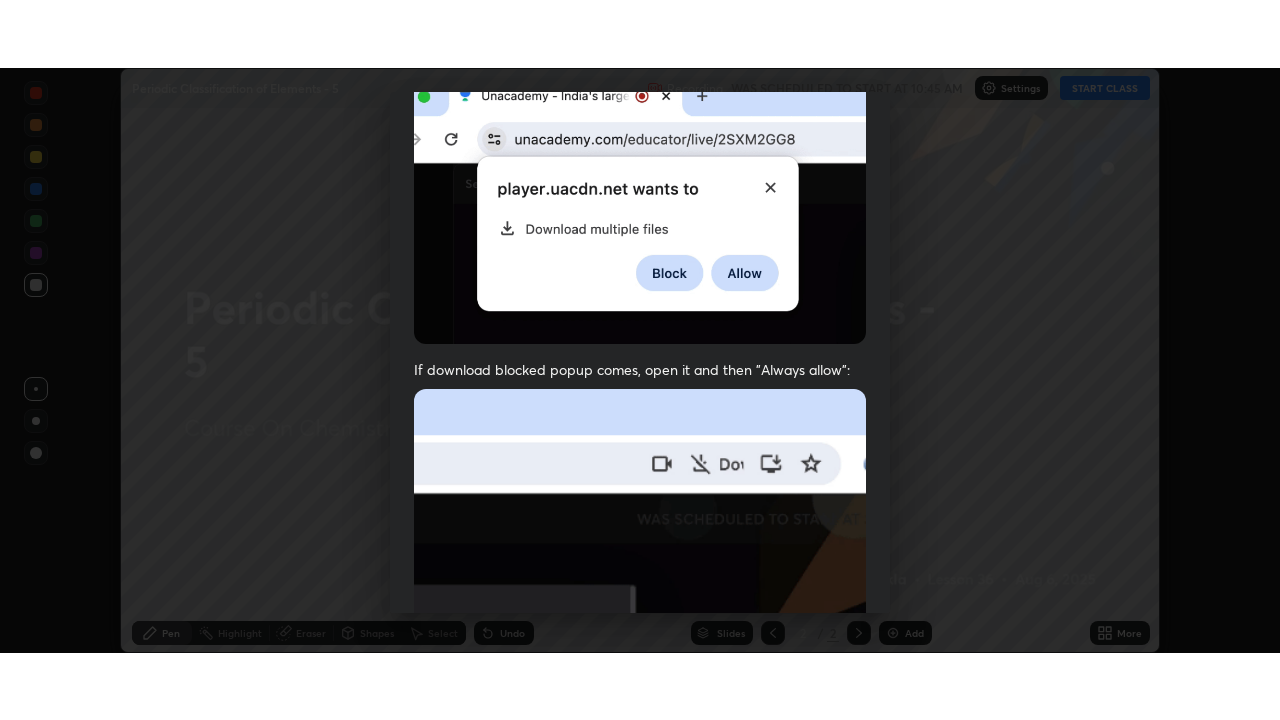 scroll, scrollTop: 478, scrollLeft: 0, axis: vertical 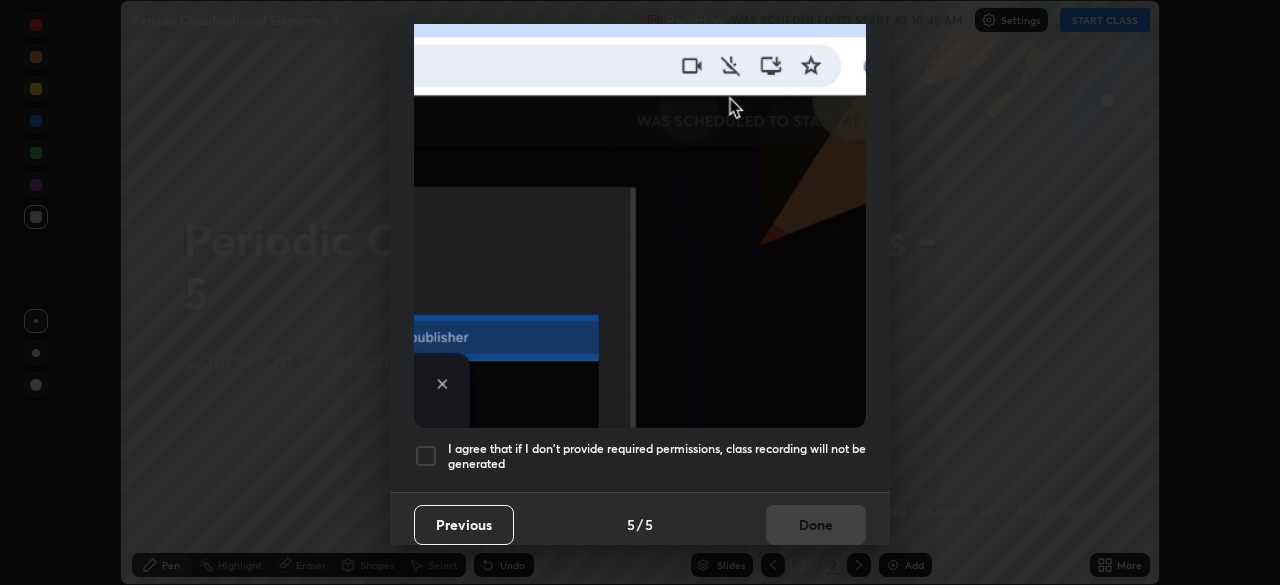 click at bounding box center [426, 456] 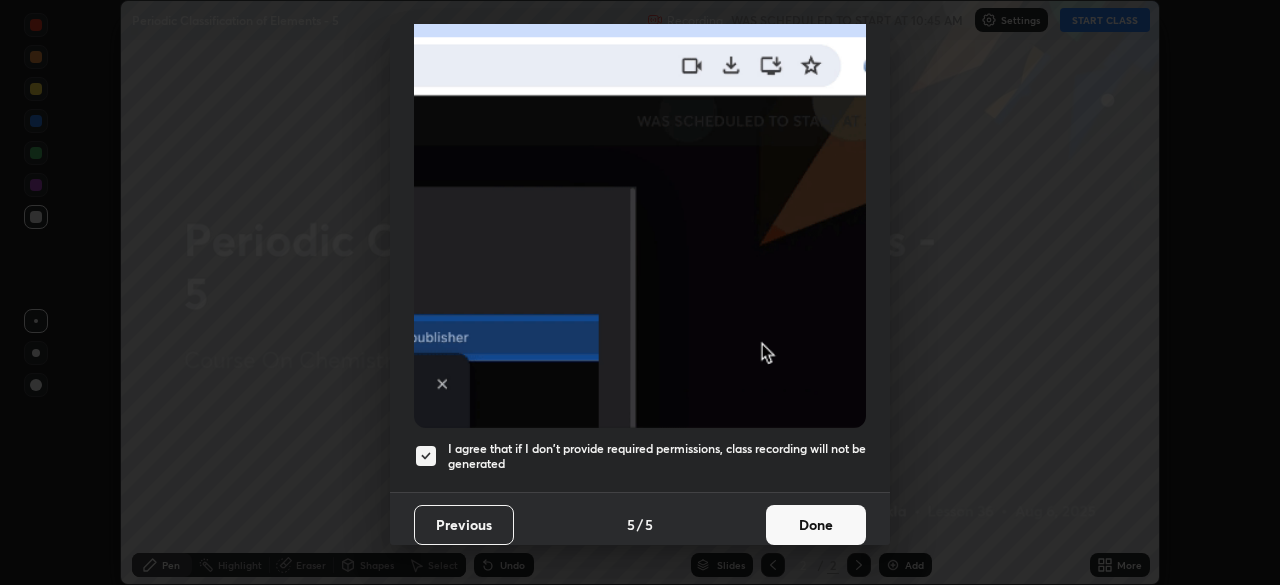 click on "Done" at bounding box center (816, 525) 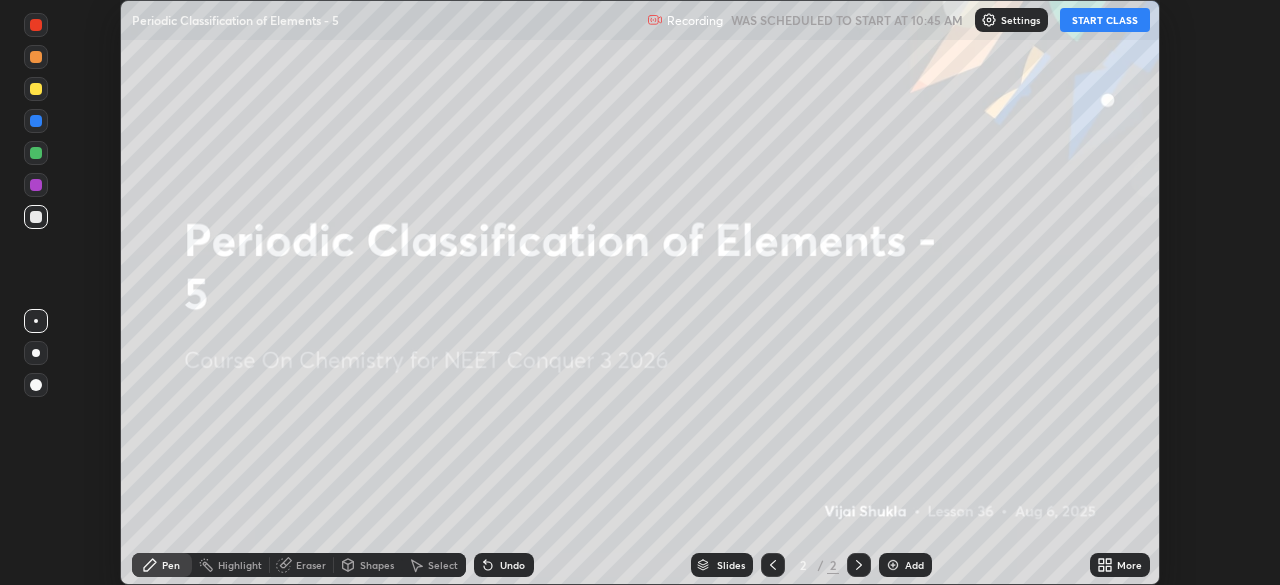 click 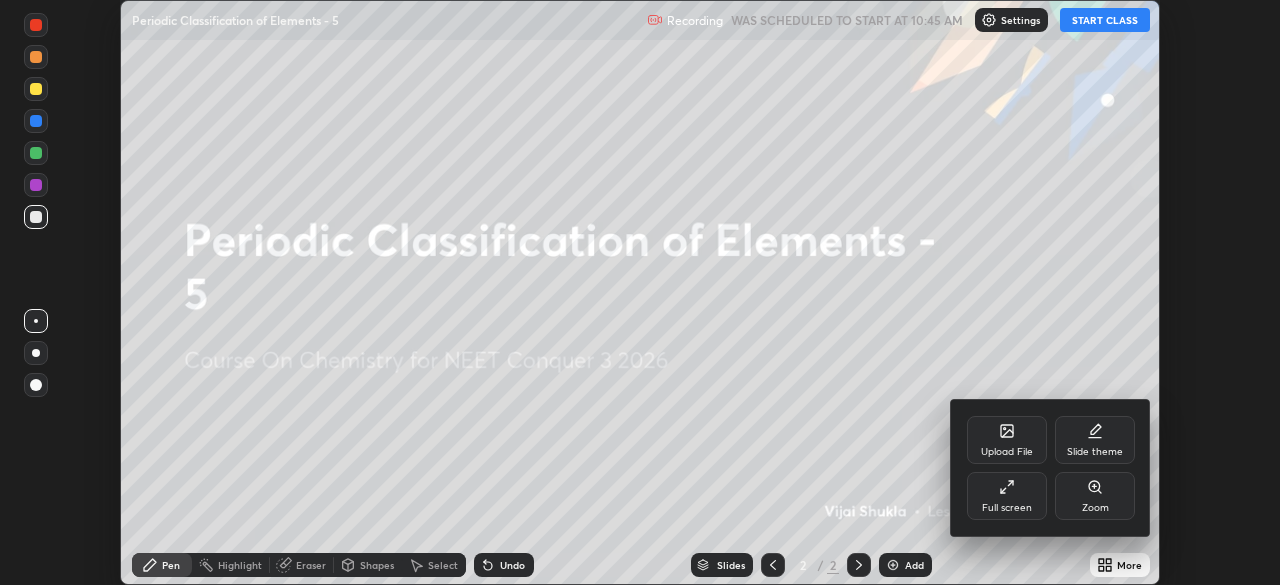 click on "Full screen" at bounding box center [1007, 496] 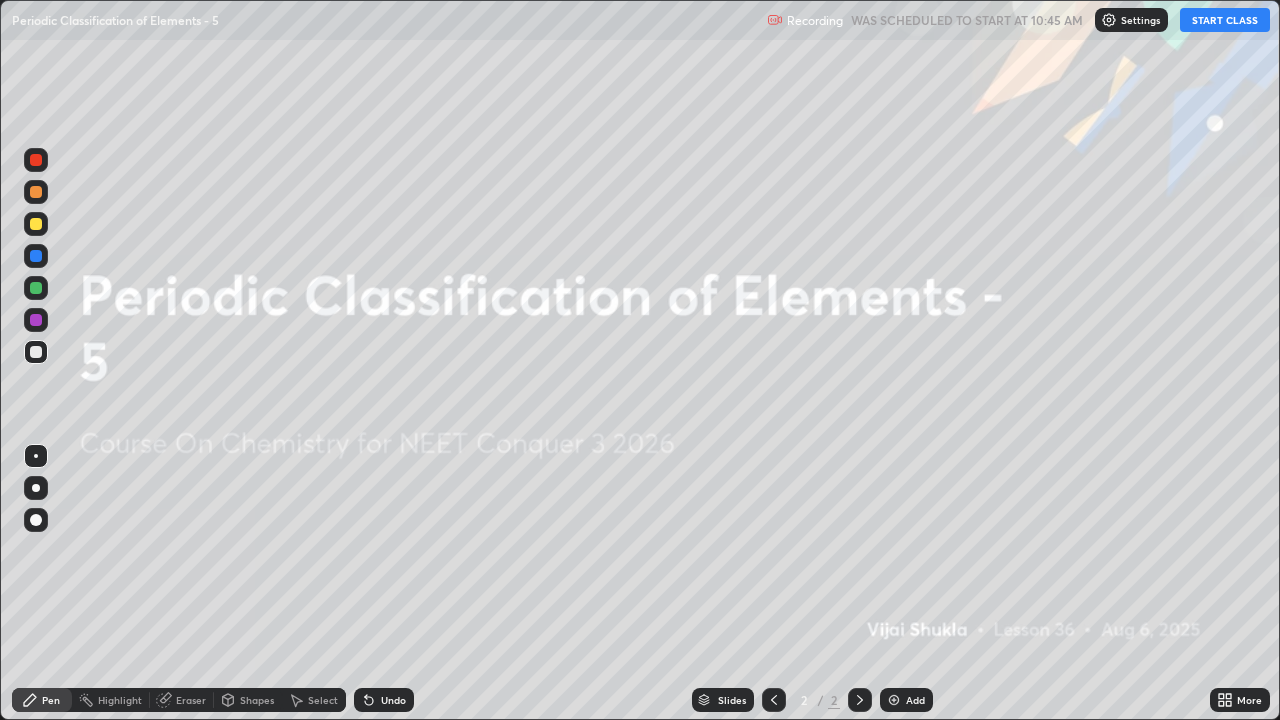 scroll, scrollTop: 99280, scrollLeft: 98720, axis: both 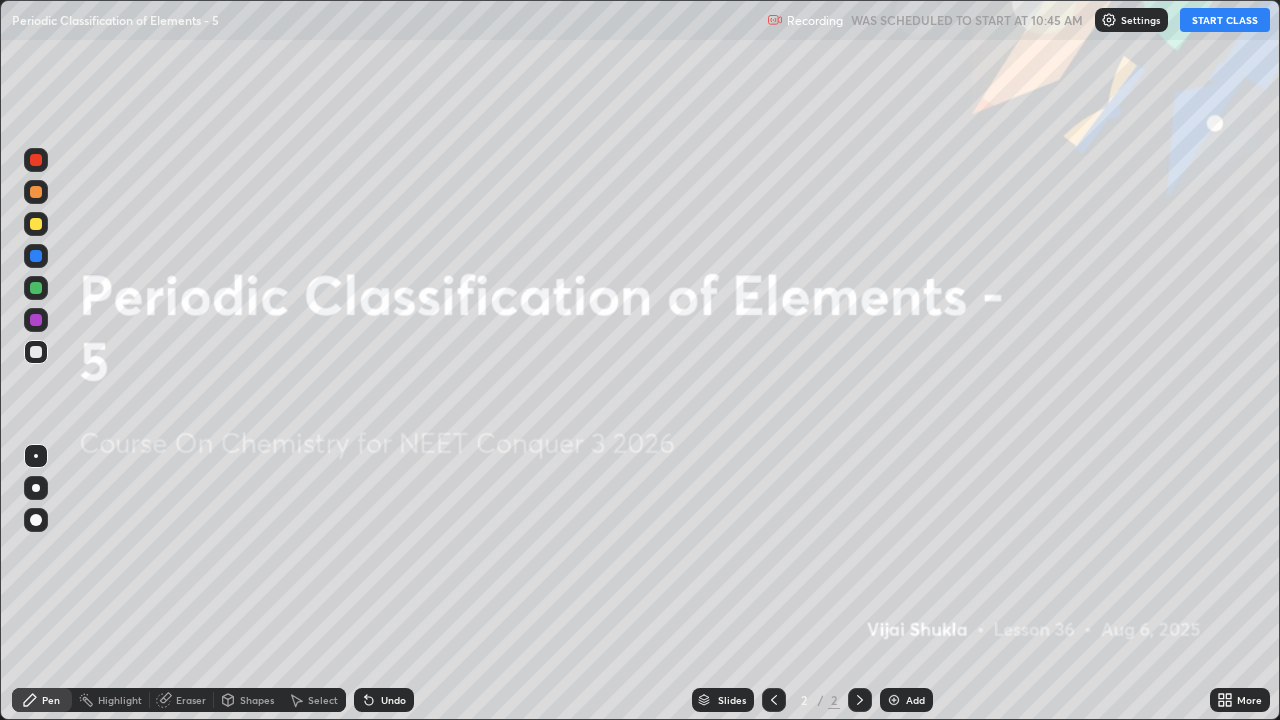 click on "START CLASS" at bounding box center [1225, 20] 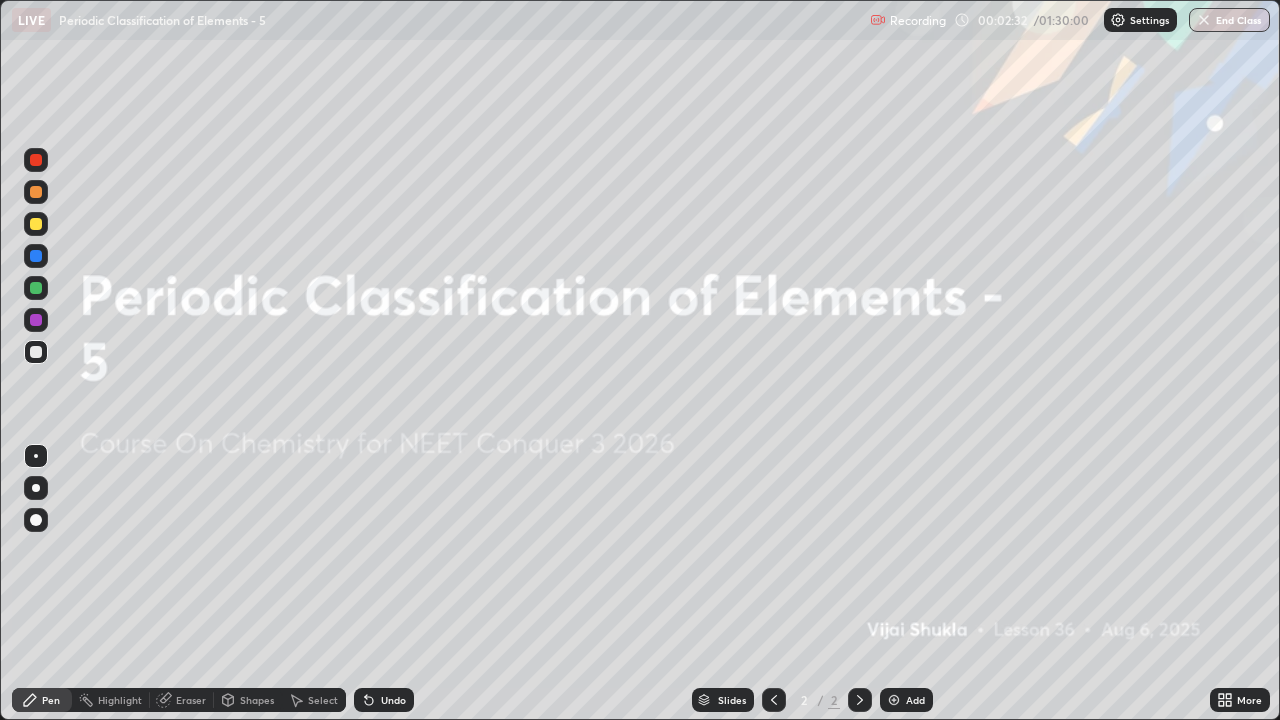 click at bounding box center (894, 700) 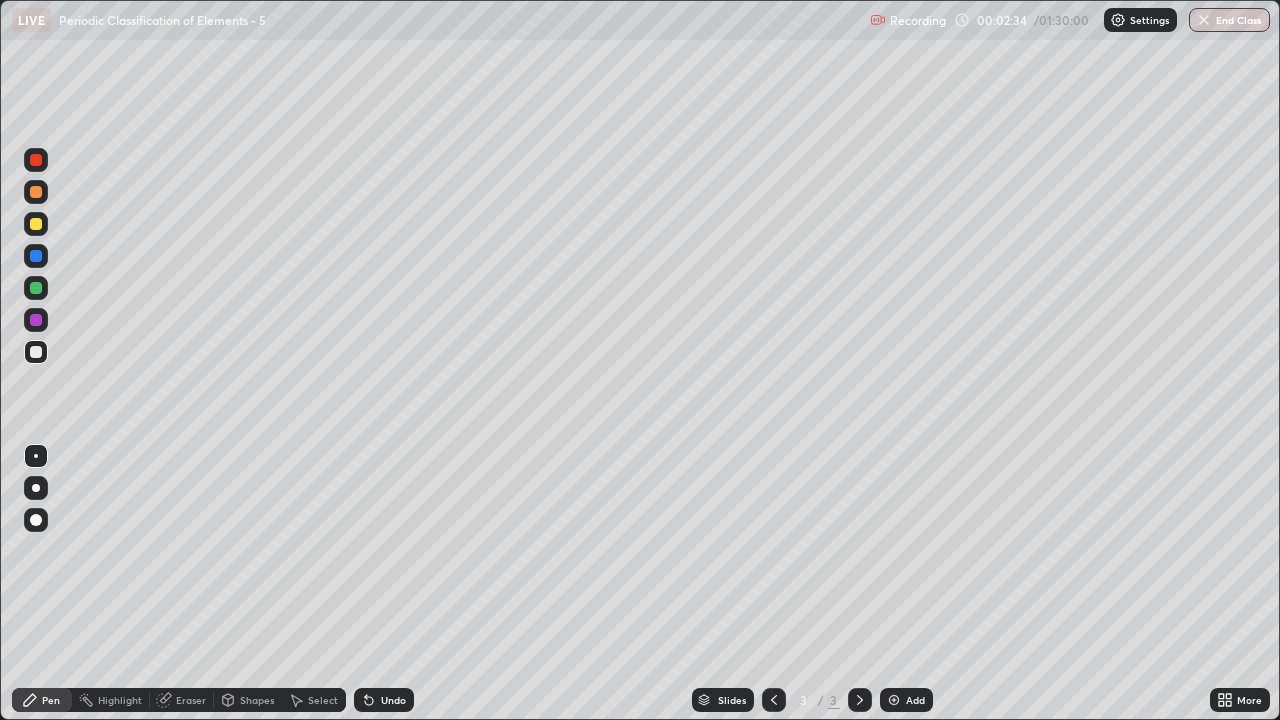 click at bounding box center (36, 352) 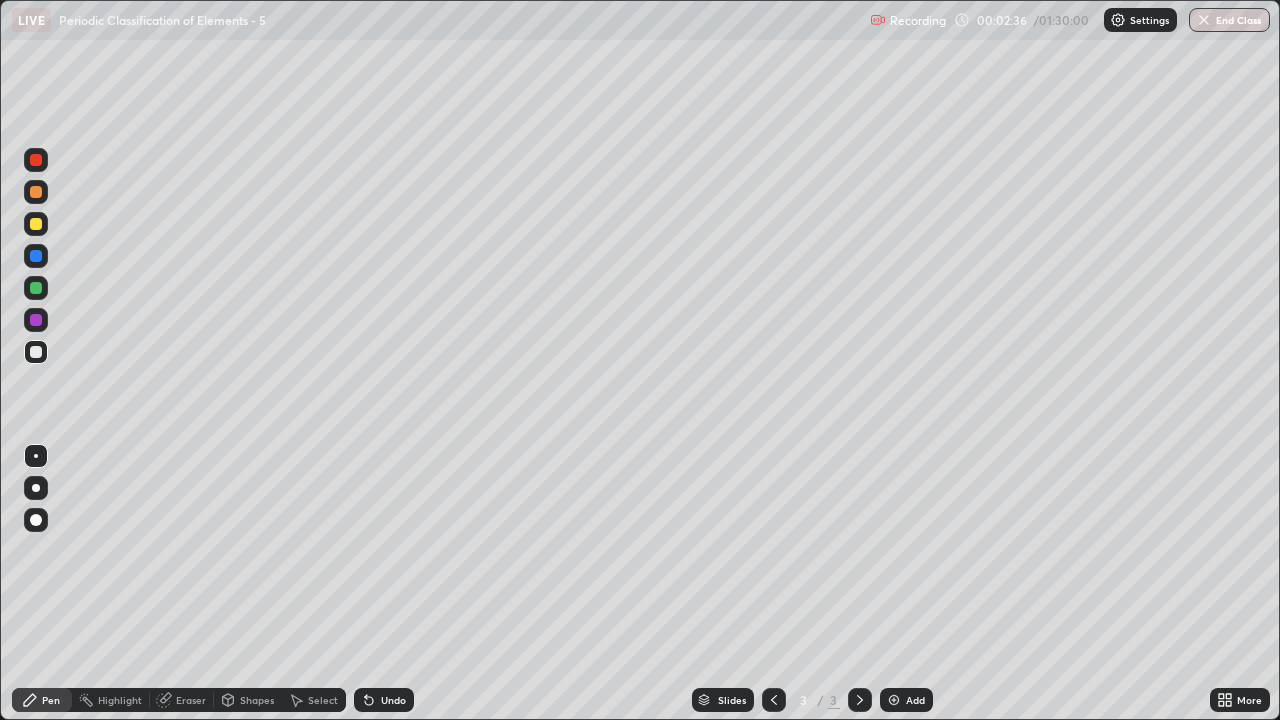 click at bounding box center [36, 488] 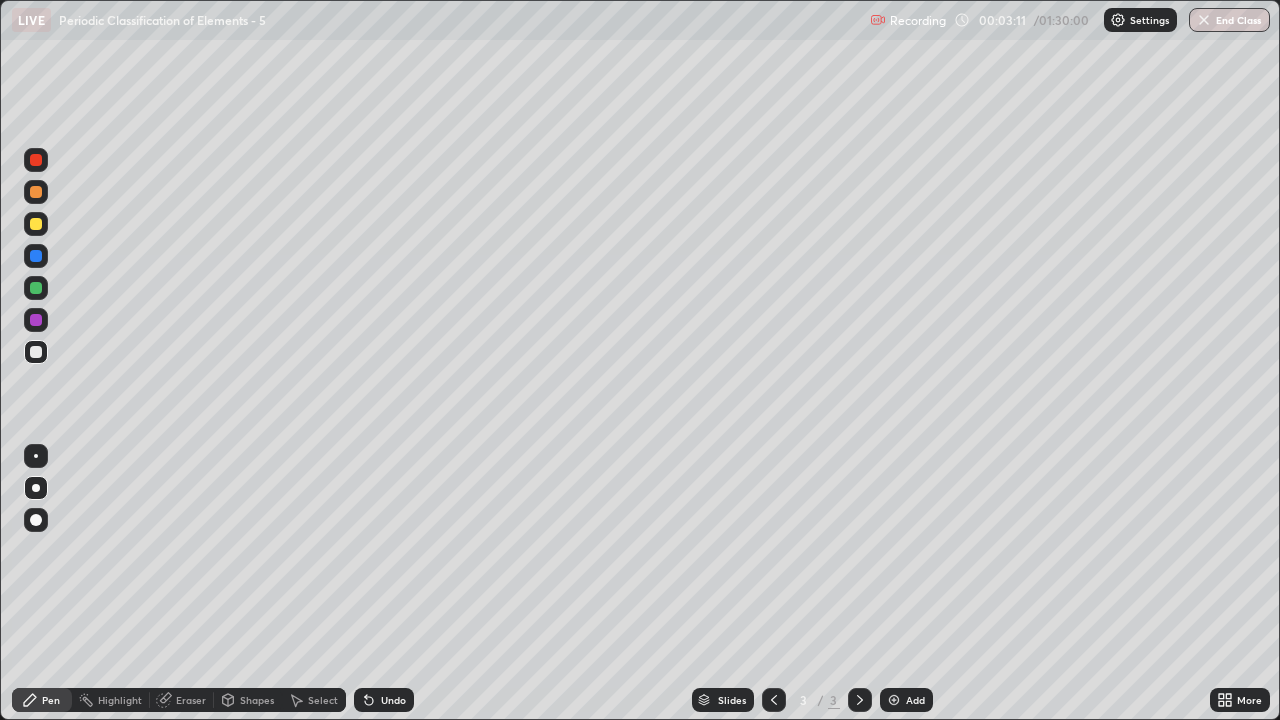 click at bounding box center (36, 192) 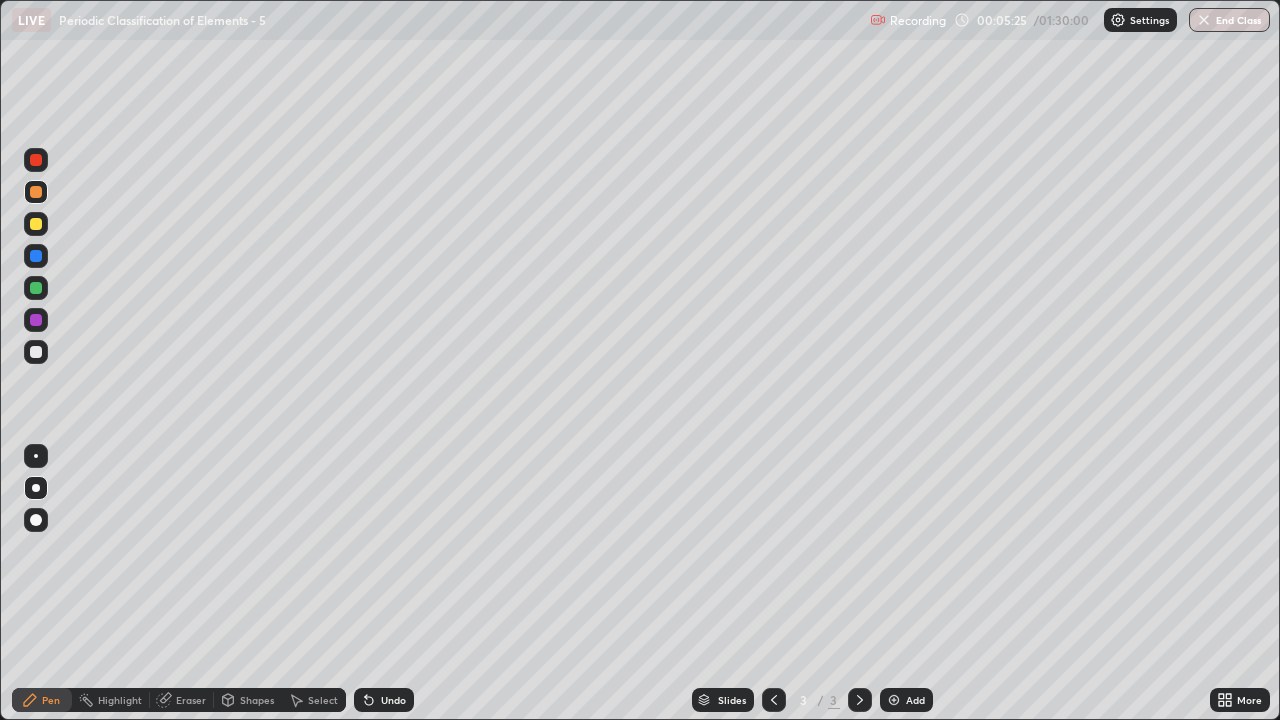 click at bounding box center [36, 352] 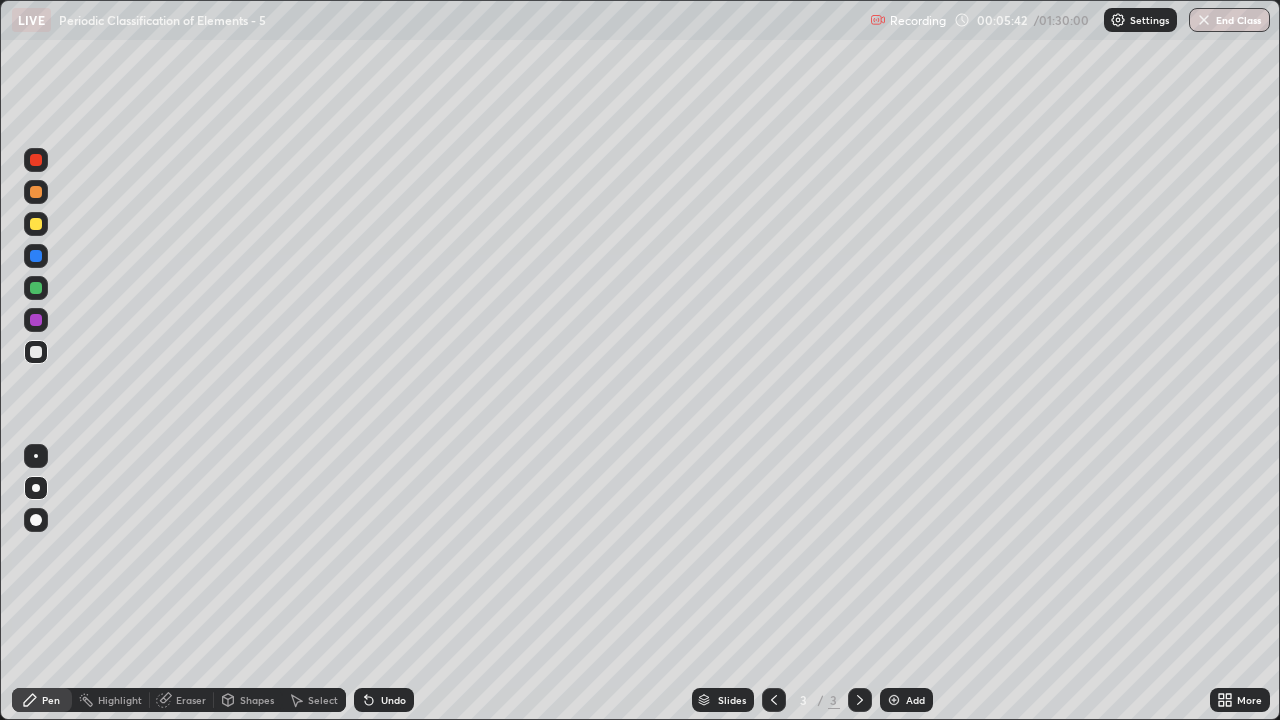 click at bounding box center [36, 224] 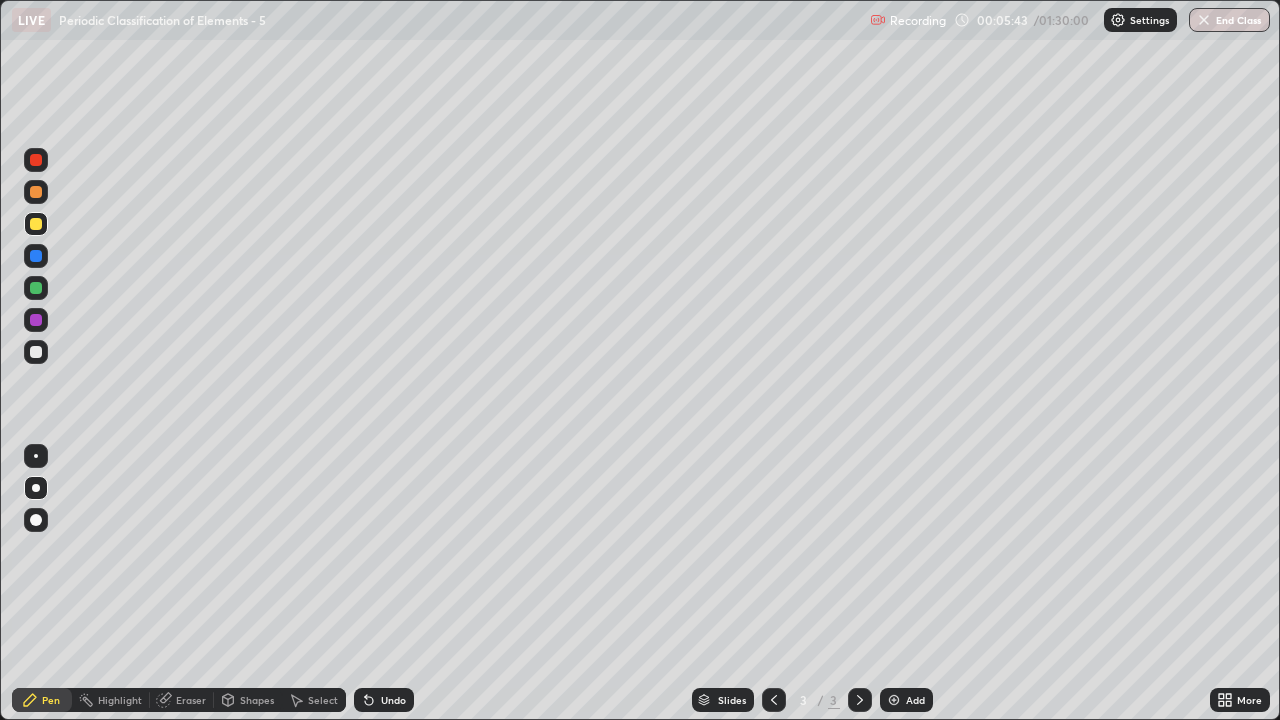 click at bounding box center [36, 192] 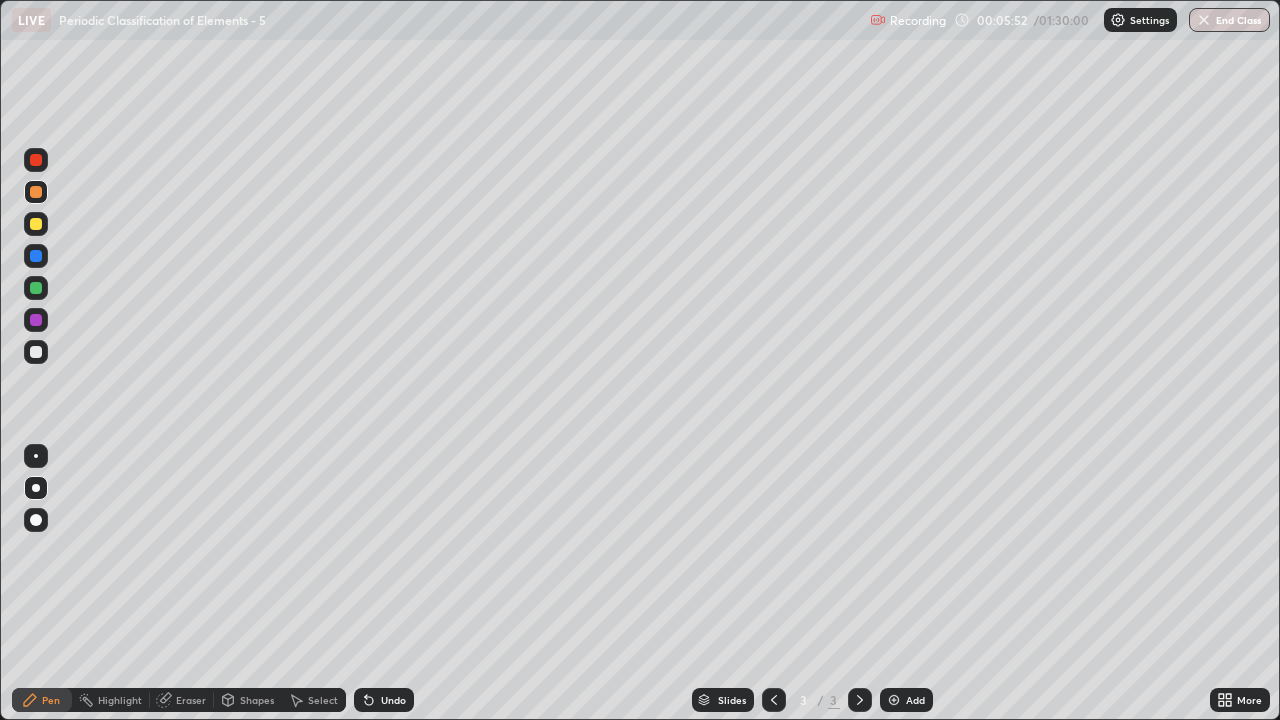 click at bounding box center [36, 352] 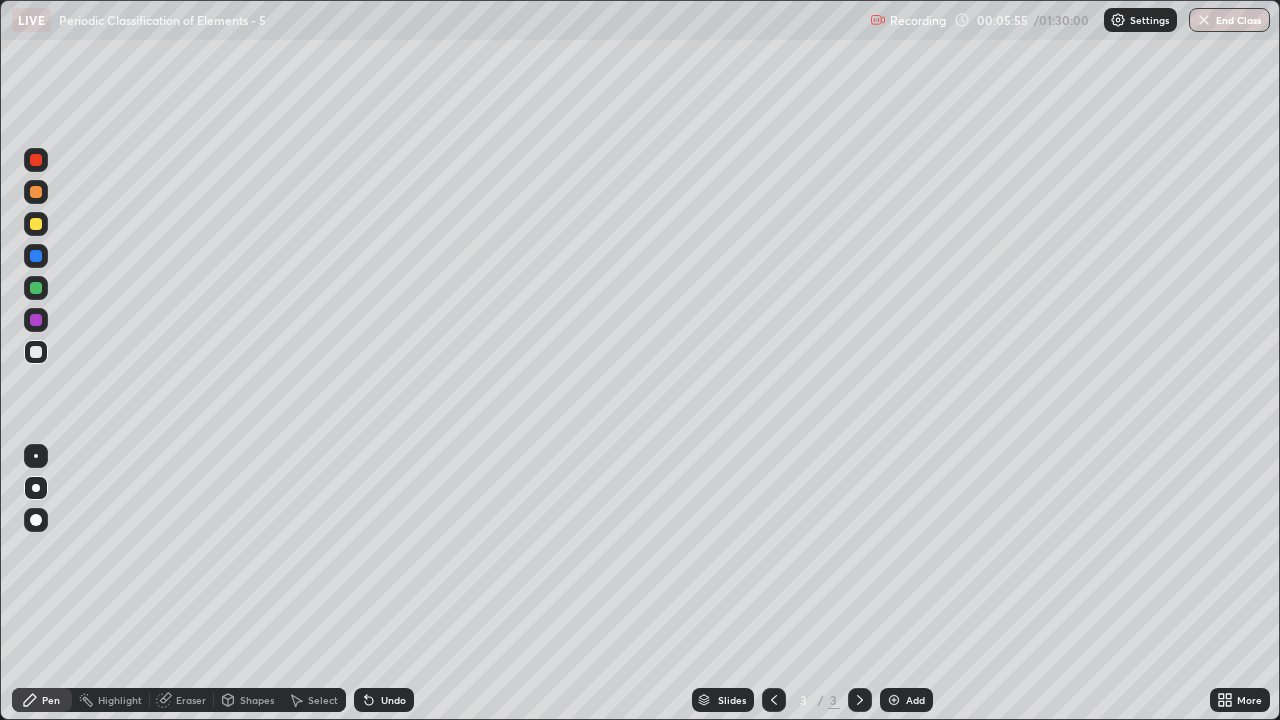 click at bounding box center [36, 352] 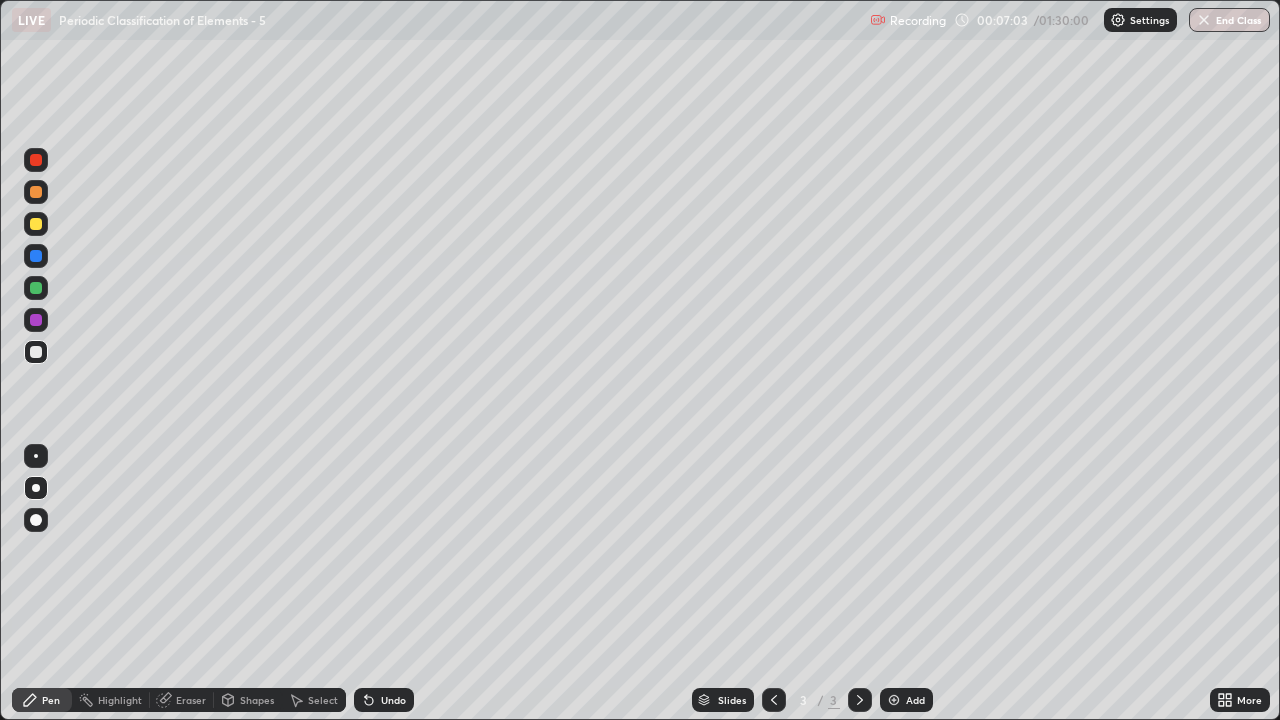 click at bounding box center [36, 192] 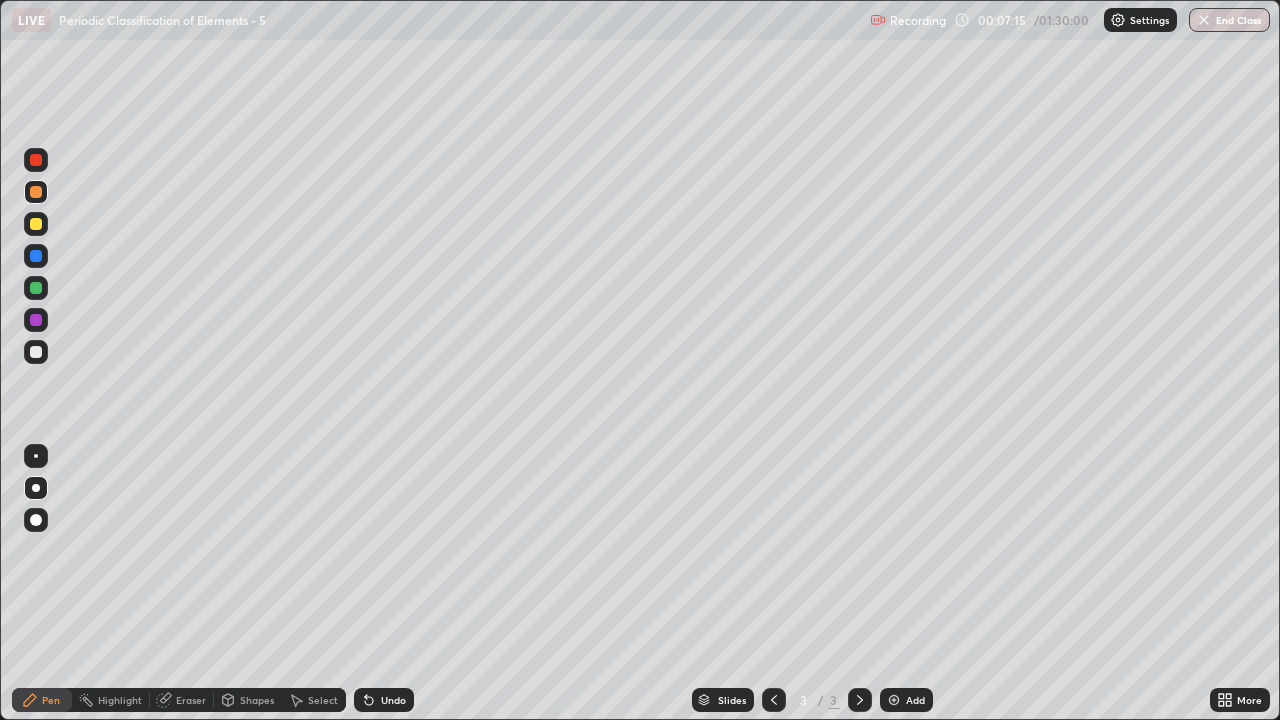 click at bounding box center (36, 224) 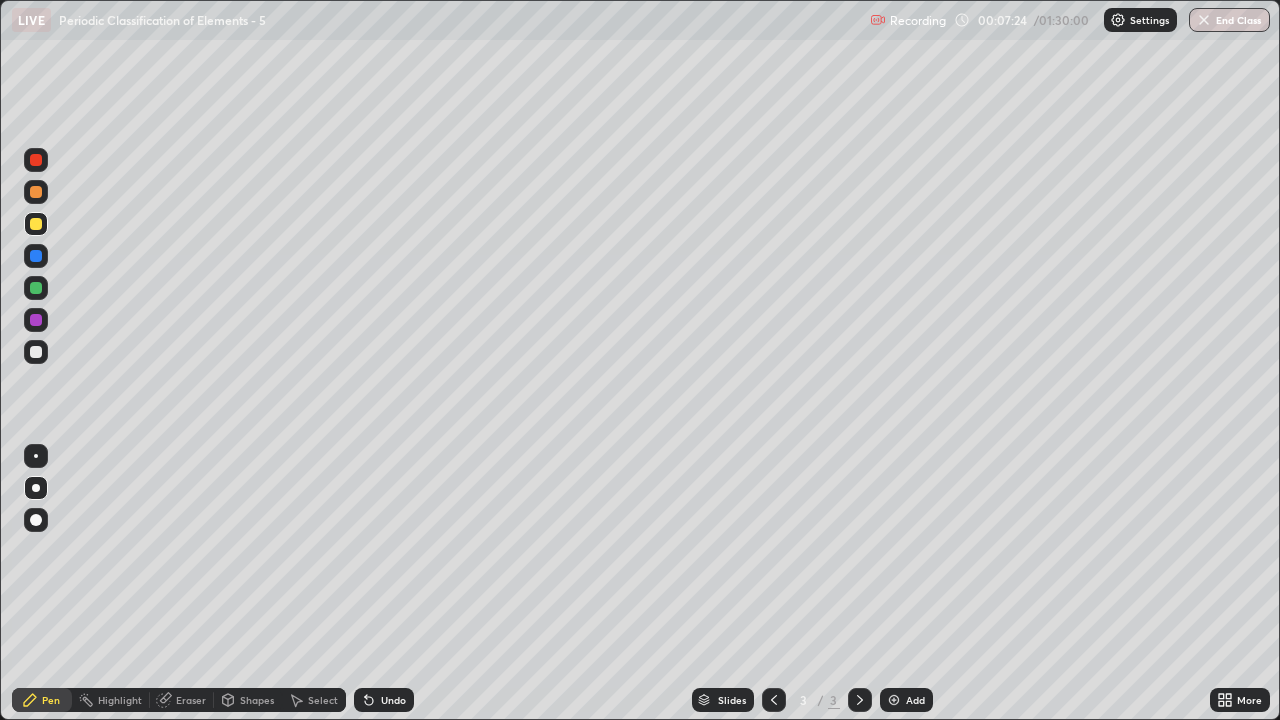 click at bounding box center [36, 352] 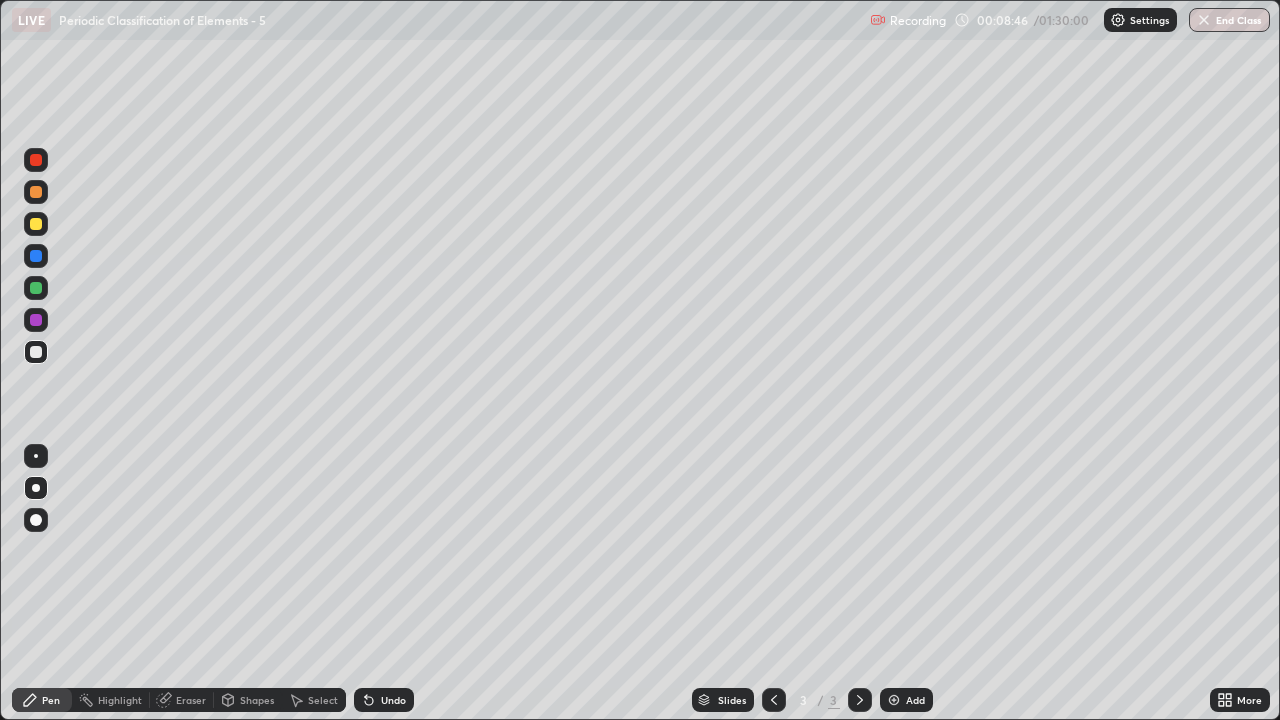 click on "Eraser" at bounding box center [191, 700] 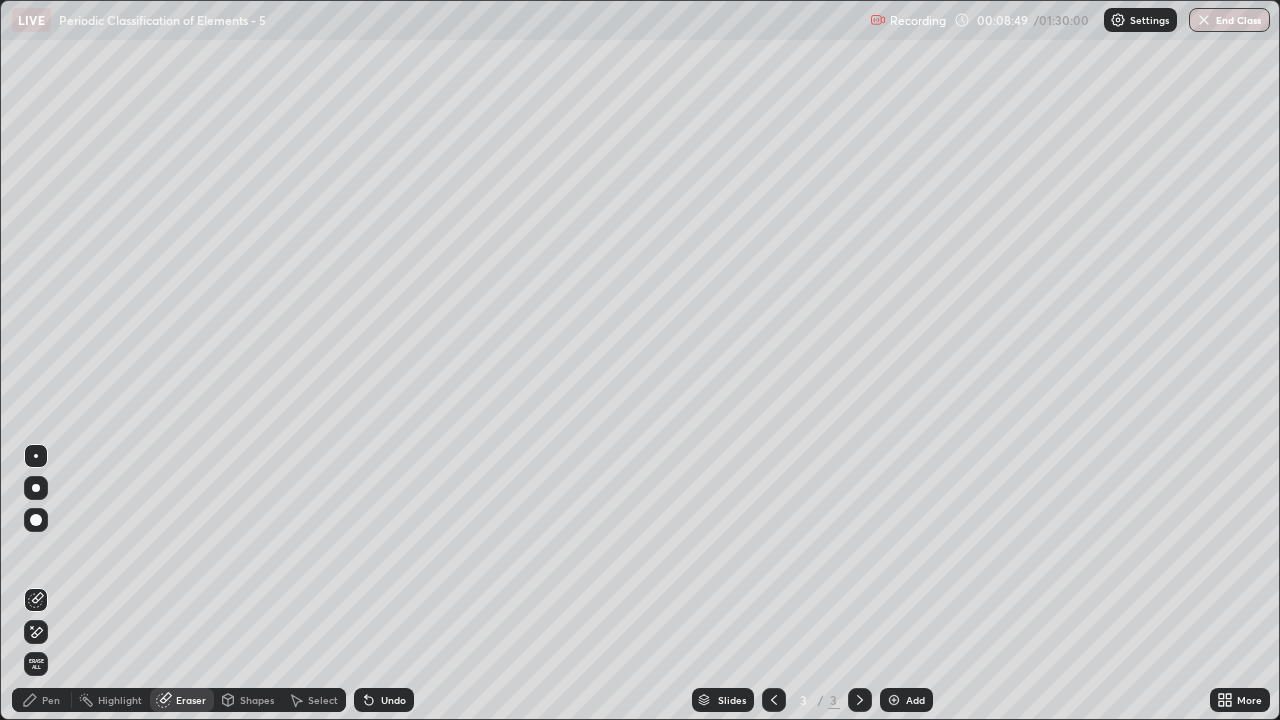 click on "Pen" at bounding box center (51, 700) 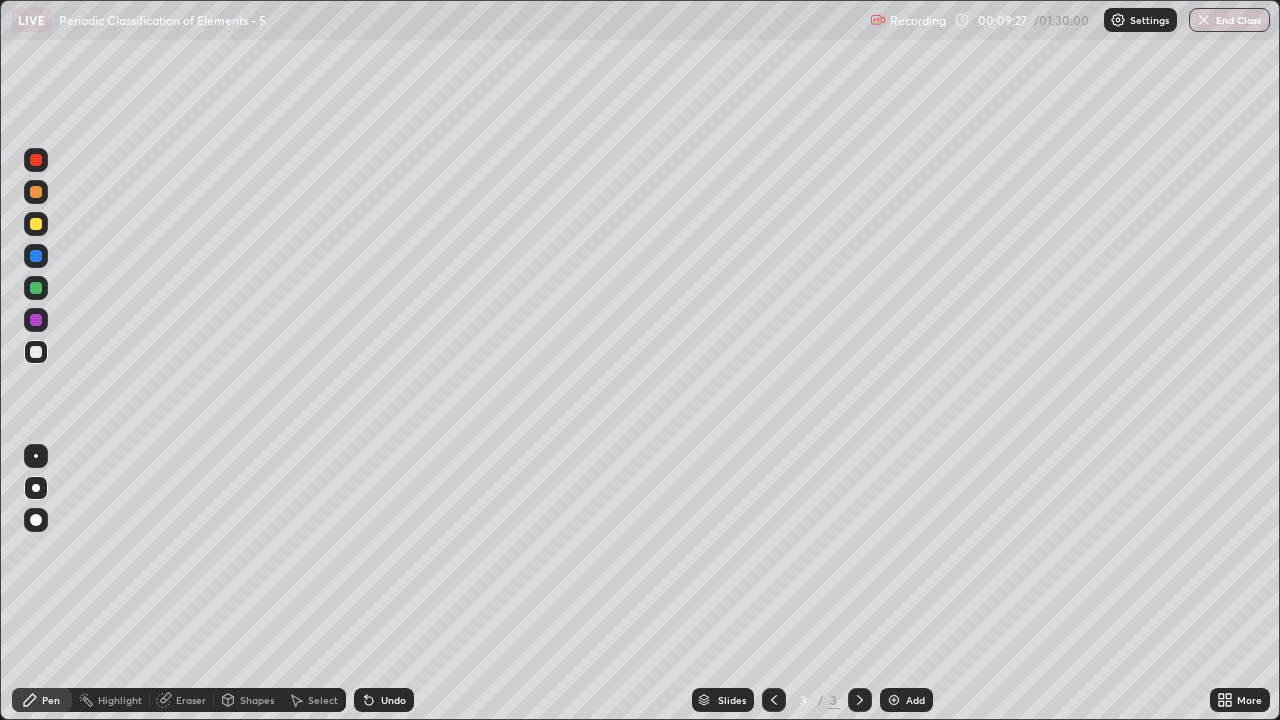 click at bounding box center [36, 224] 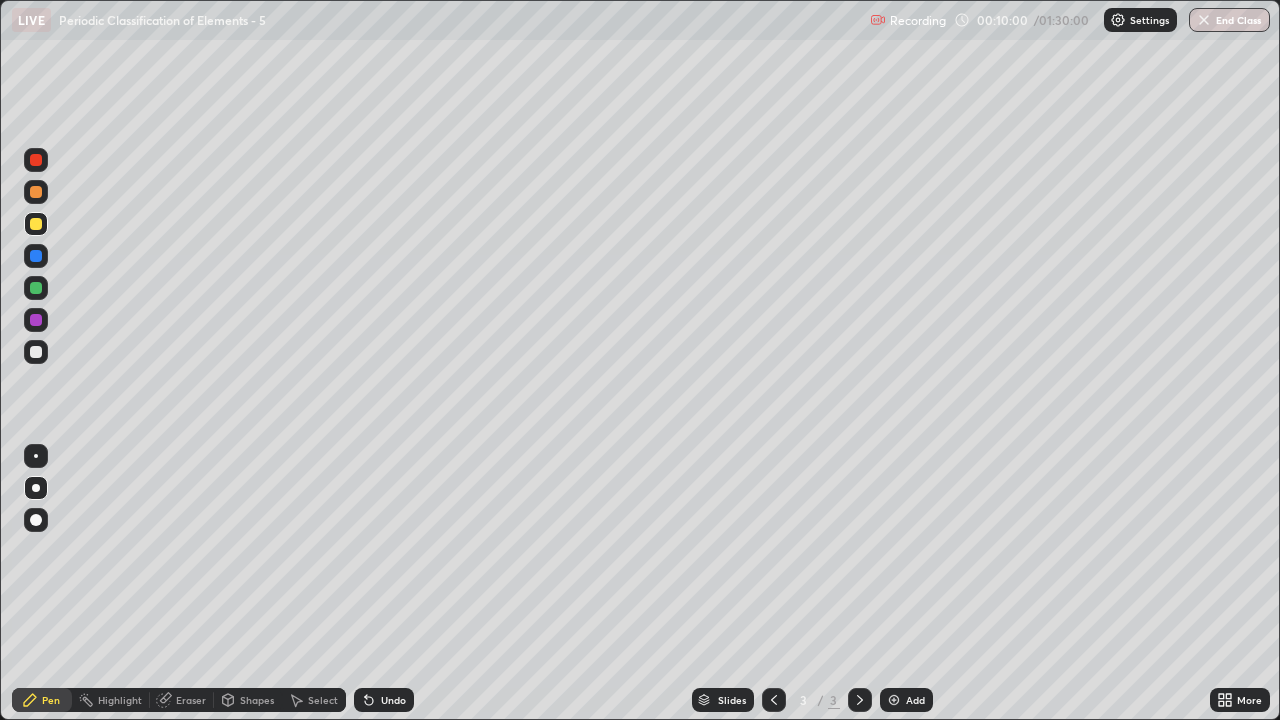 click at bounding box center [36, 192] 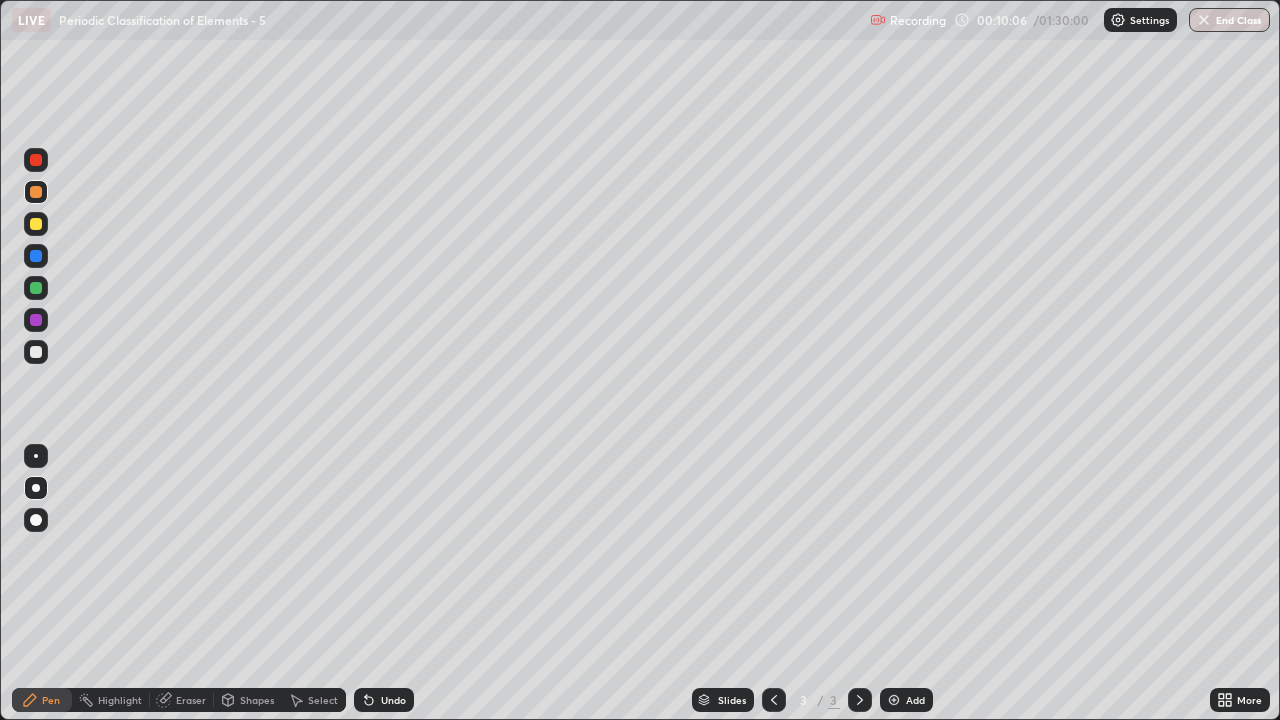 click on "Eraser" at bounding box center (182, 700) 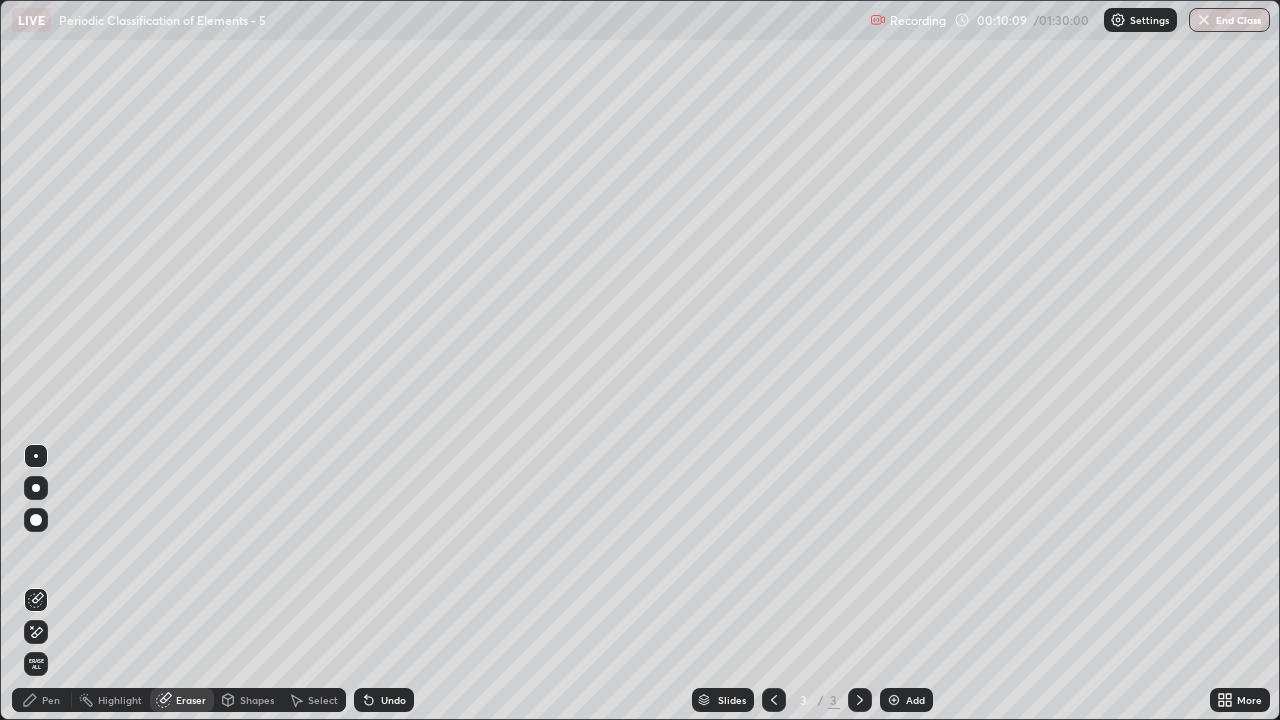 click on "Pen" at bounding box center (51, 700) 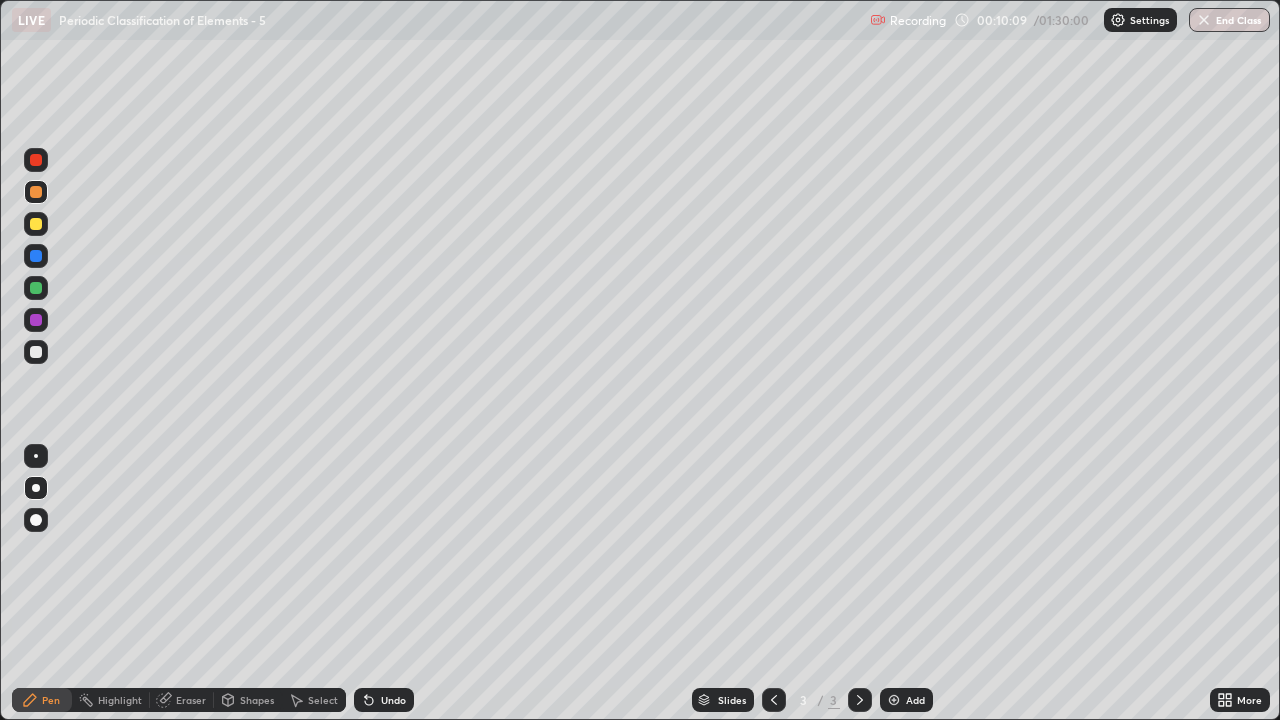 click at bounding box center (36, 352) 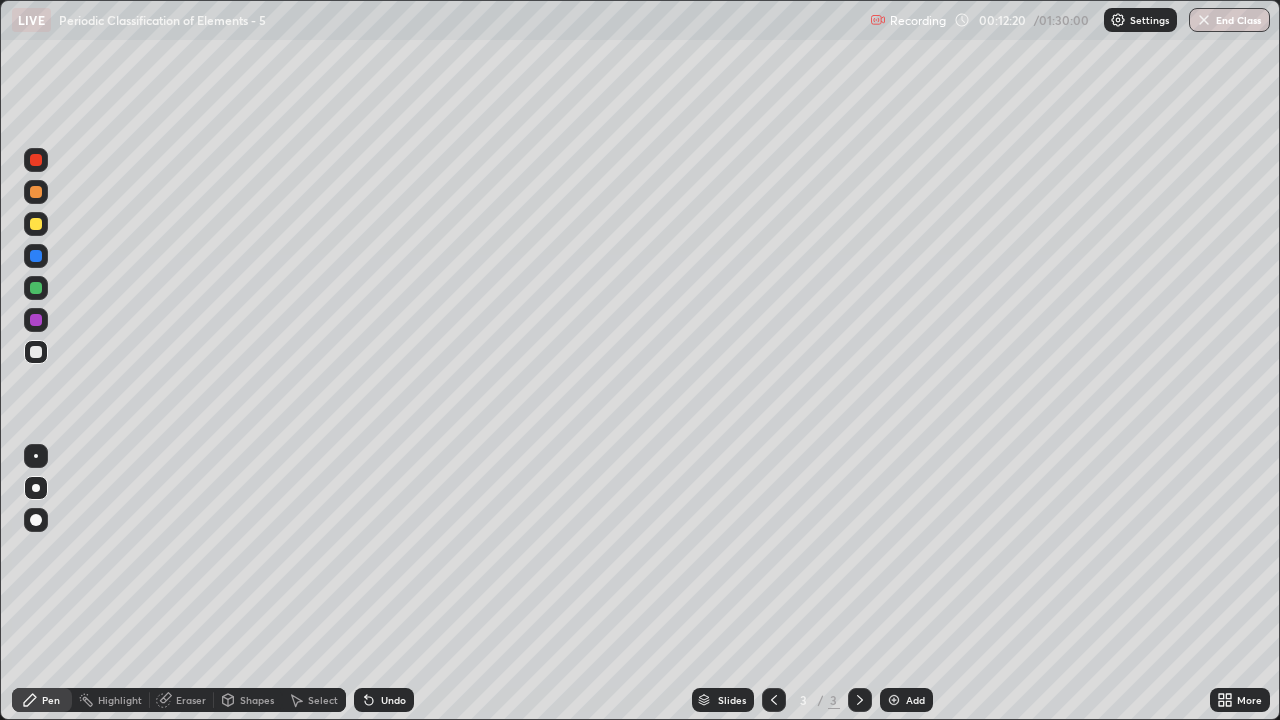 click on "Add" at bounding box center [915, 700] 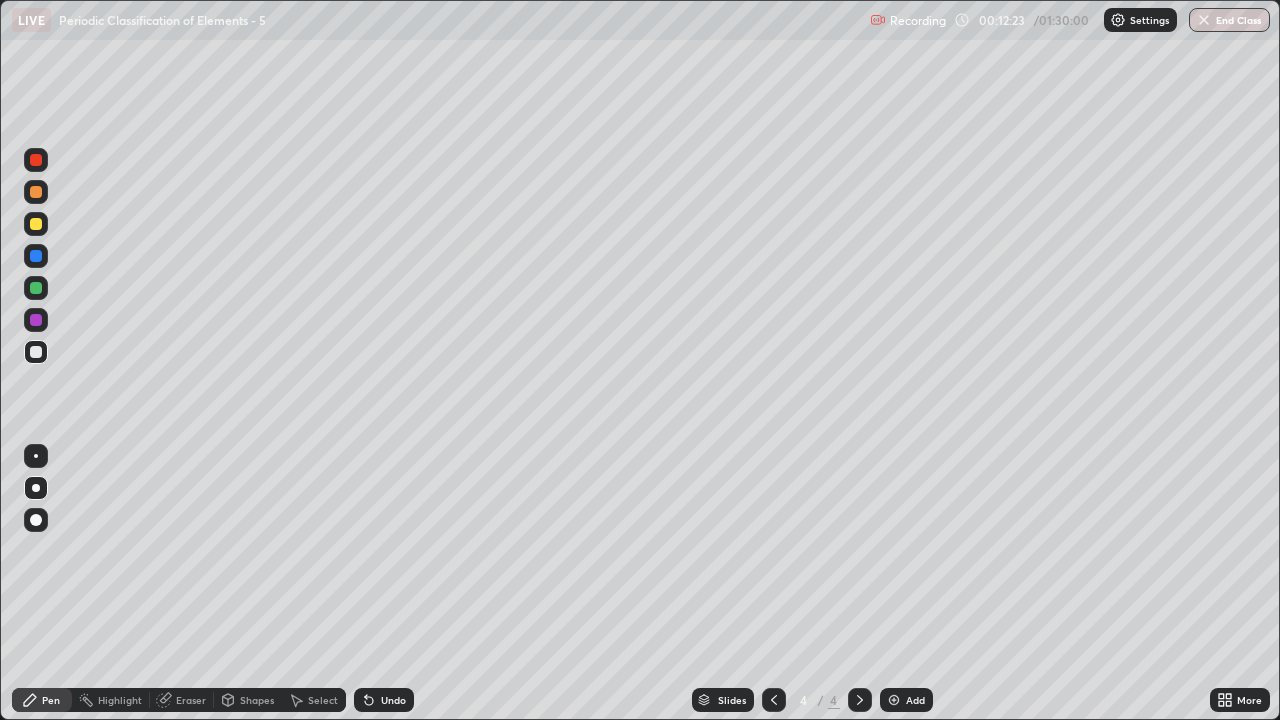 click on "Add" at bounding box center [915, 700] 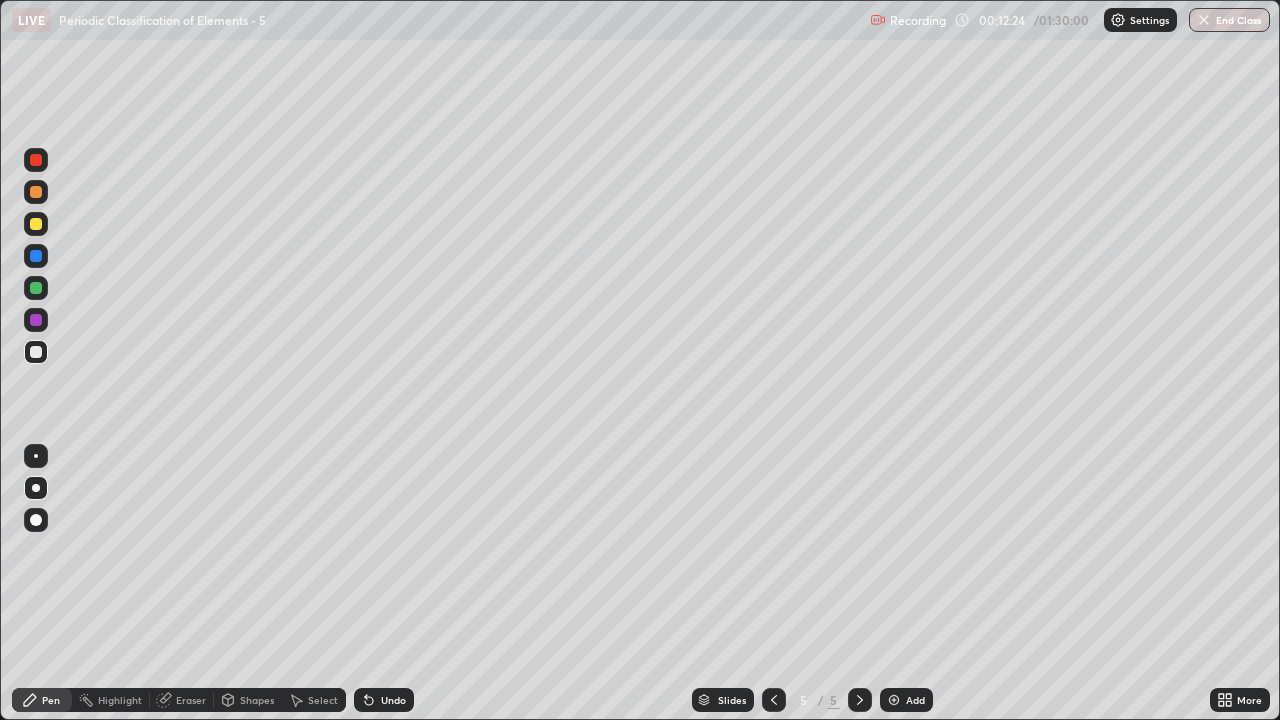 click 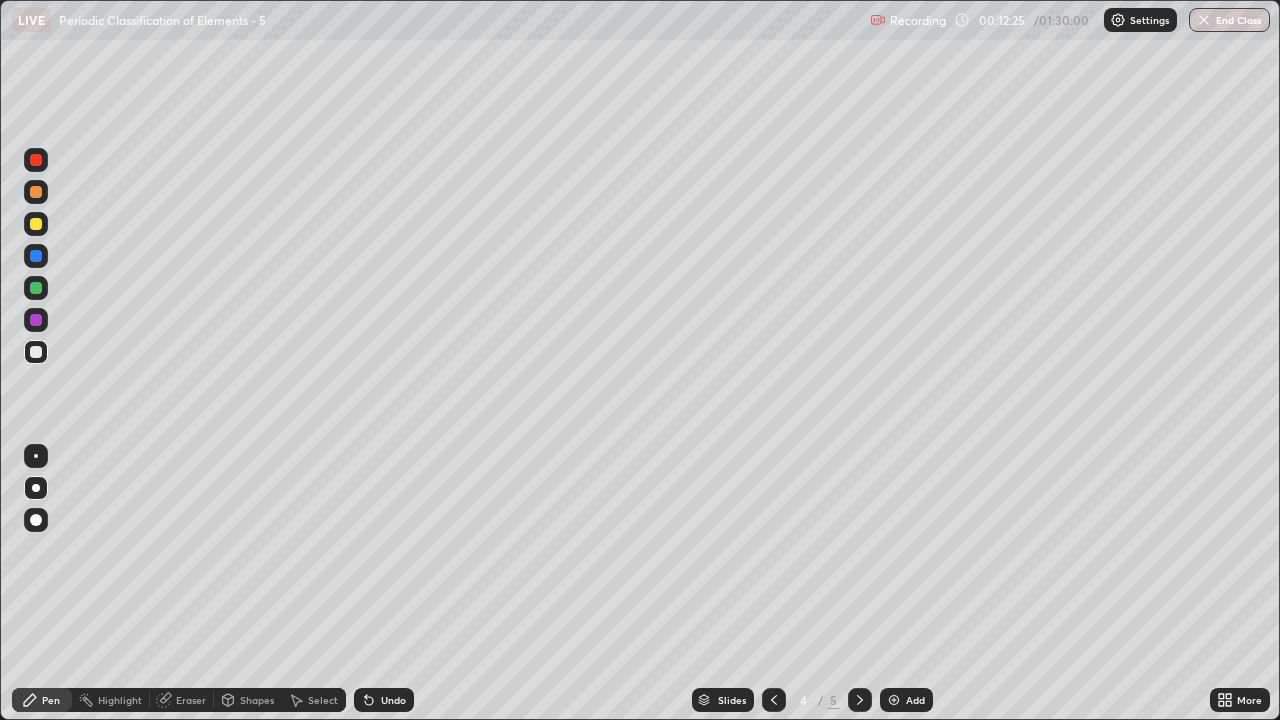 click 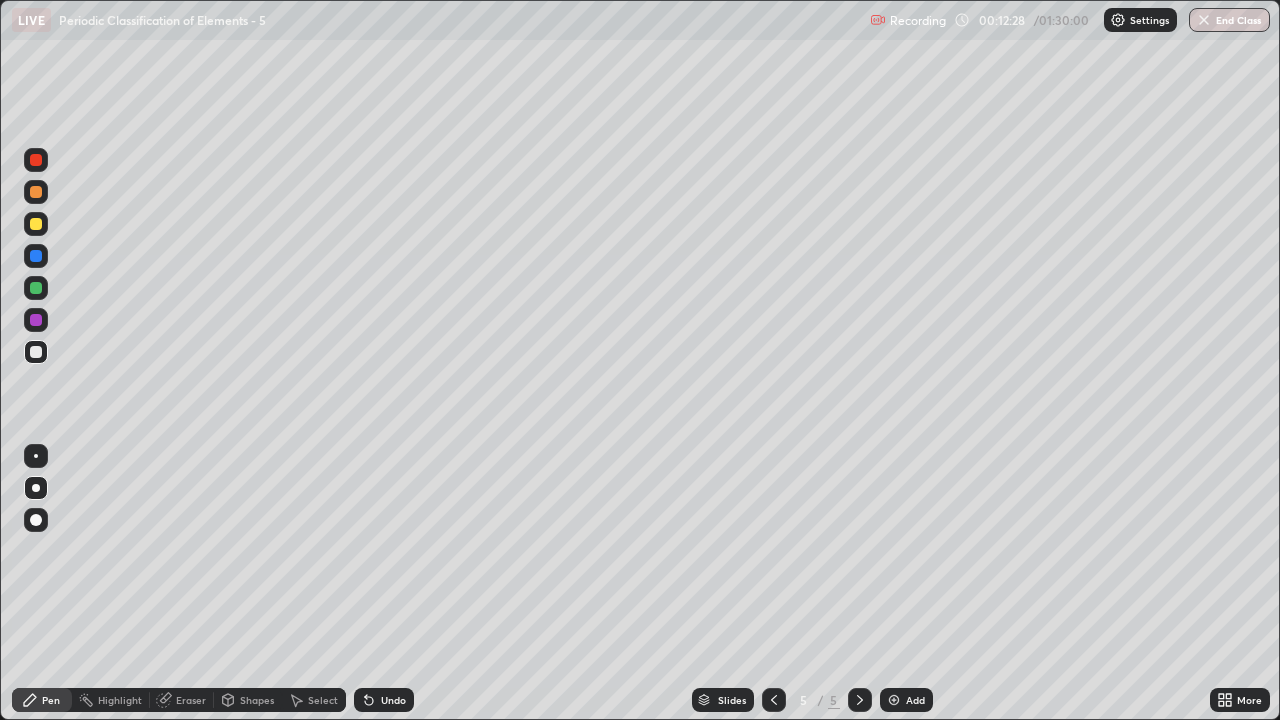 click 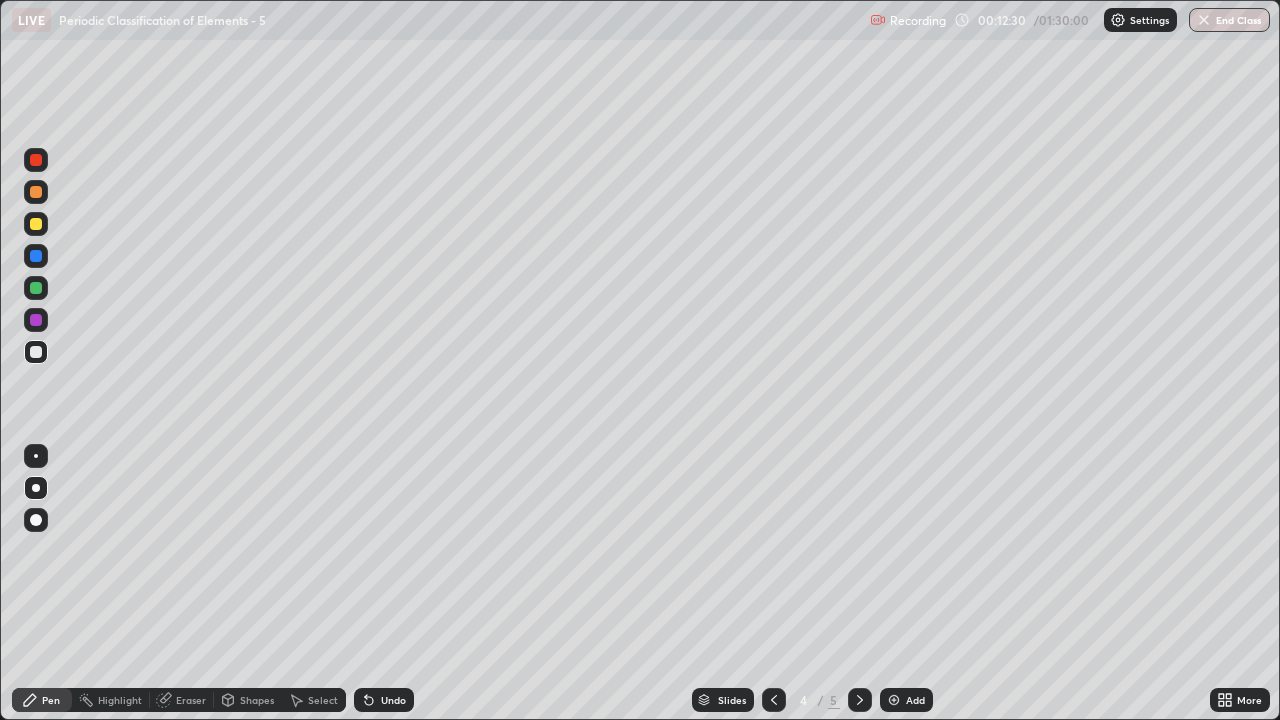 click at bounding box center [36, 352] 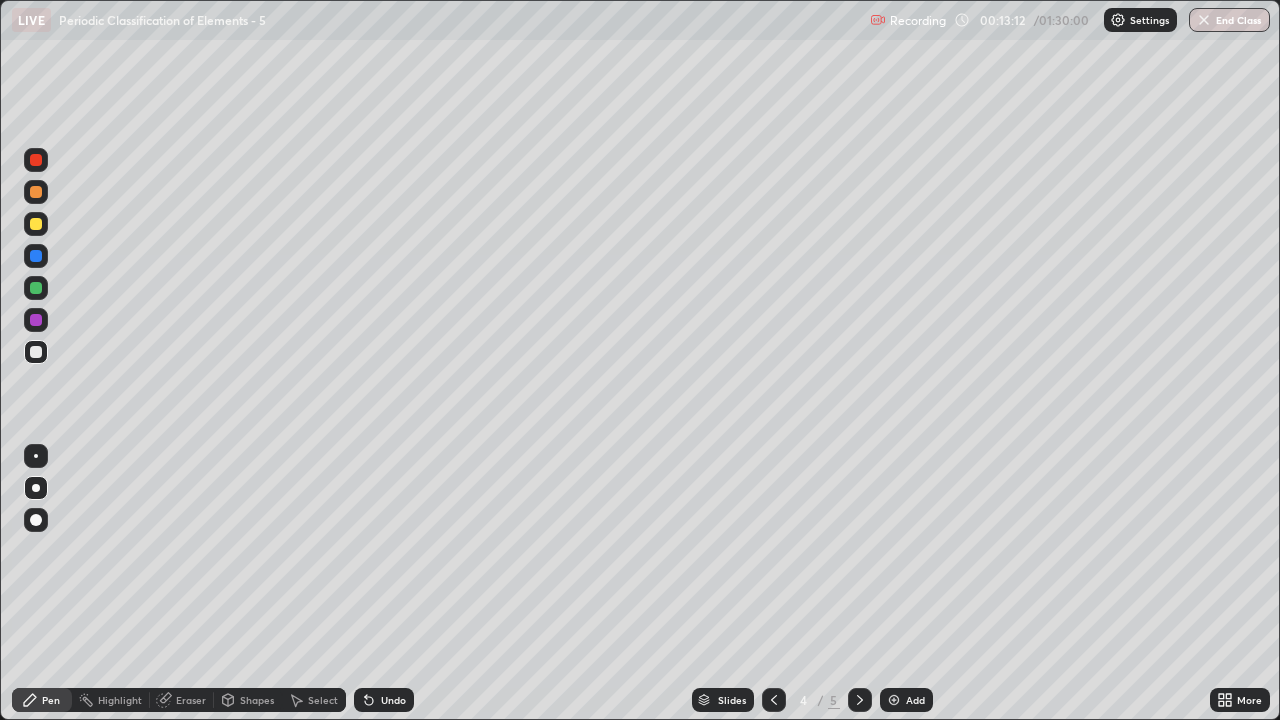 click at bounding box center [36, 192] 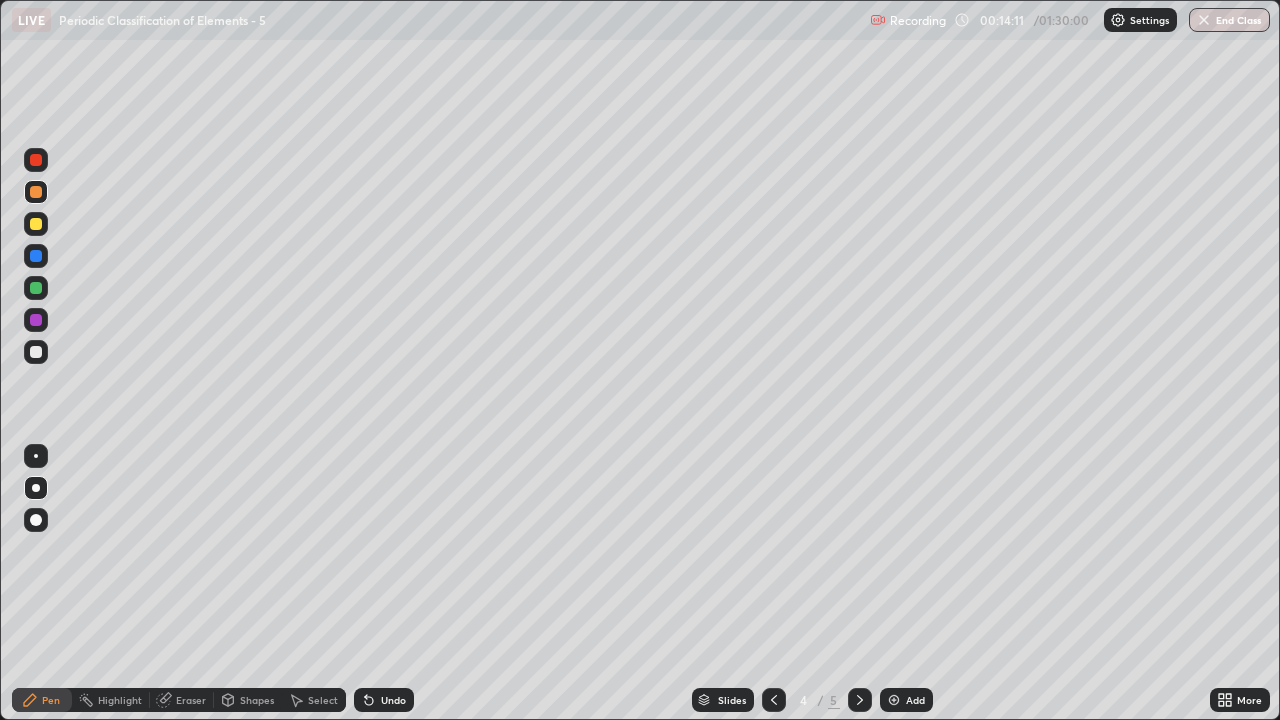 click at bounding box center (36, 352) 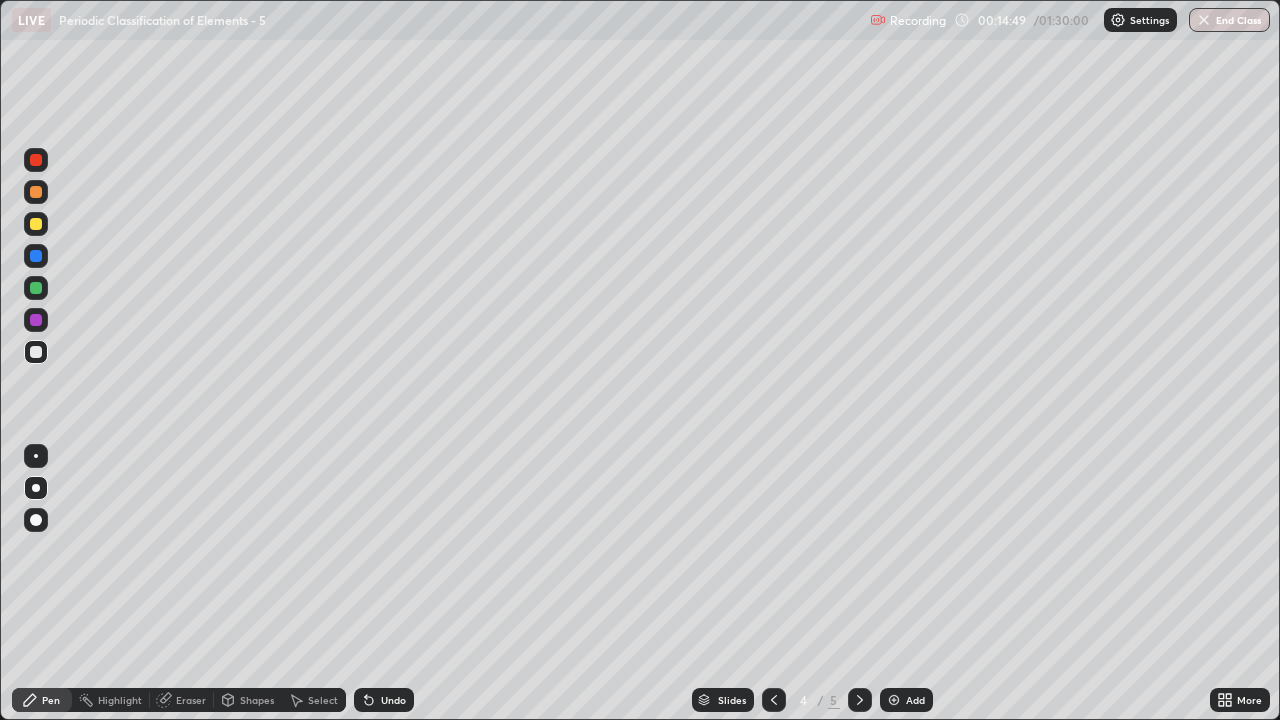 click at bounding box center [36, 352] 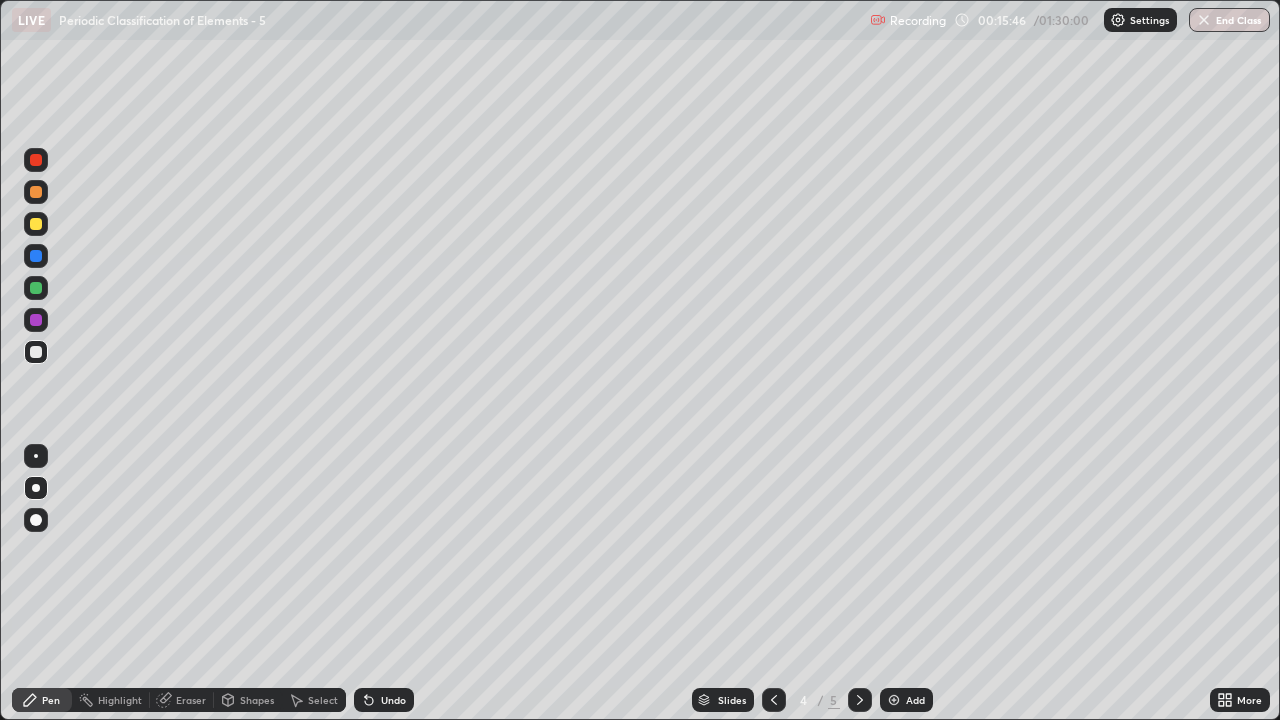click at bounding box center (36, 192) 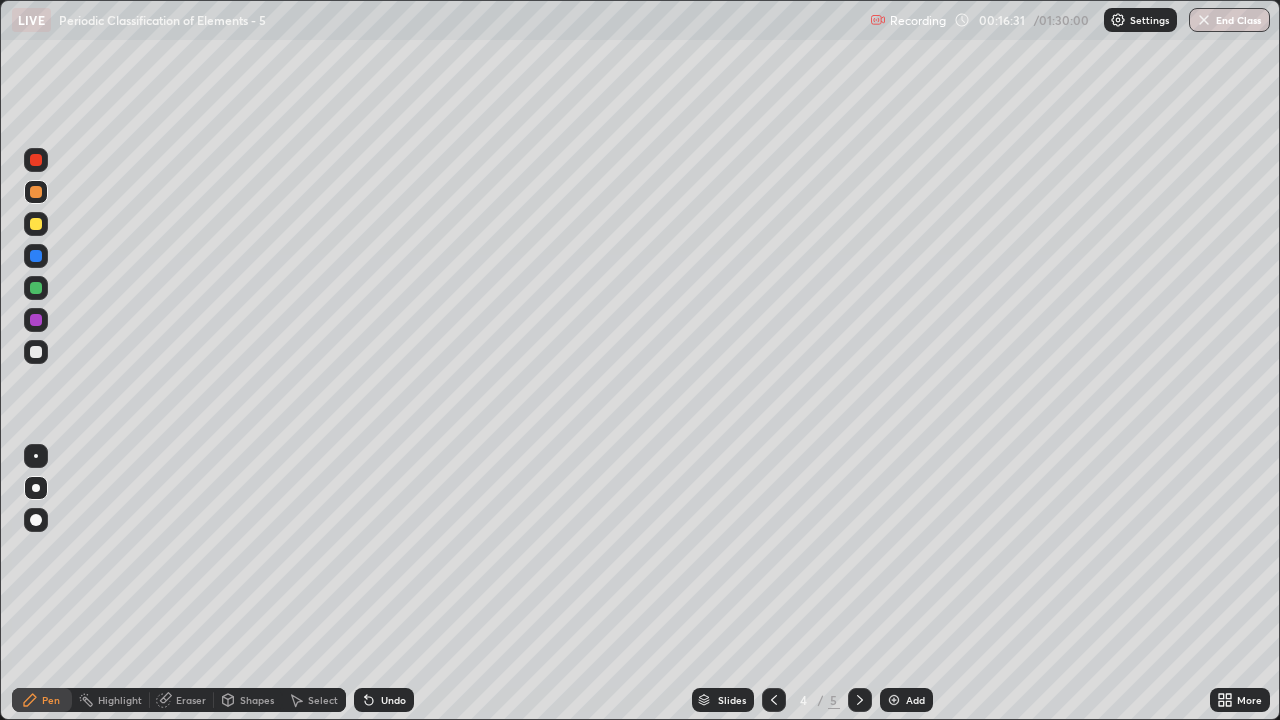 click 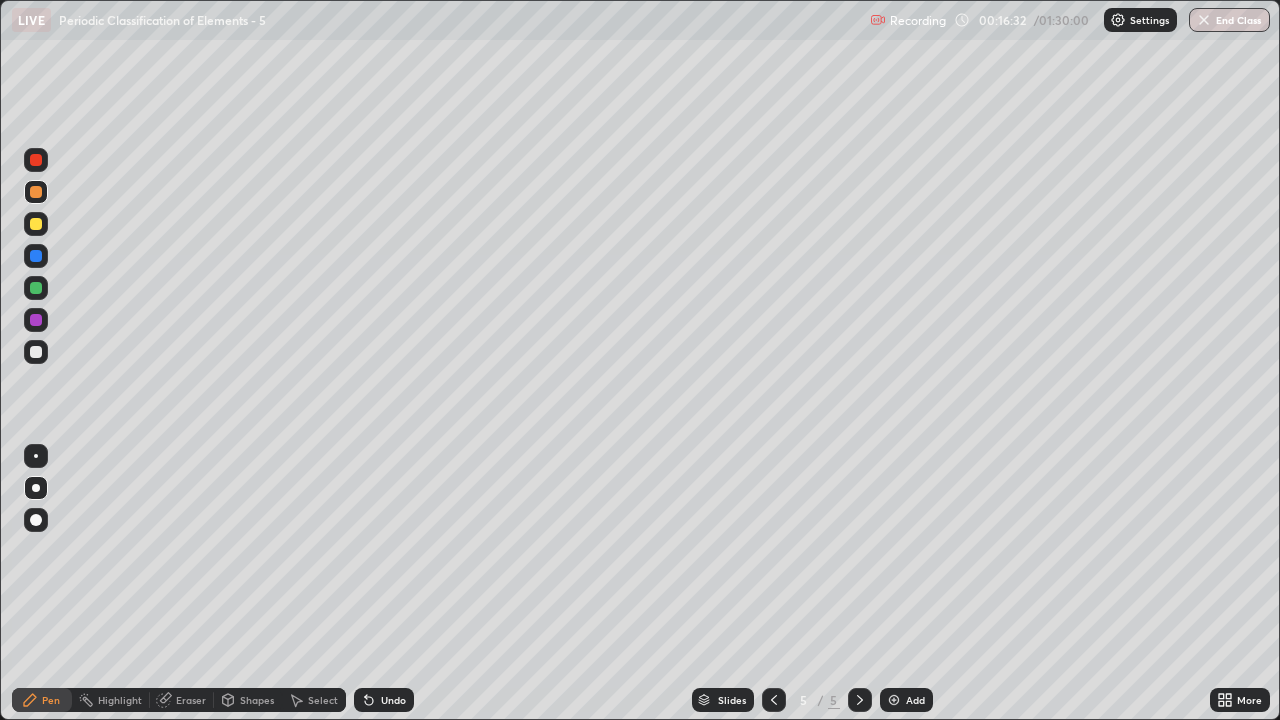 click 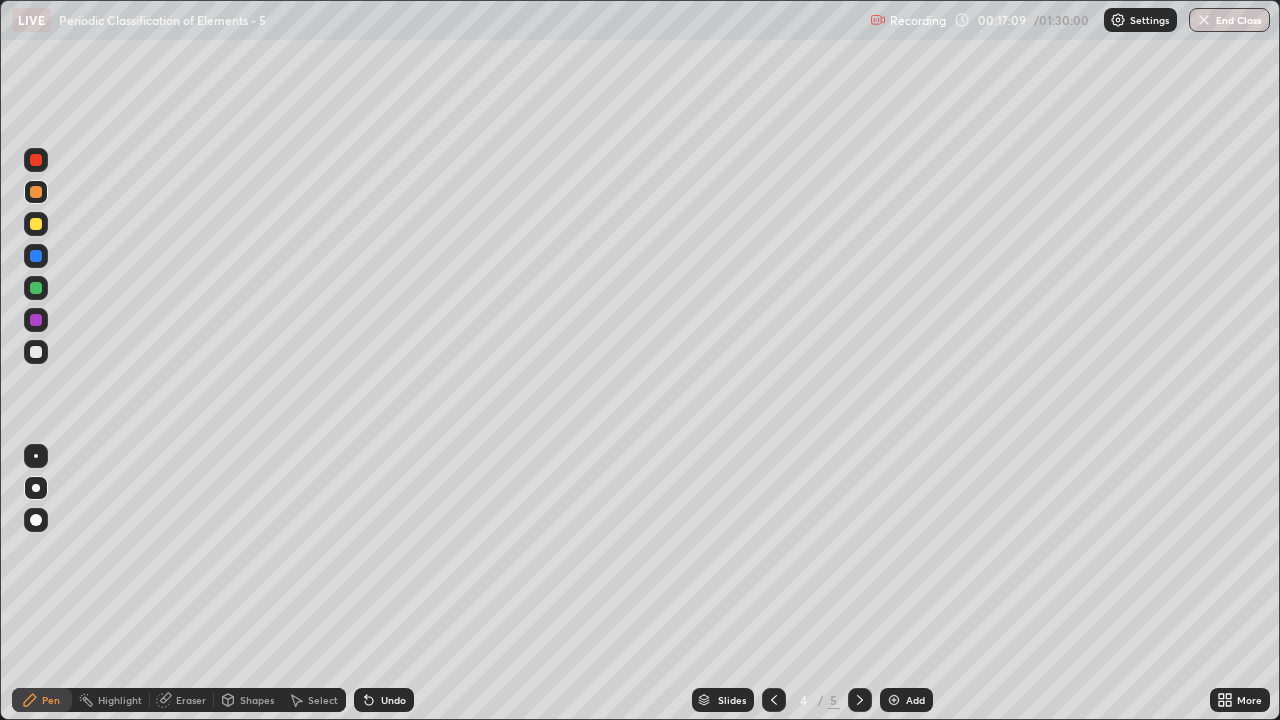 click at bounding box center [860, 700] 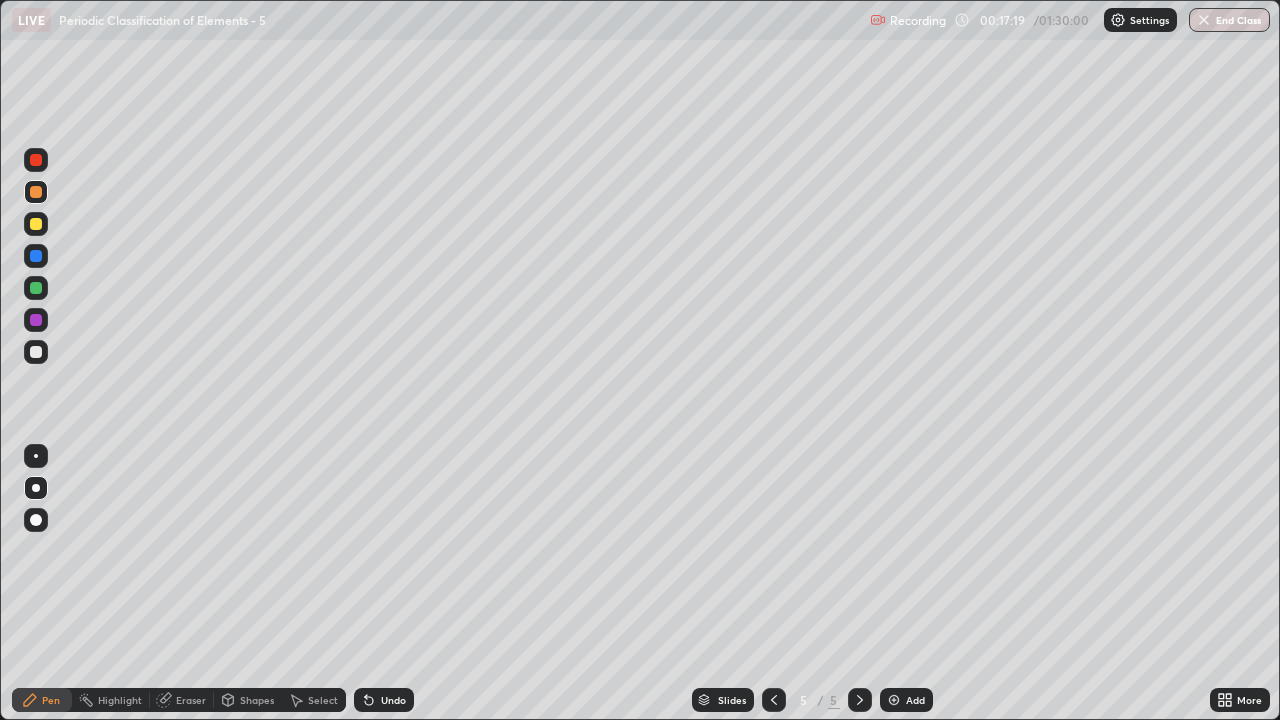 click at bounding box center (36, 352) 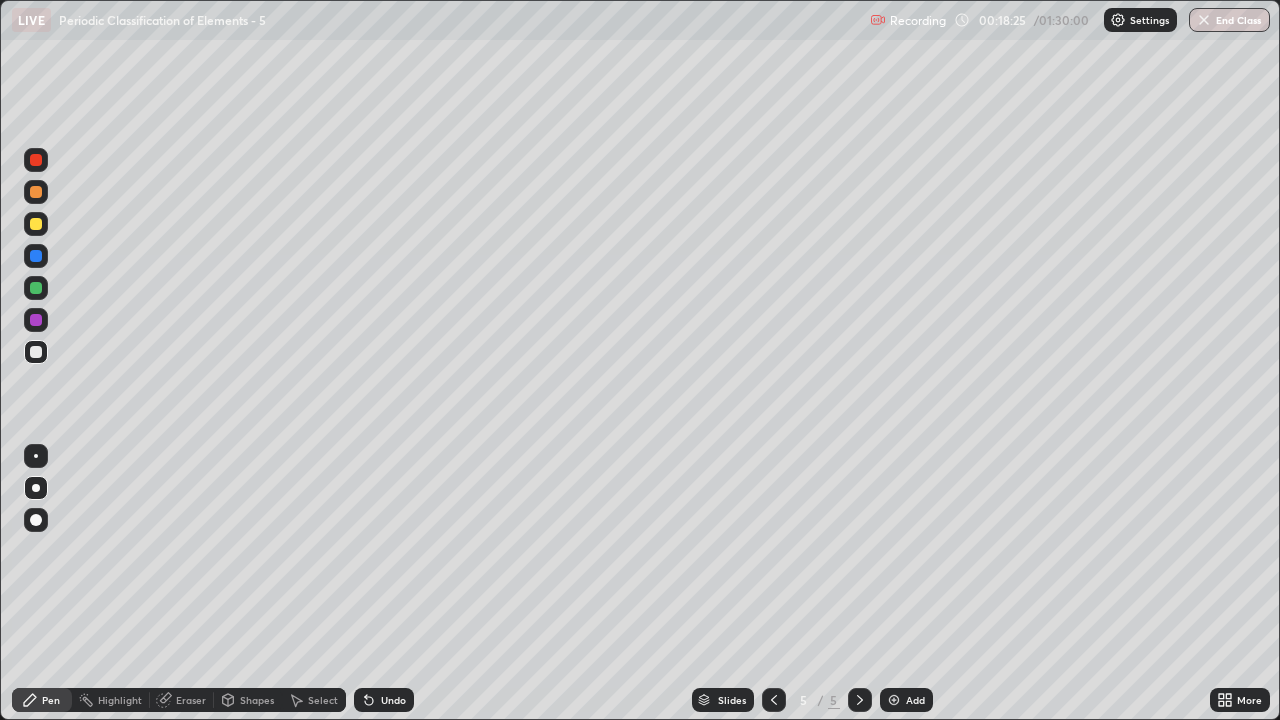click at bounding box center [36, 352] 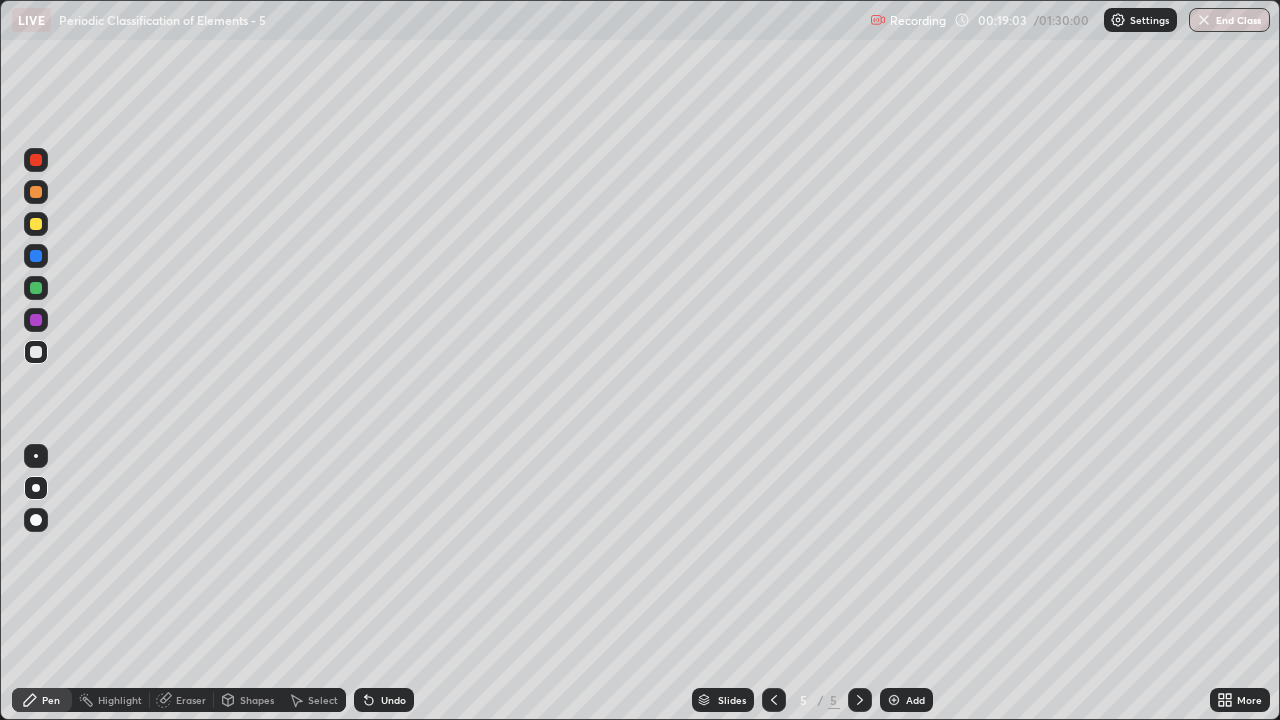 click at bounding box center [36, 224] 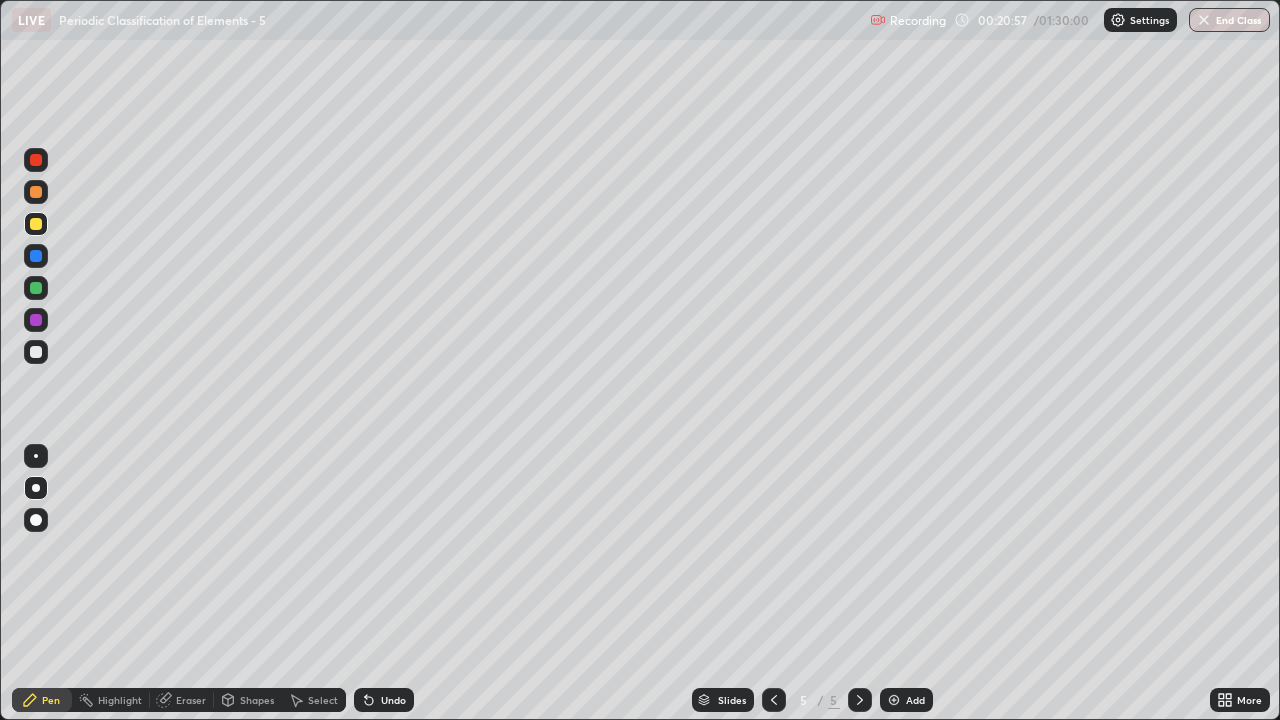 click 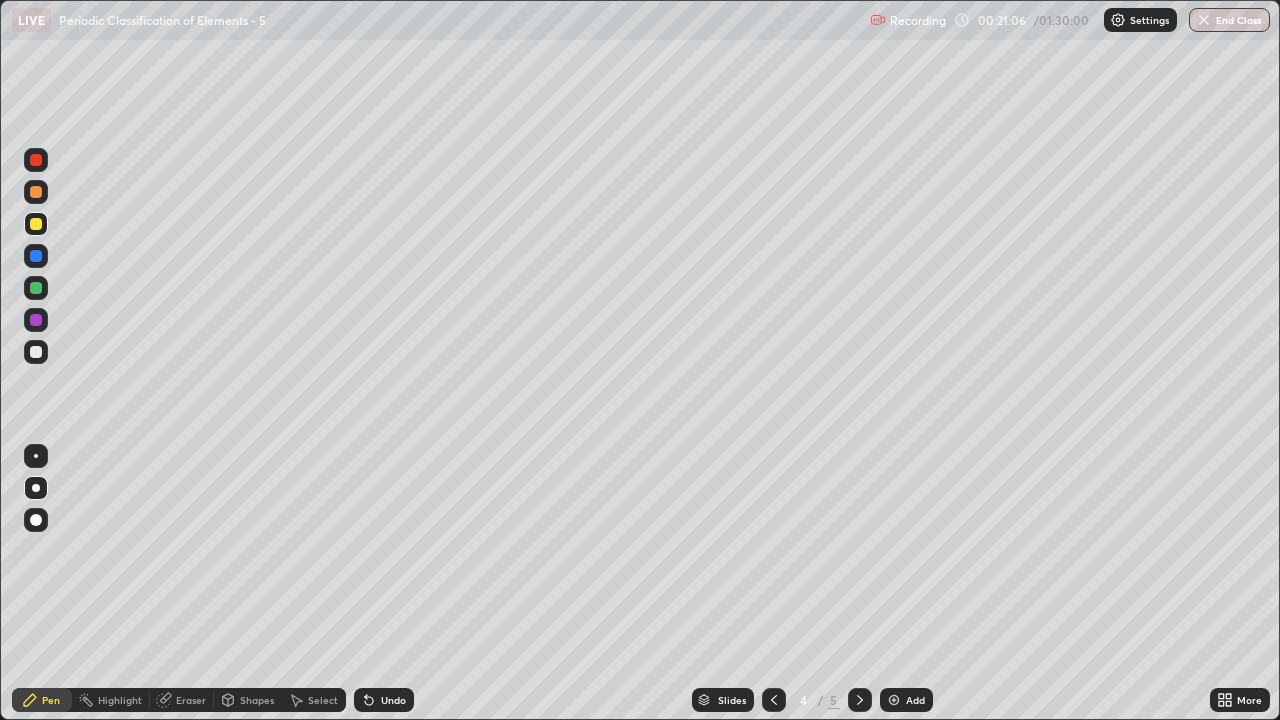 click 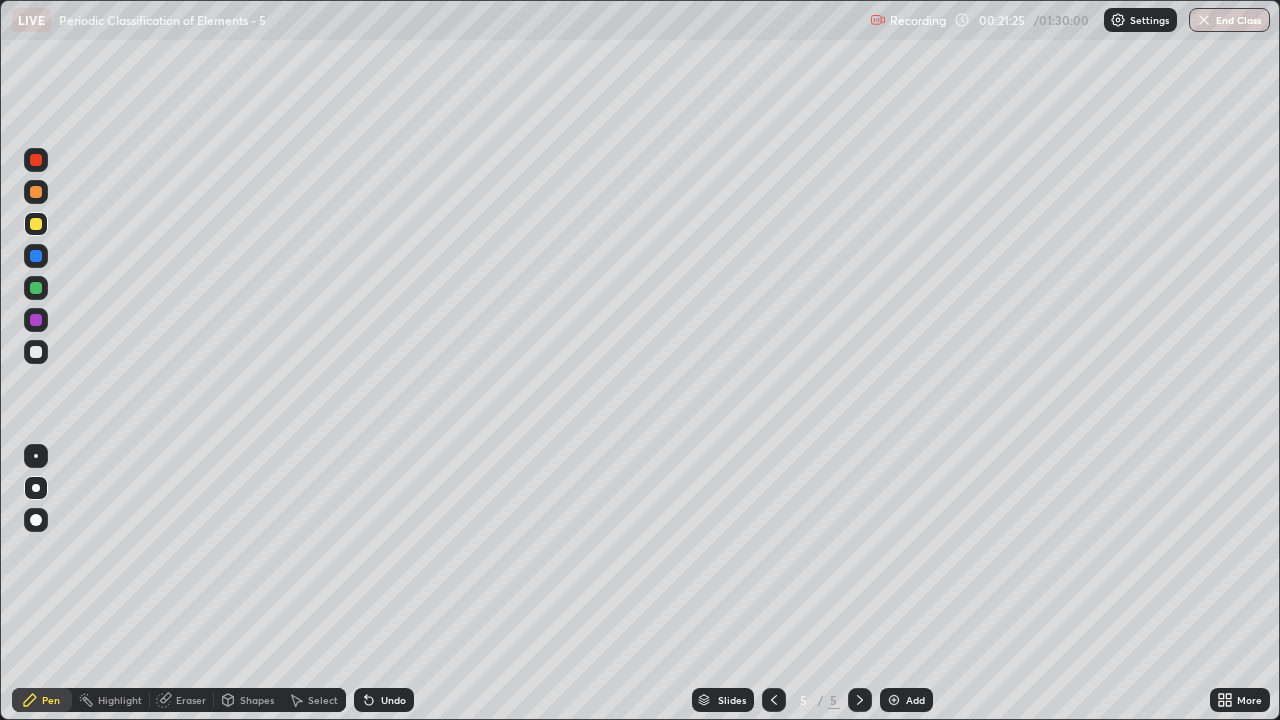 click at bounding box center (36, 224) 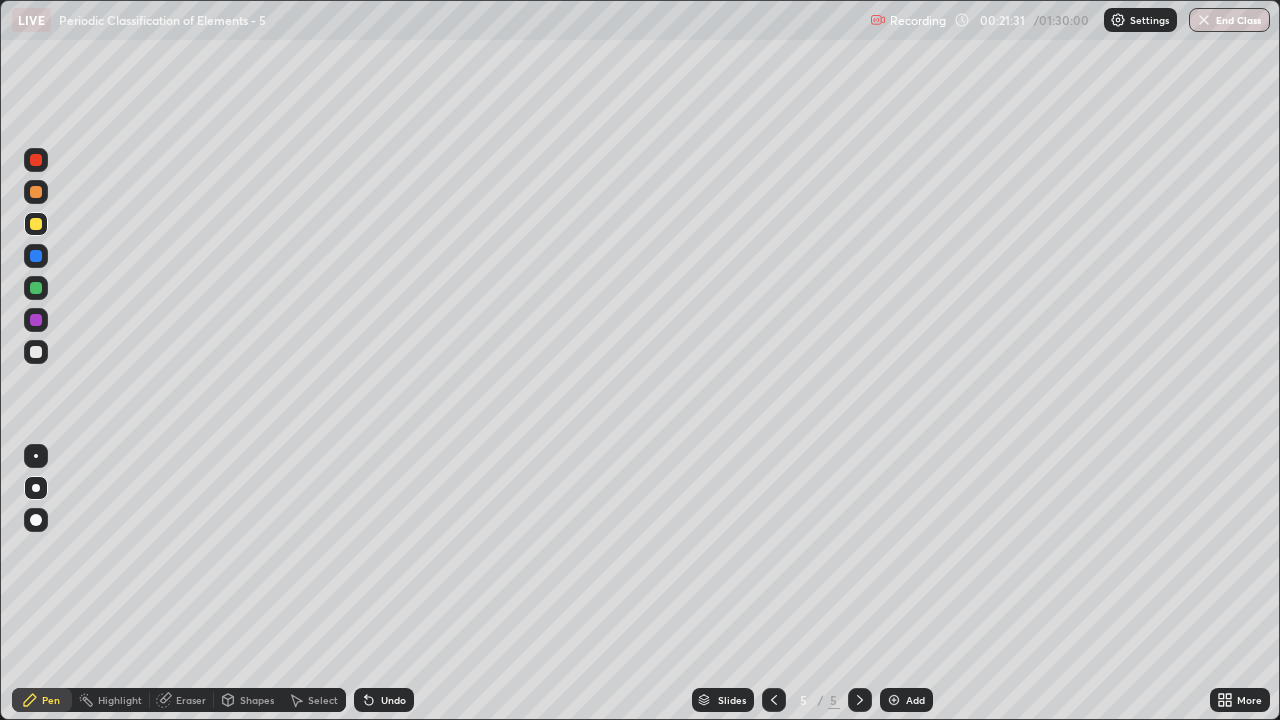 click at bounding box center [36, 352] 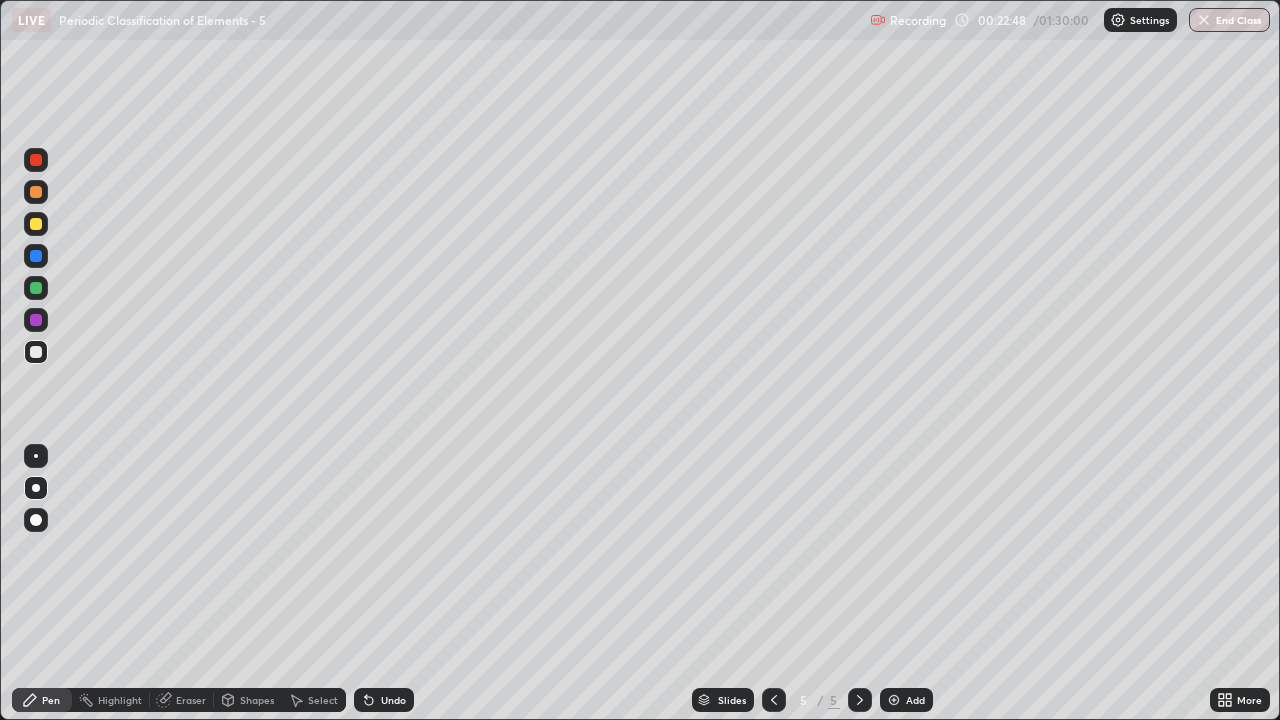 click at bounding box center [36, 224] 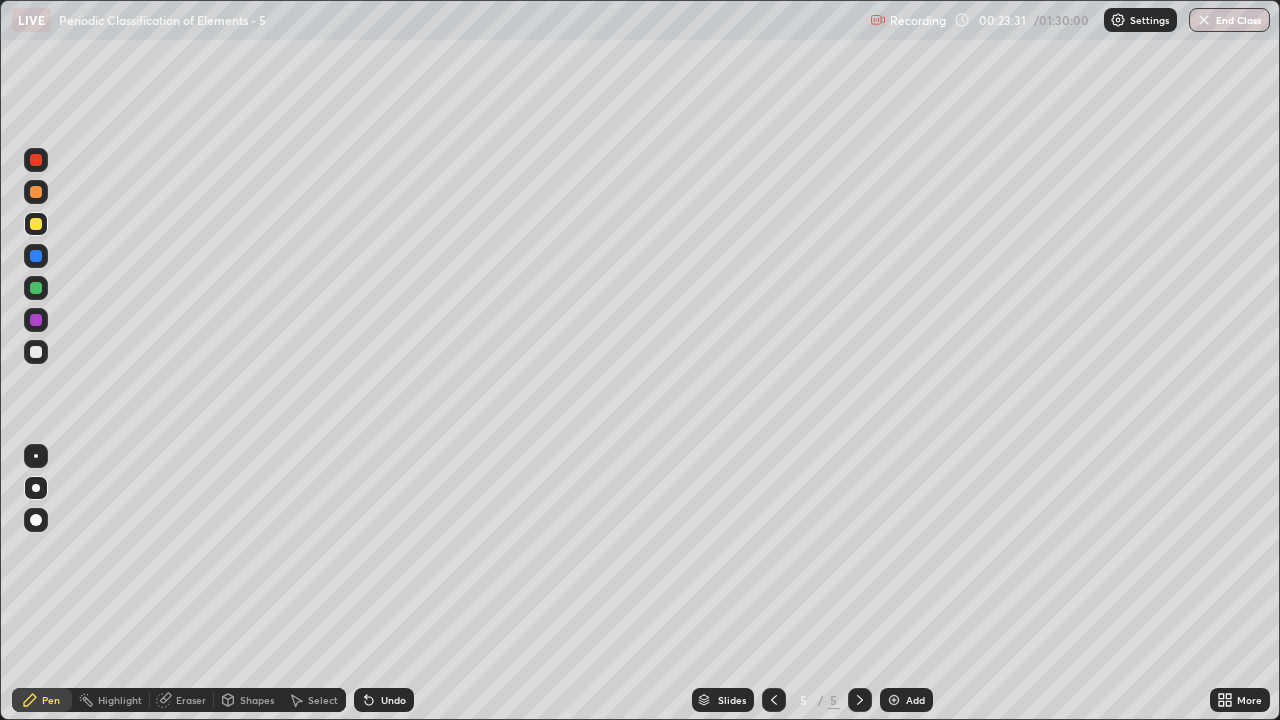 click at bounding box center [36, 352] 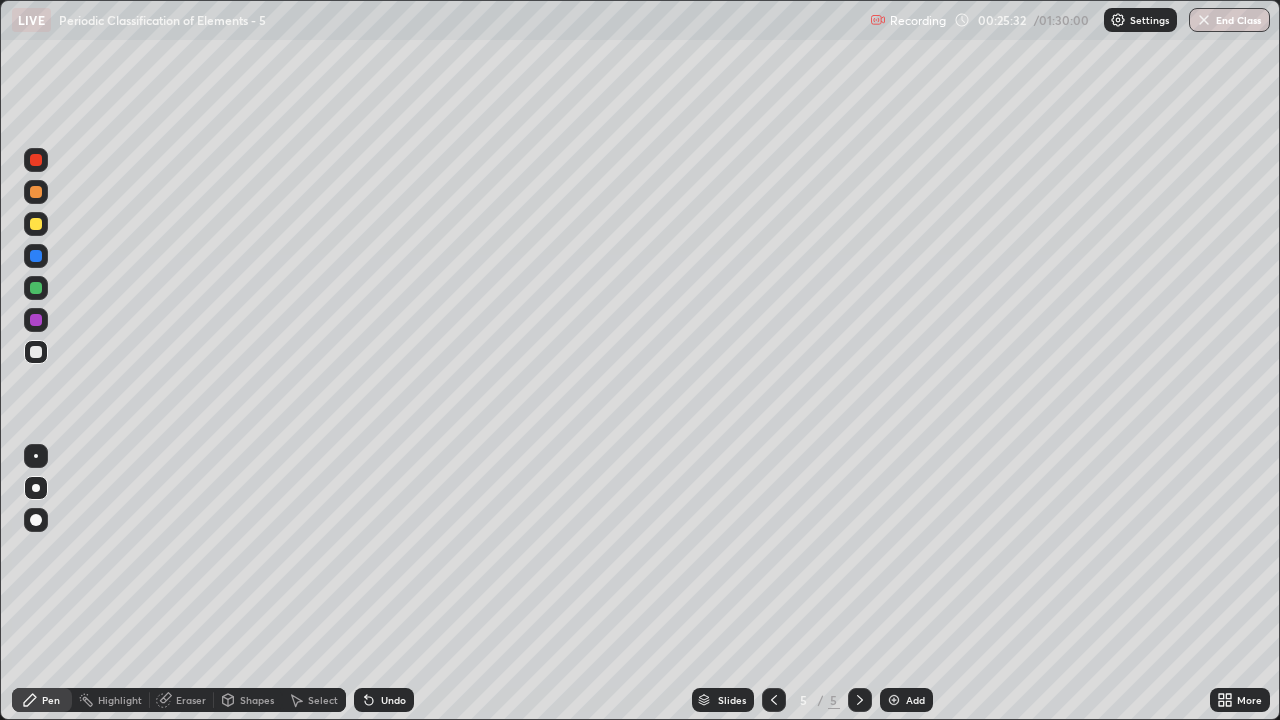 click 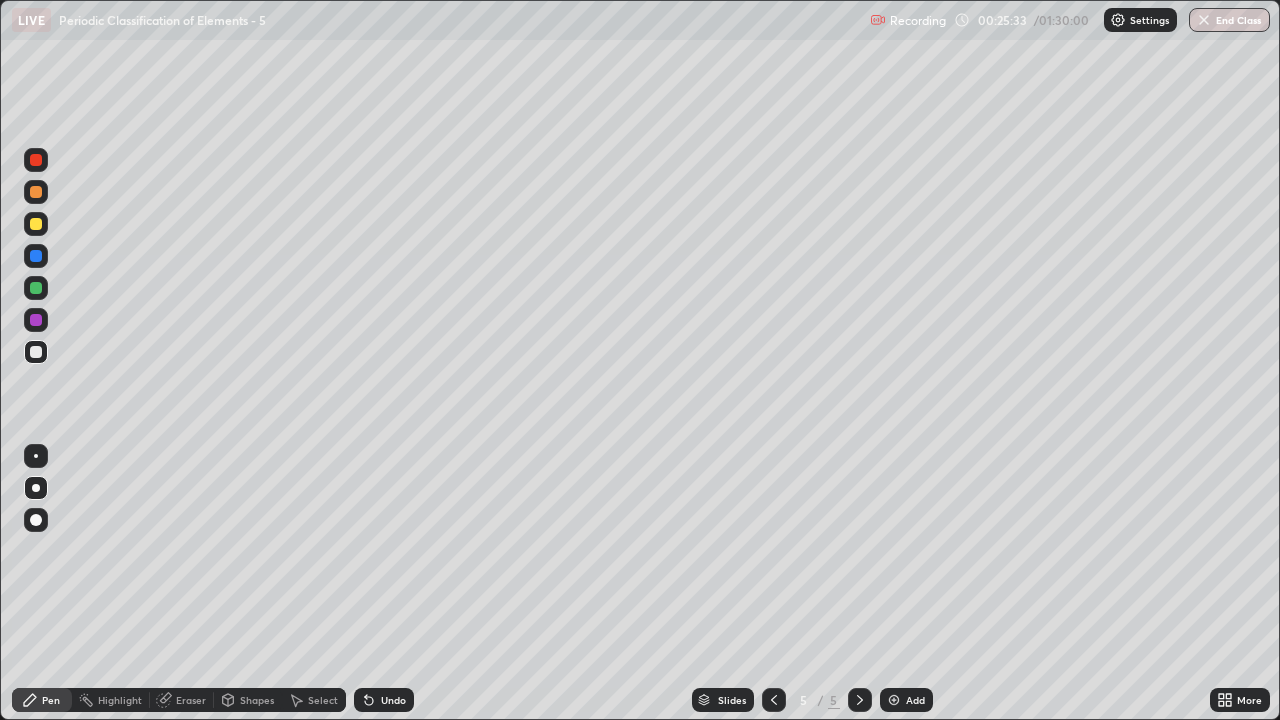 click on "Add" at bounding box center [906, 700] 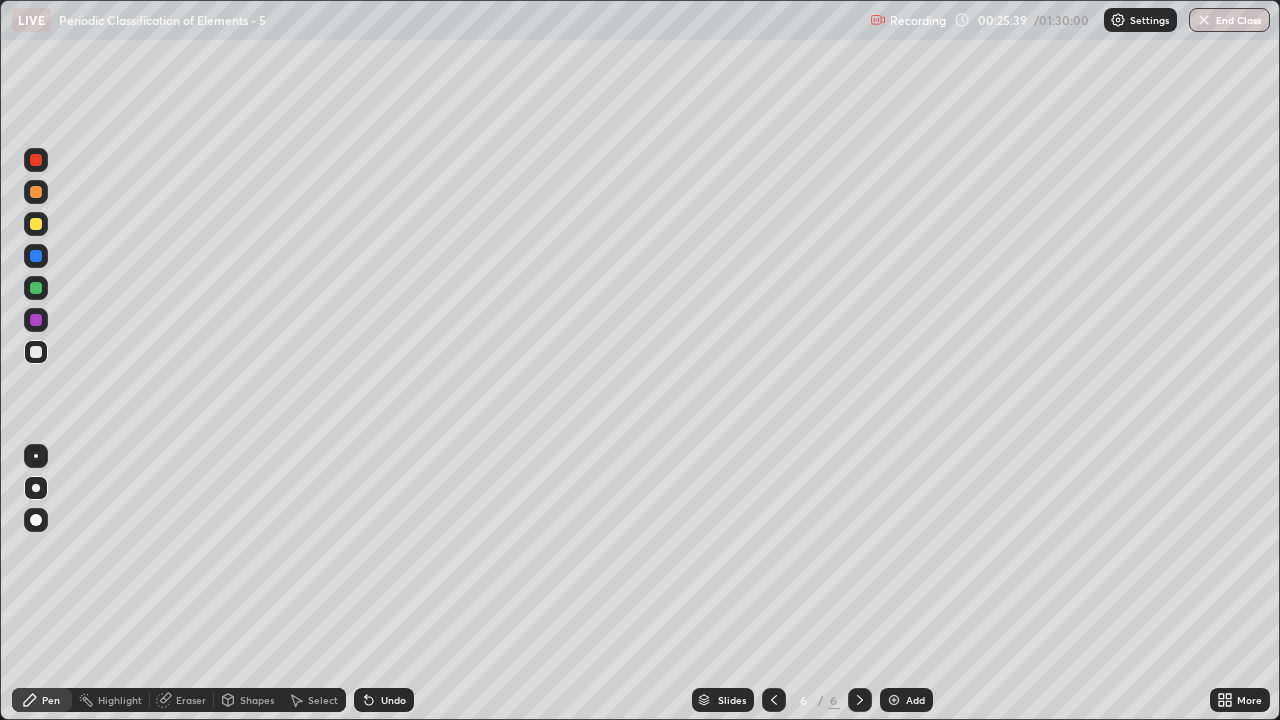 click at bounding box center (36, 352) 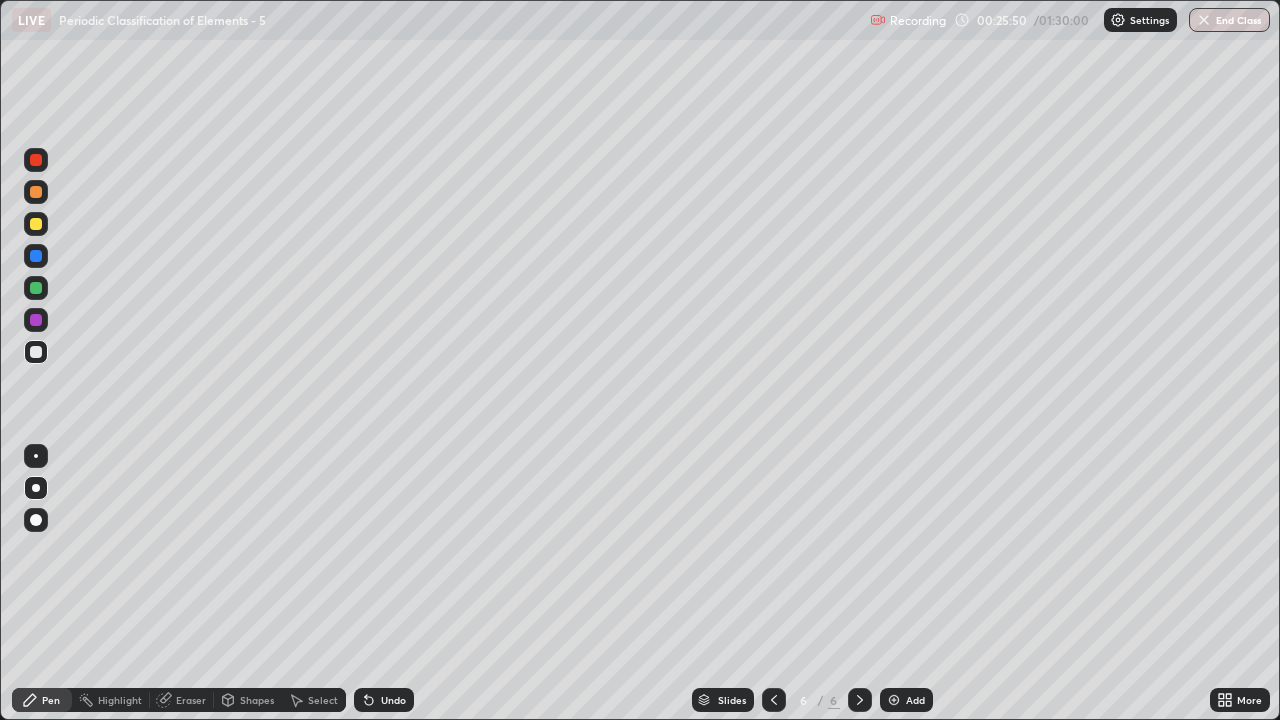 click at bounding box center (36, 192) 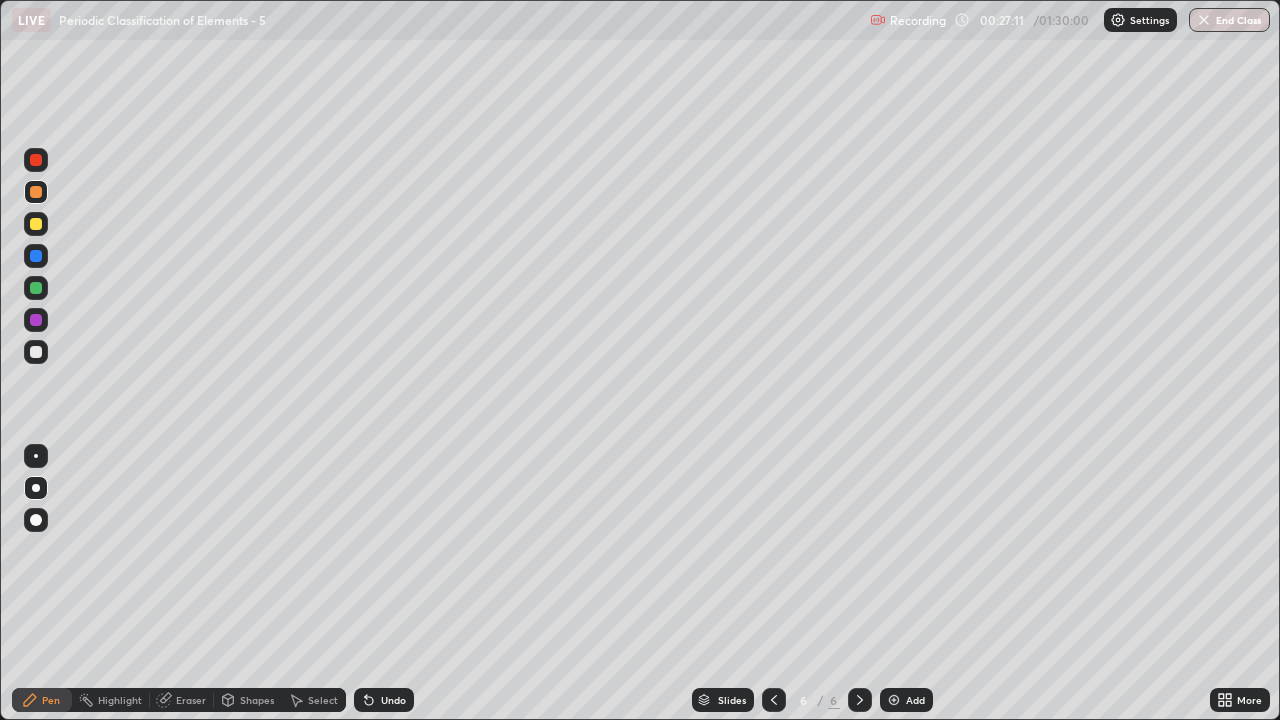 click at bounding box center [36, 352] 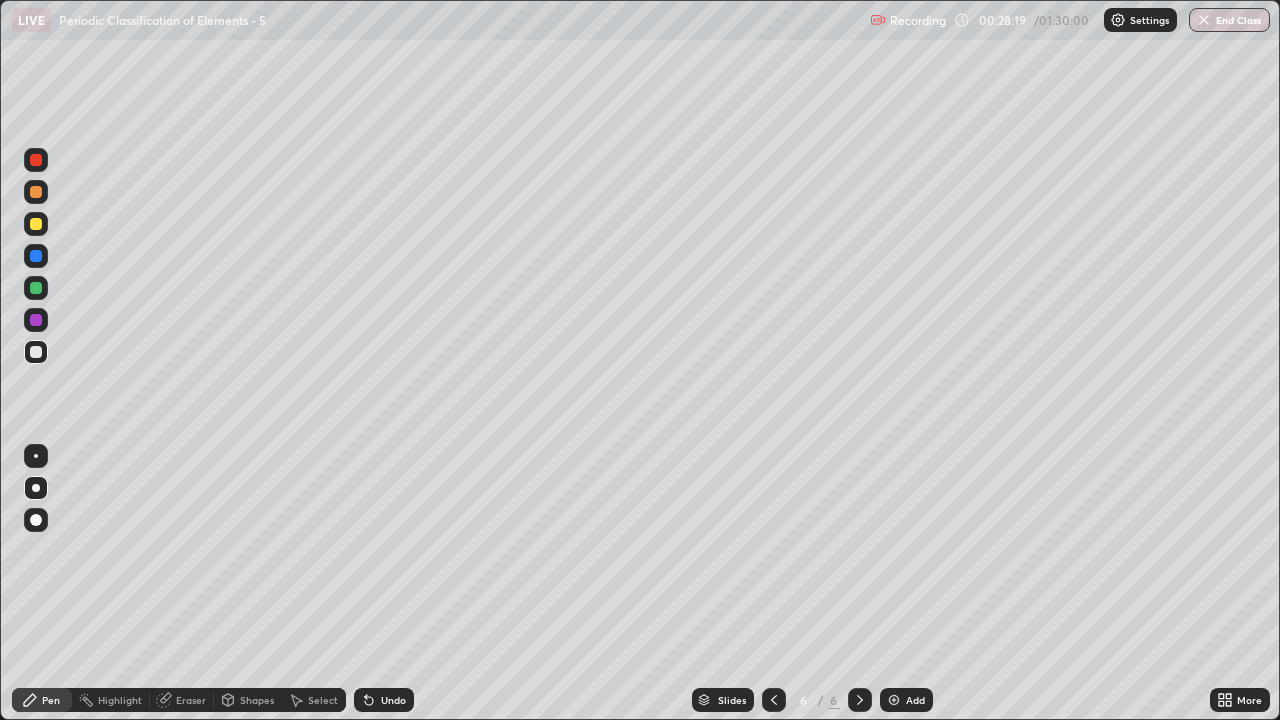 click on "Eraser" at bounding box center (191, 700) 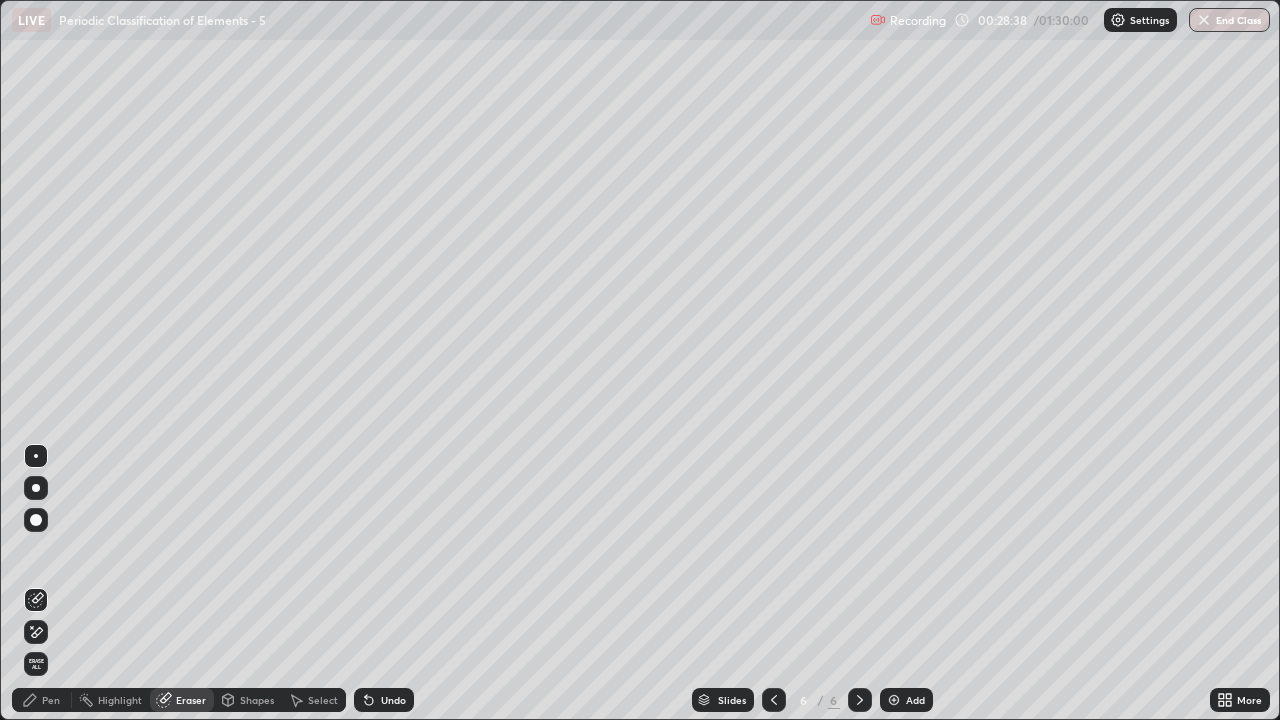 click on "Pen" at bounding box center (42, 700) 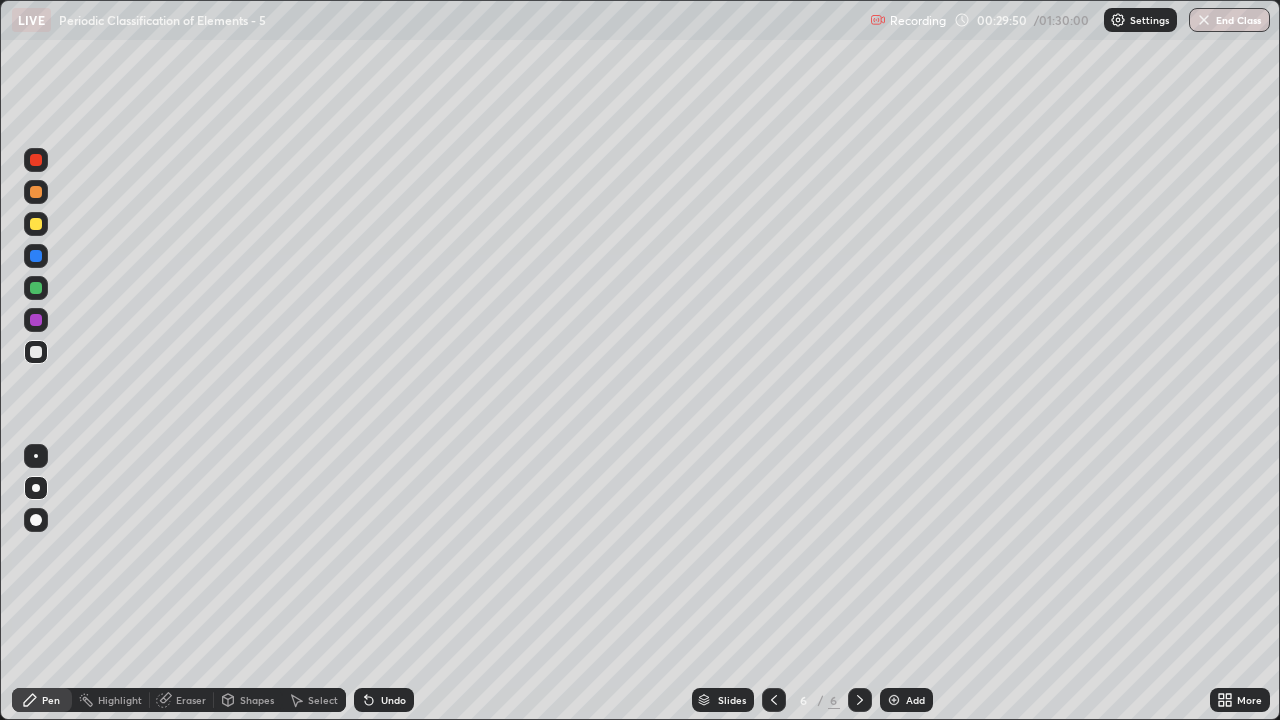 click at bounding box center (36, 192) 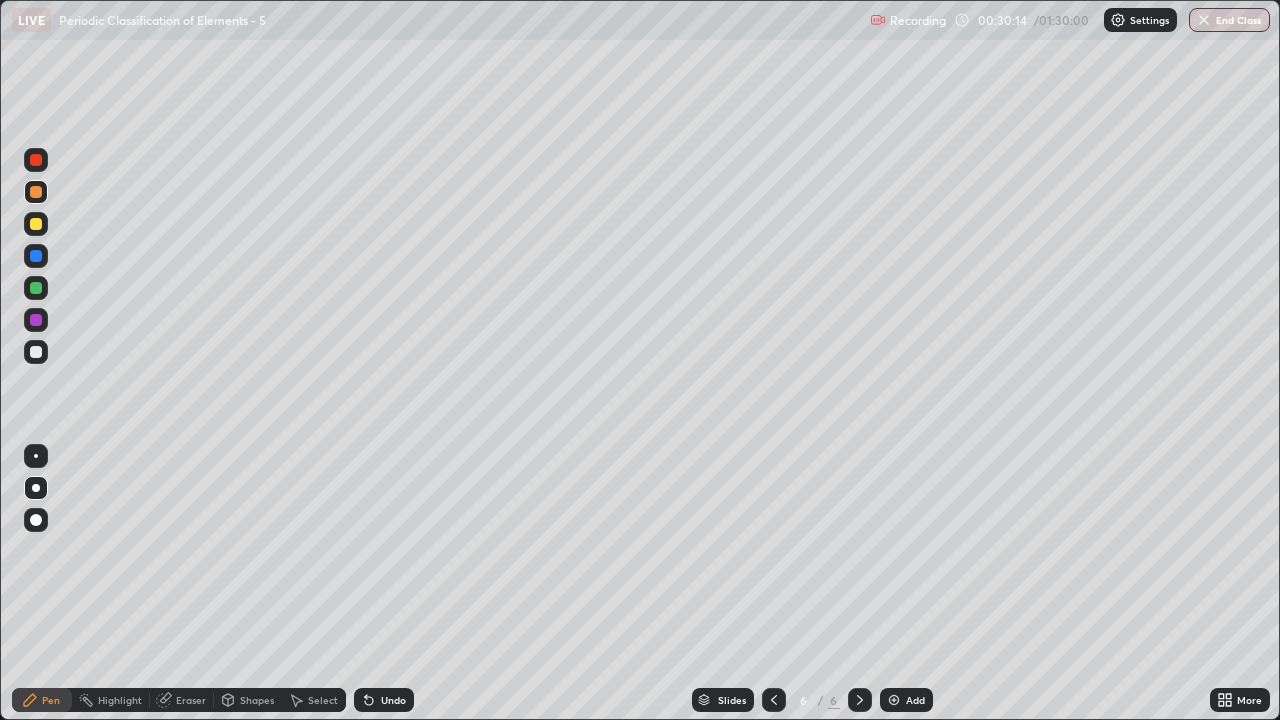 click at bounding box center (36, 352) 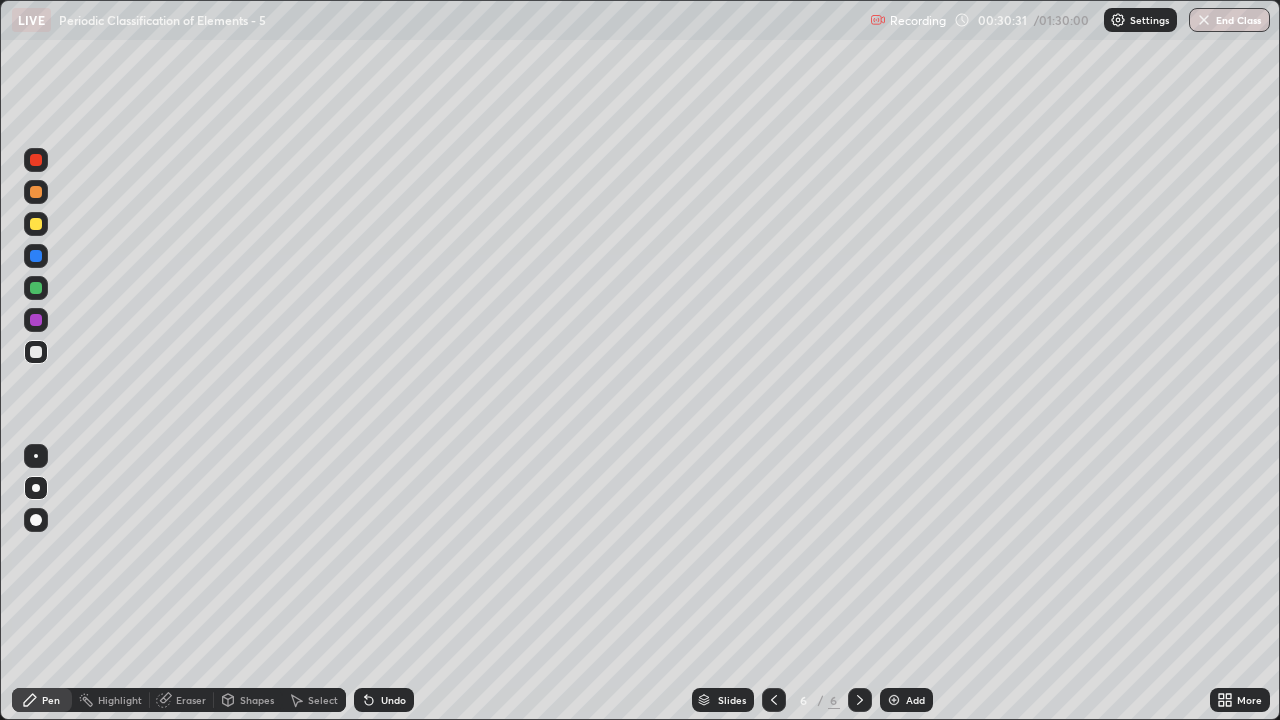 click at bounding box center [36, 224] 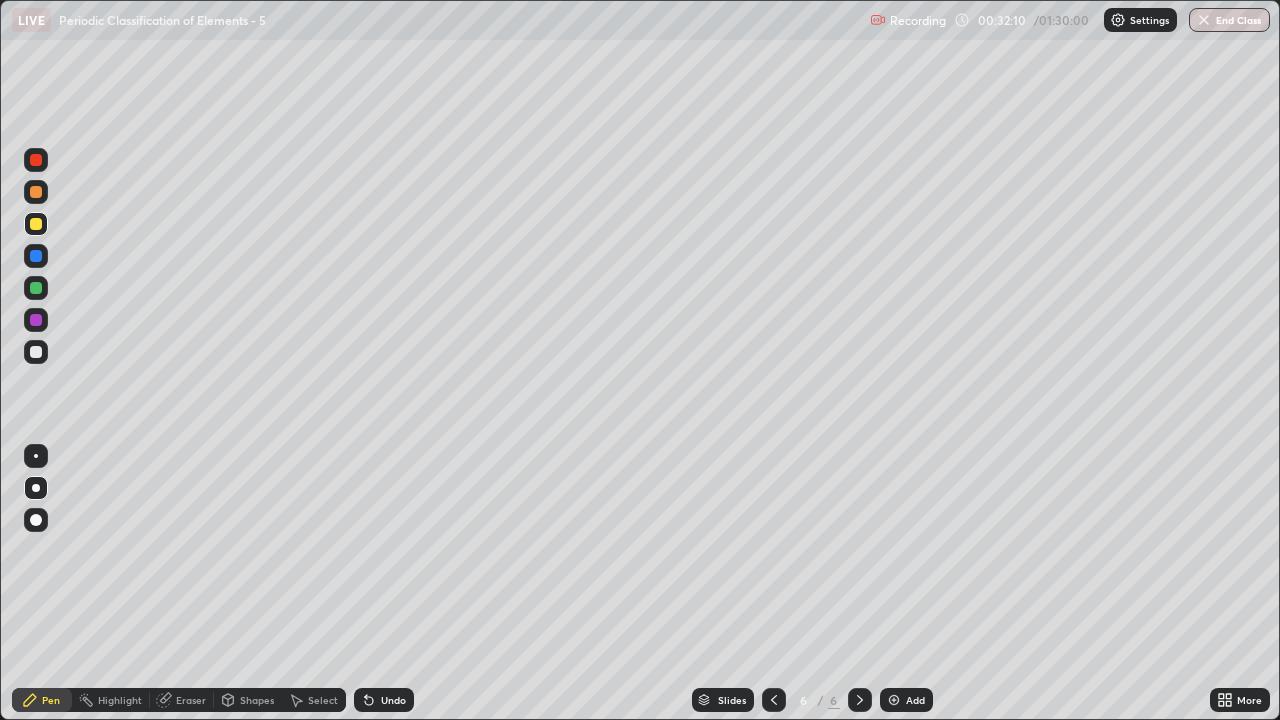 click on "Eraser" at bounding box center [191, 700] 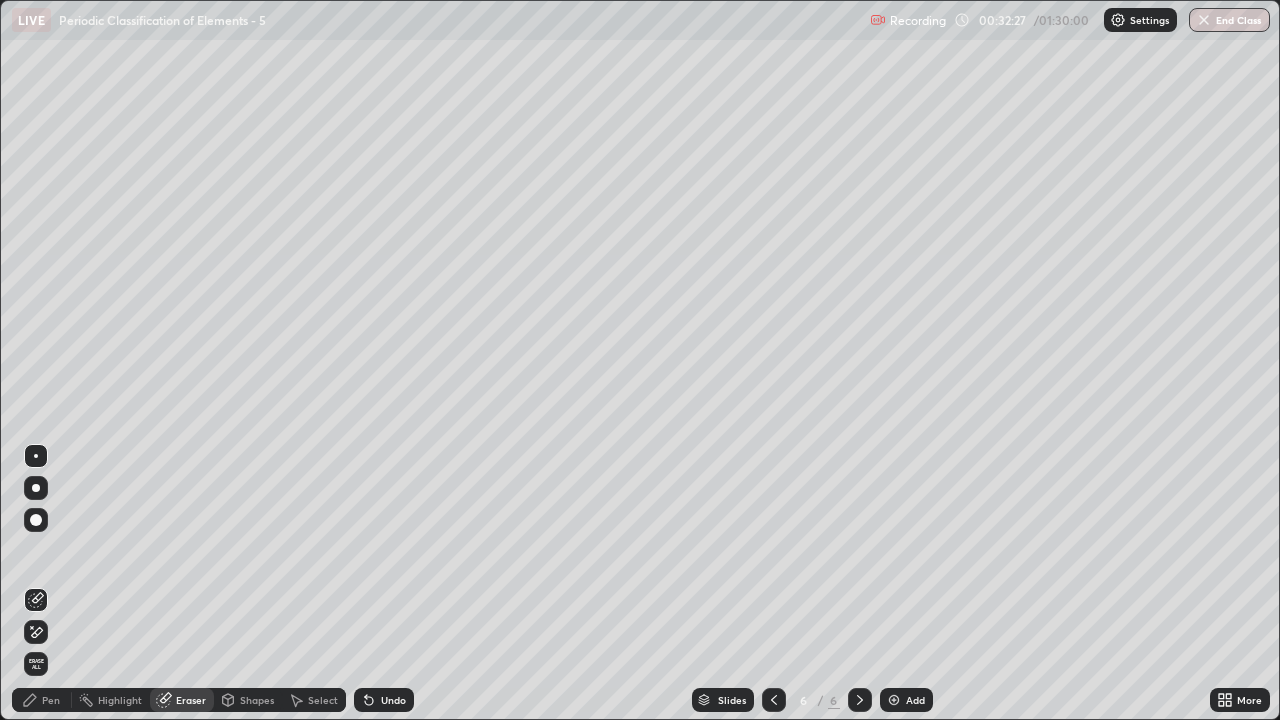 click on "Pen" at bounding box center [51, 700] 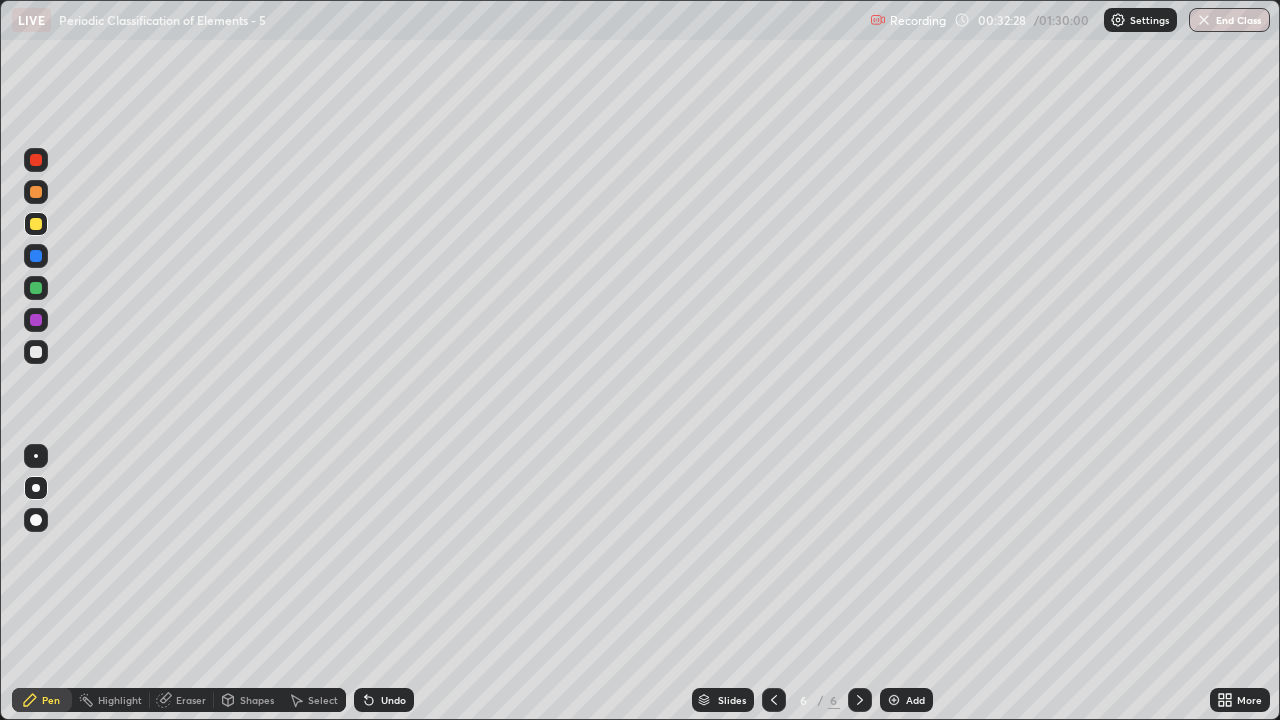click at bounding box center (36, 352) 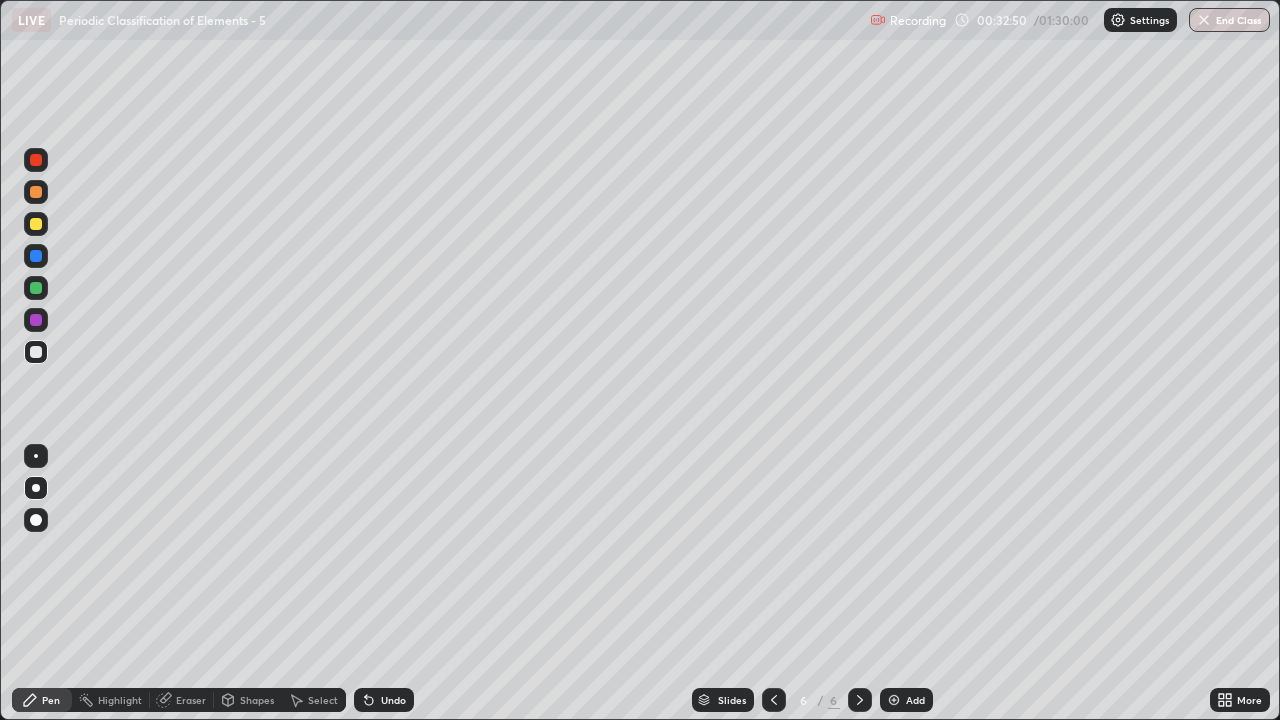 click at bounding box center (36, 192) 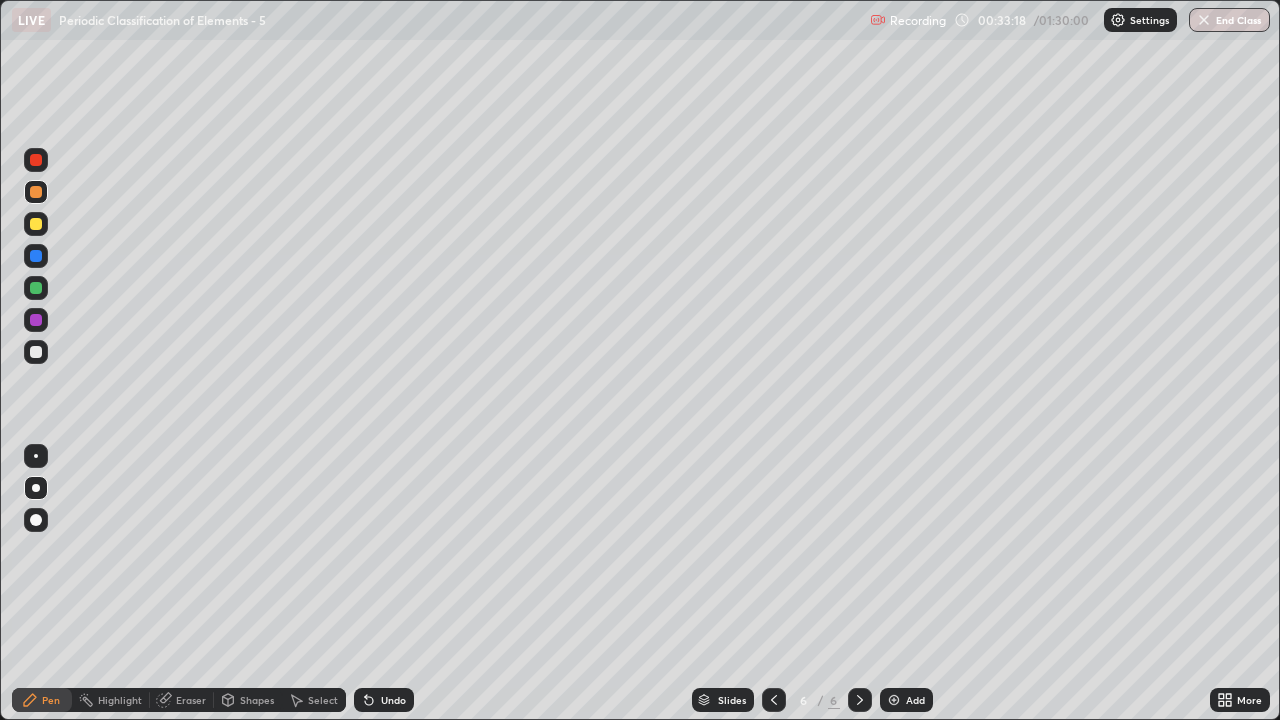click at bounding box center [36, 352] 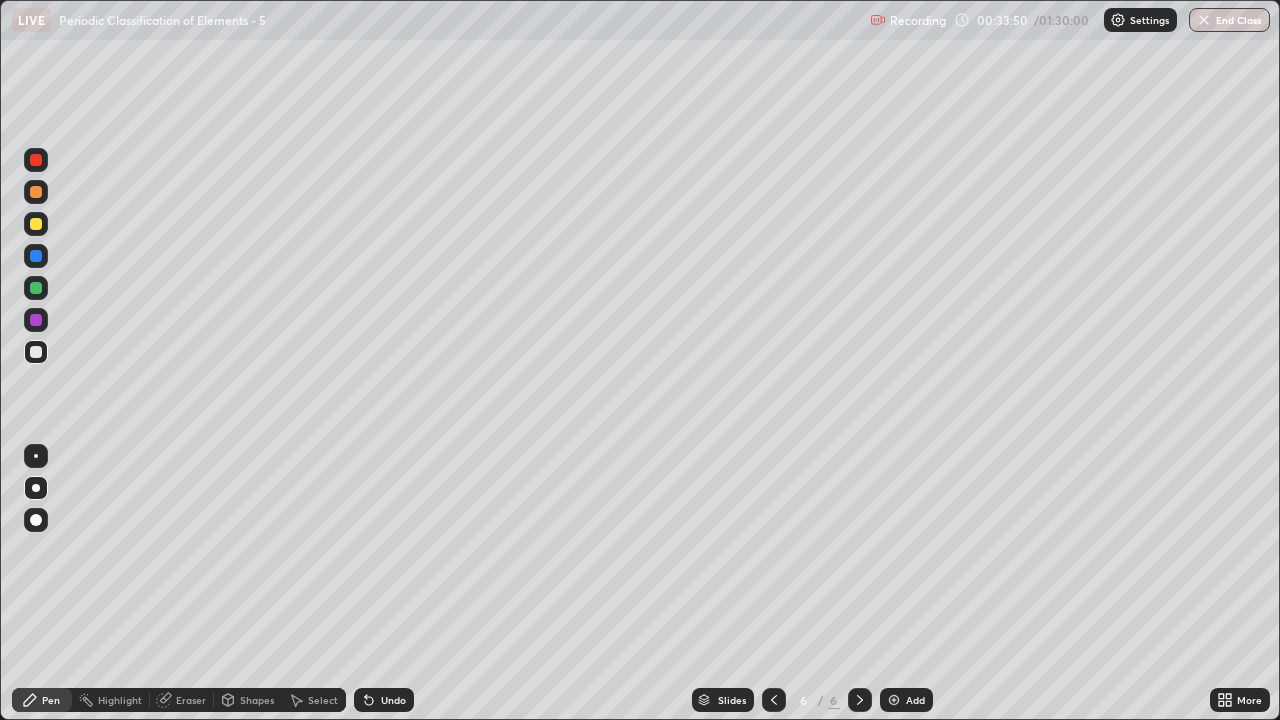click at bounding box center (36, 192) 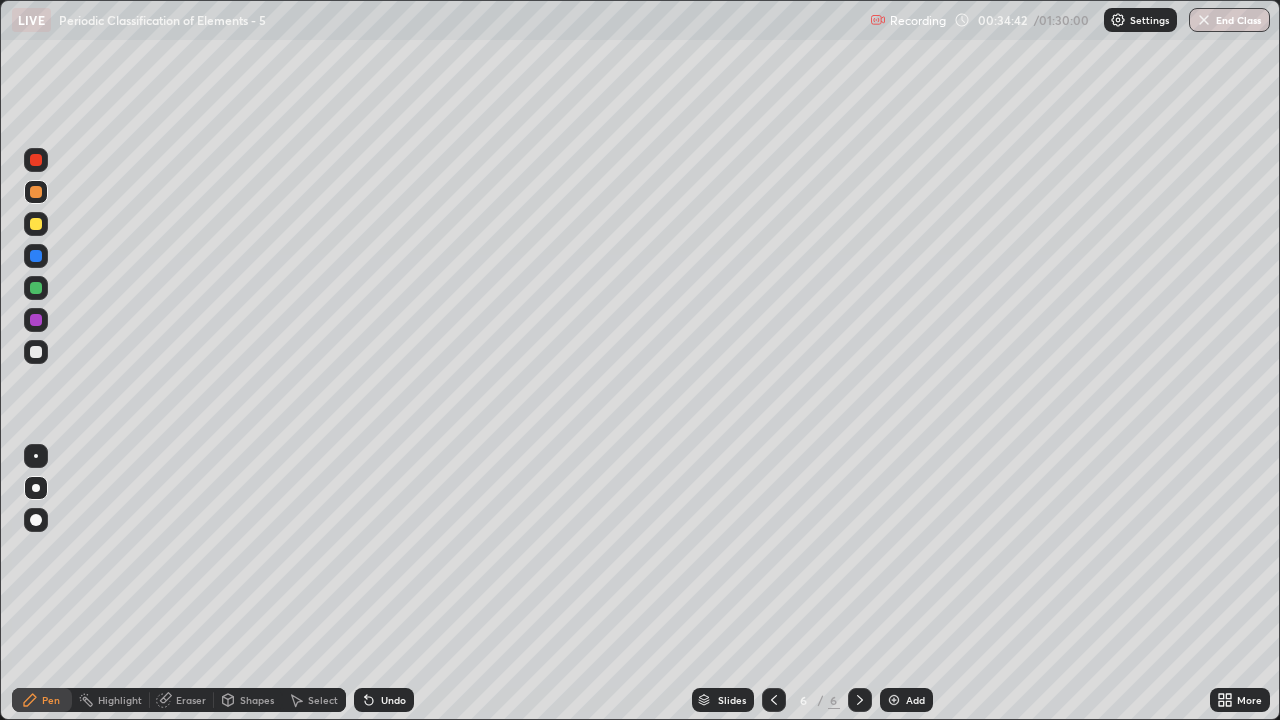 click at bounding box center [36, 352] 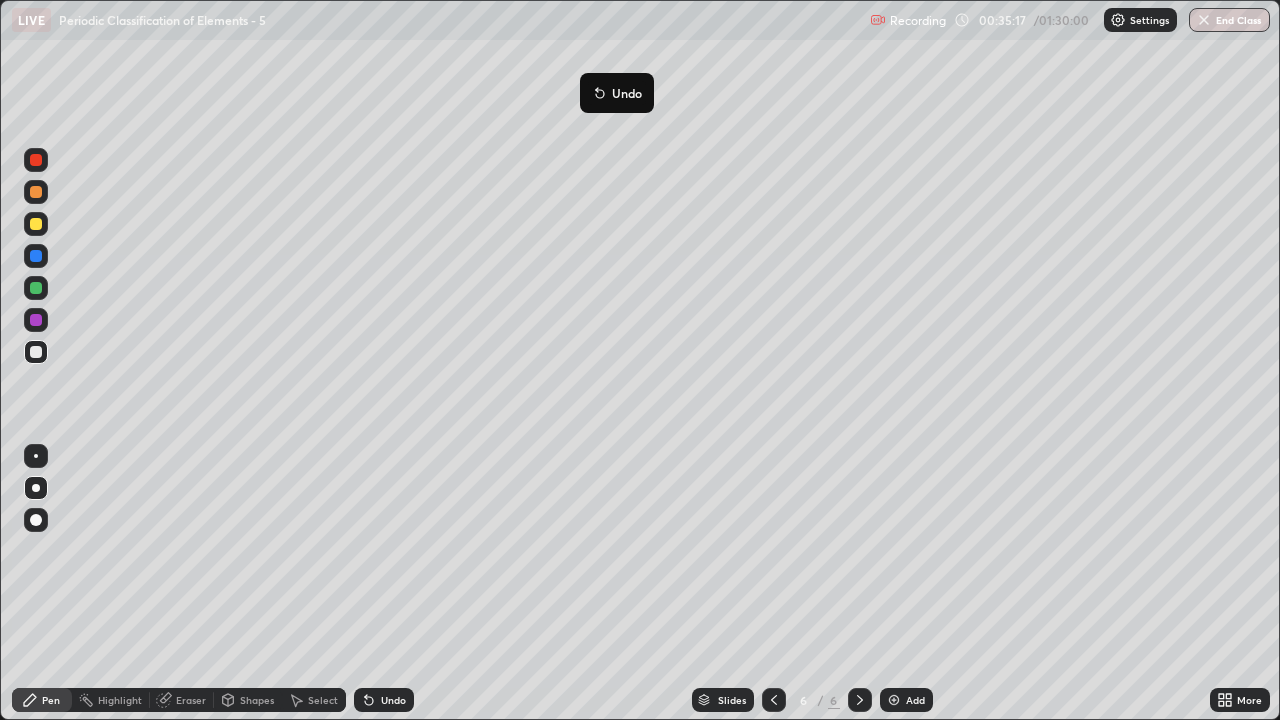 click at bounding box center [36, 352] 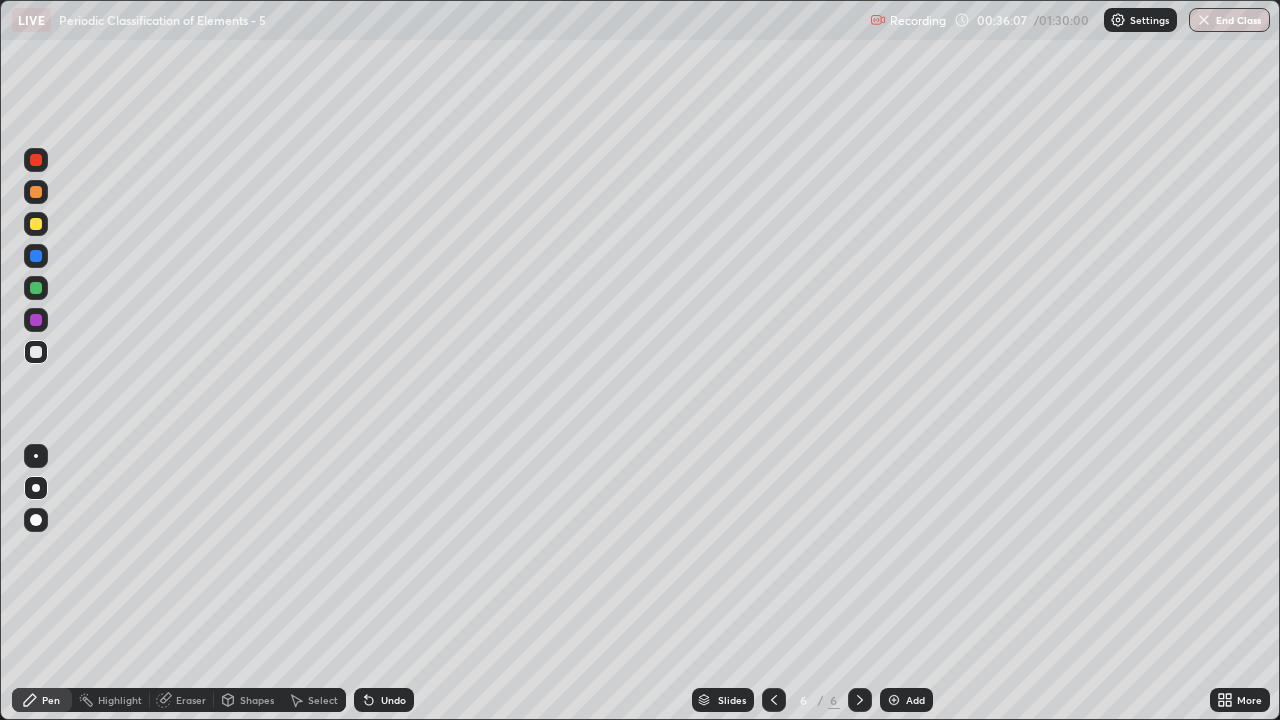 click 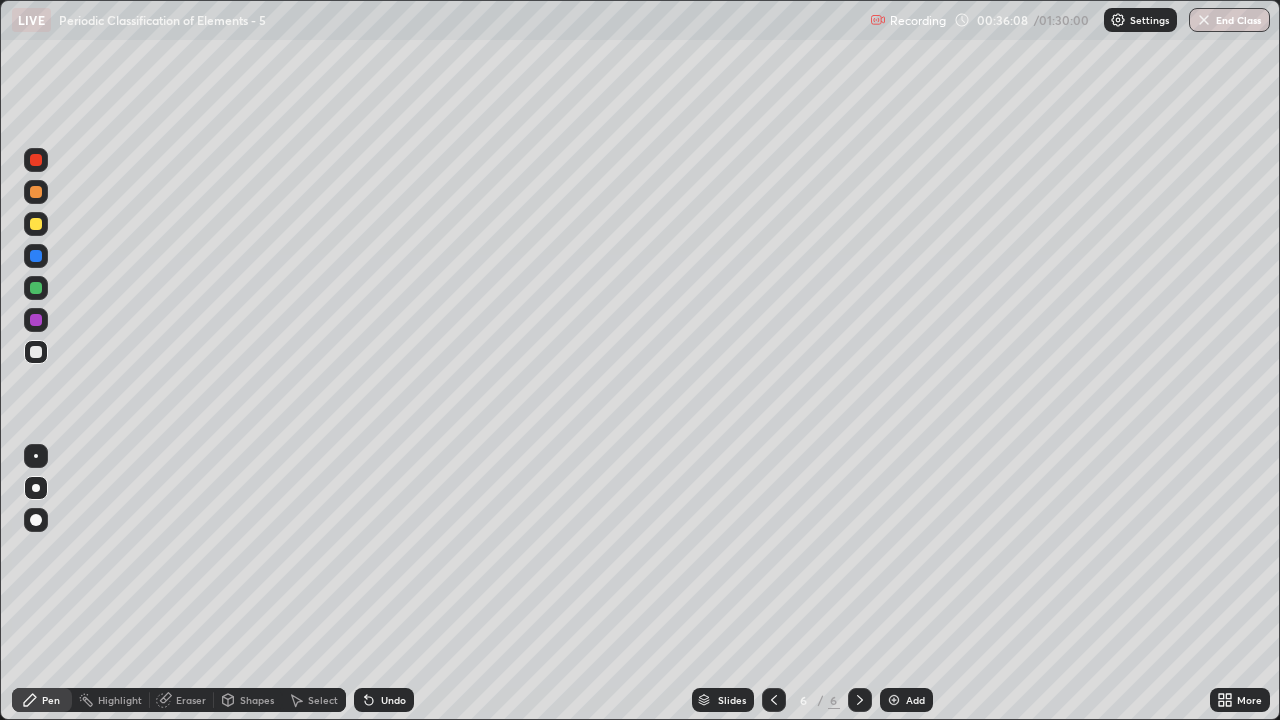 click at bounding box center (894, 700) 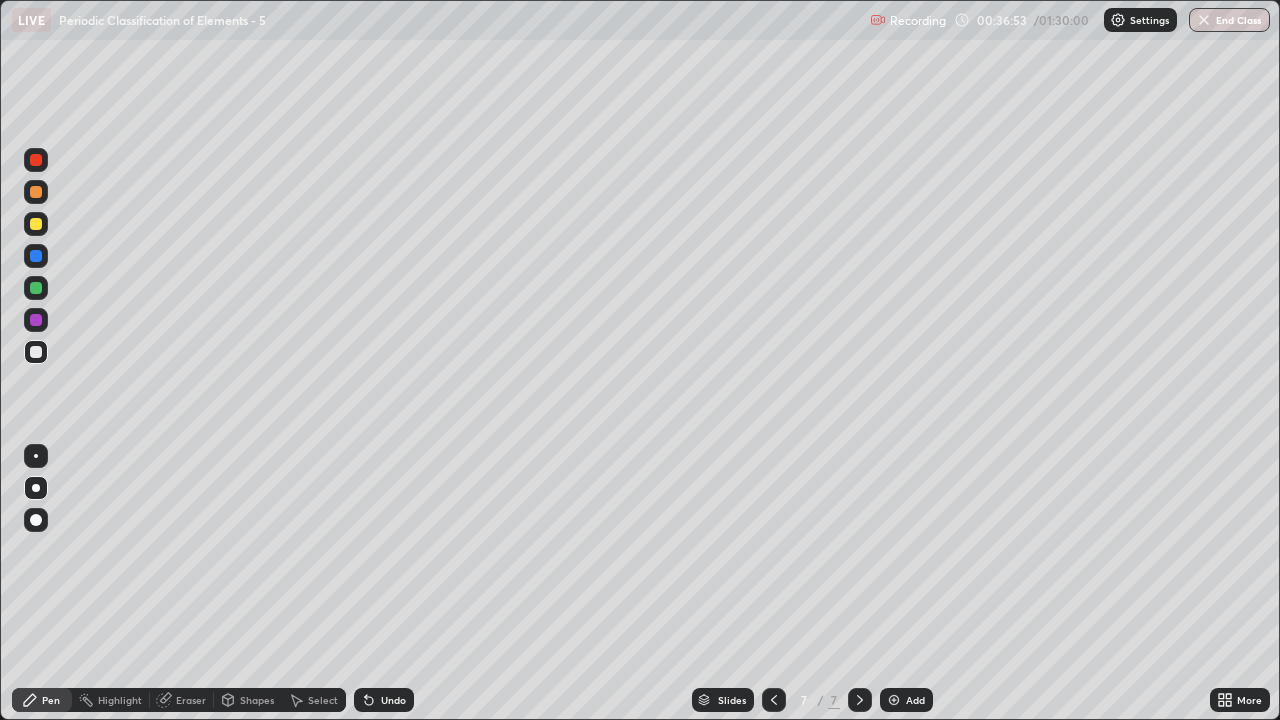 click at bounding box center [36, 352] 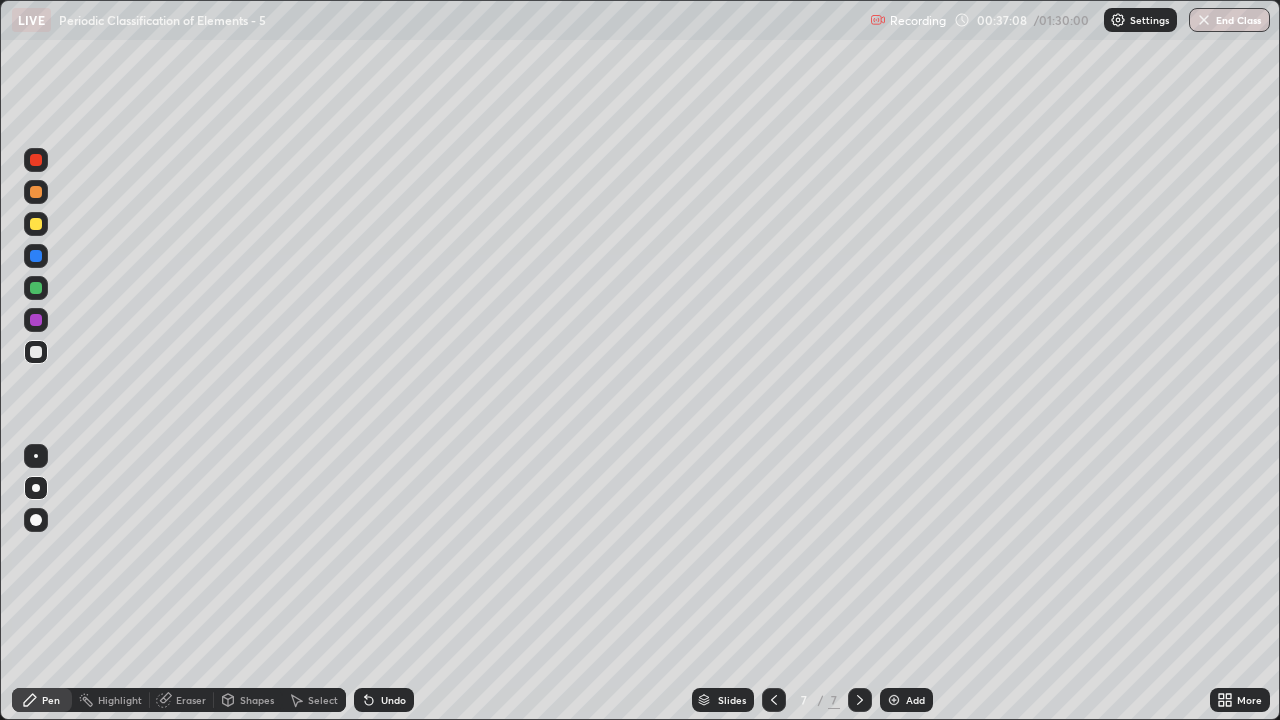 click at bounding box center (36, 192) 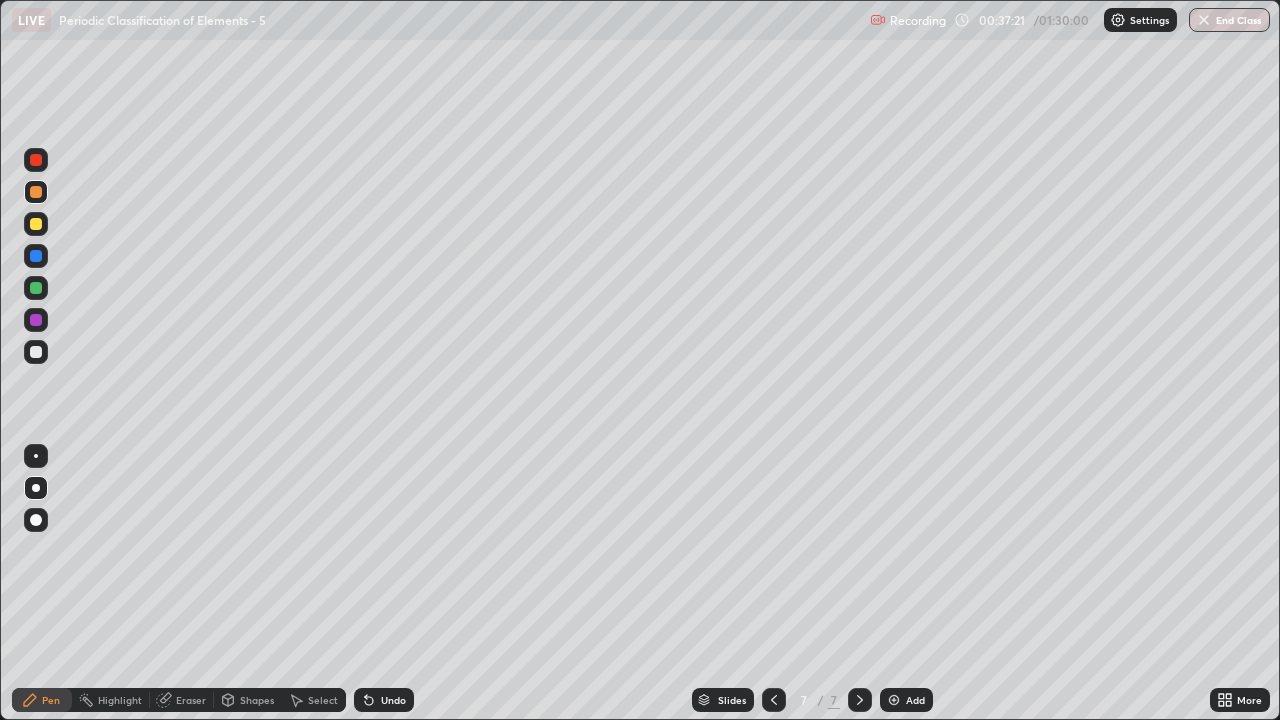 click at bounding box center [36, 352] 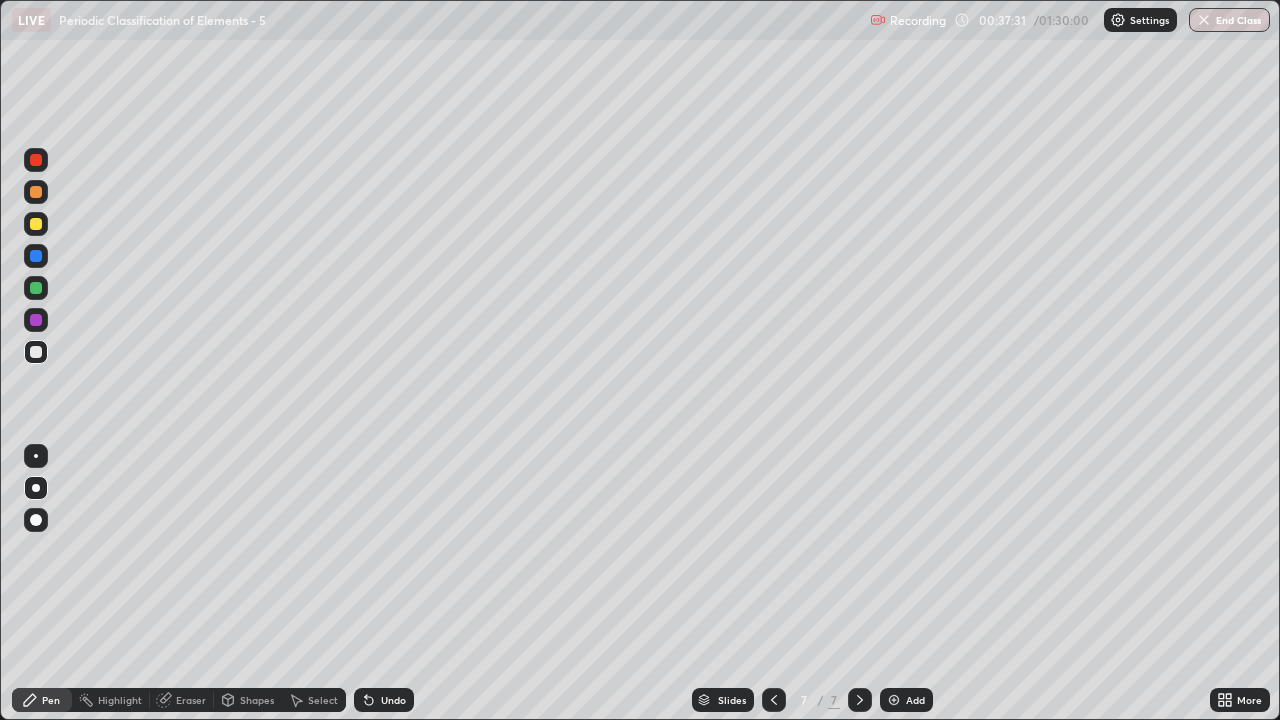 click at bounding box center (36, 352) 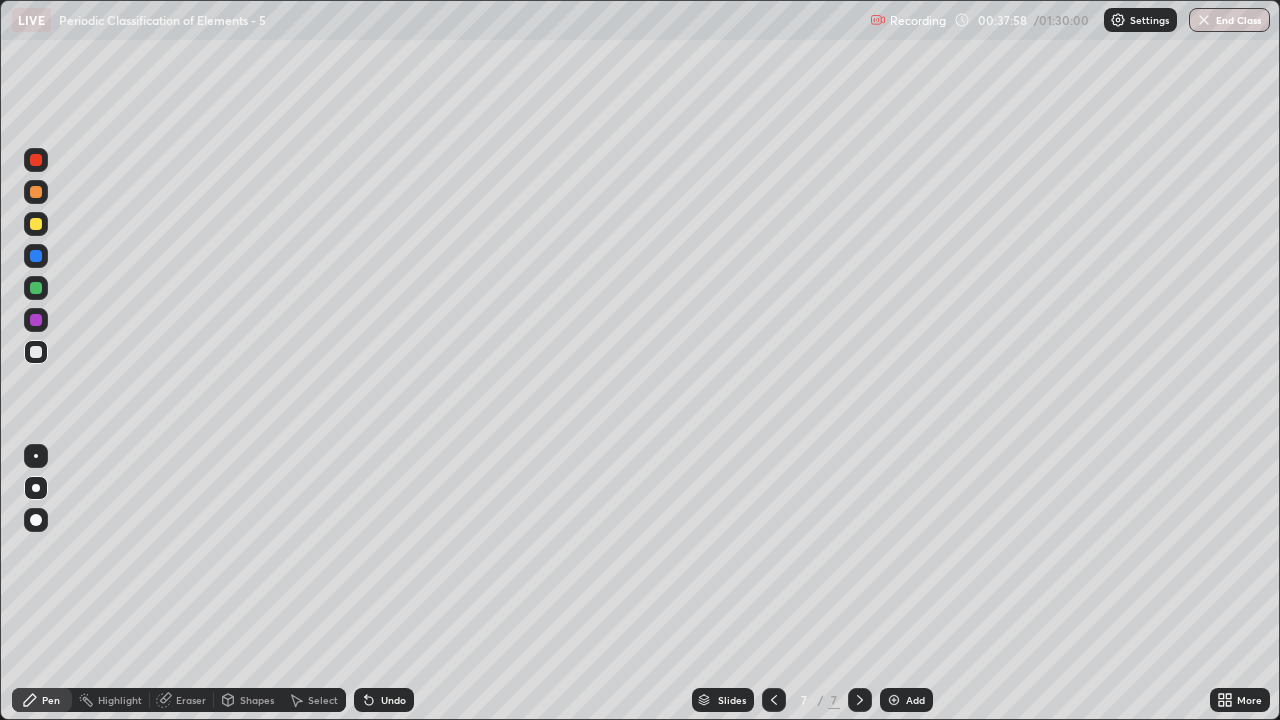 click at bounding box center (36, 192) 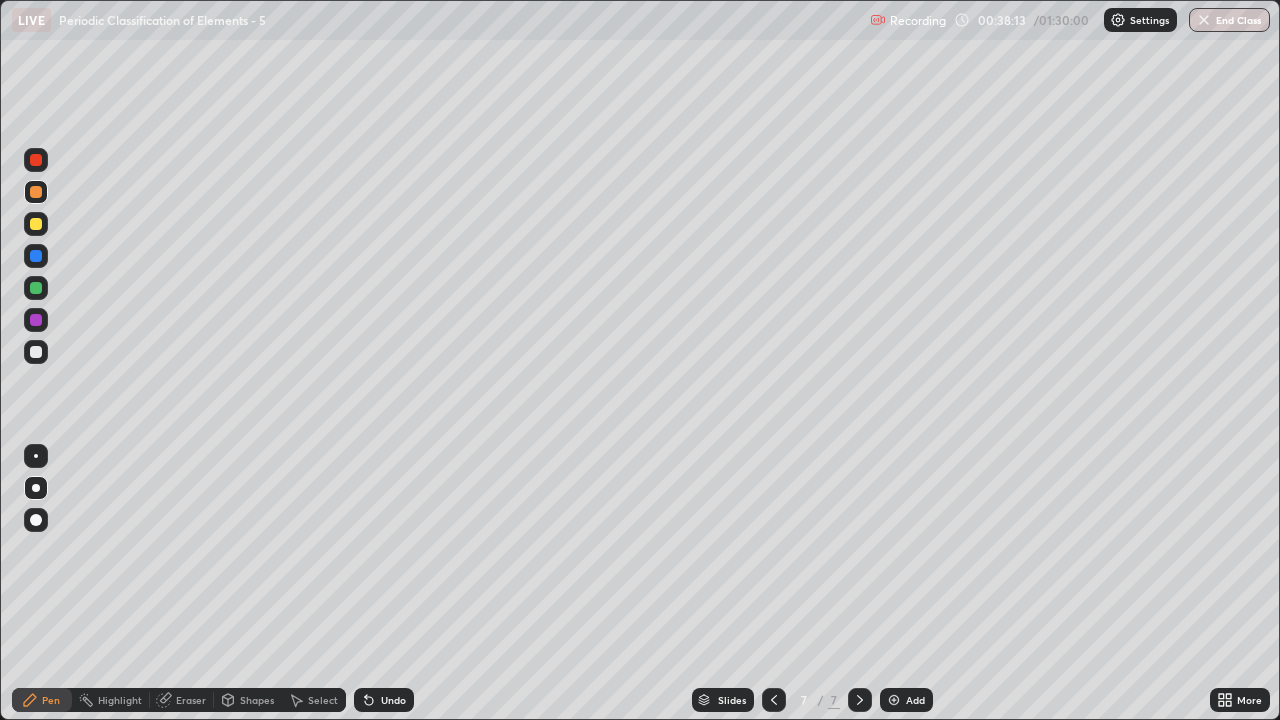 click at bounding box center [36, 352] 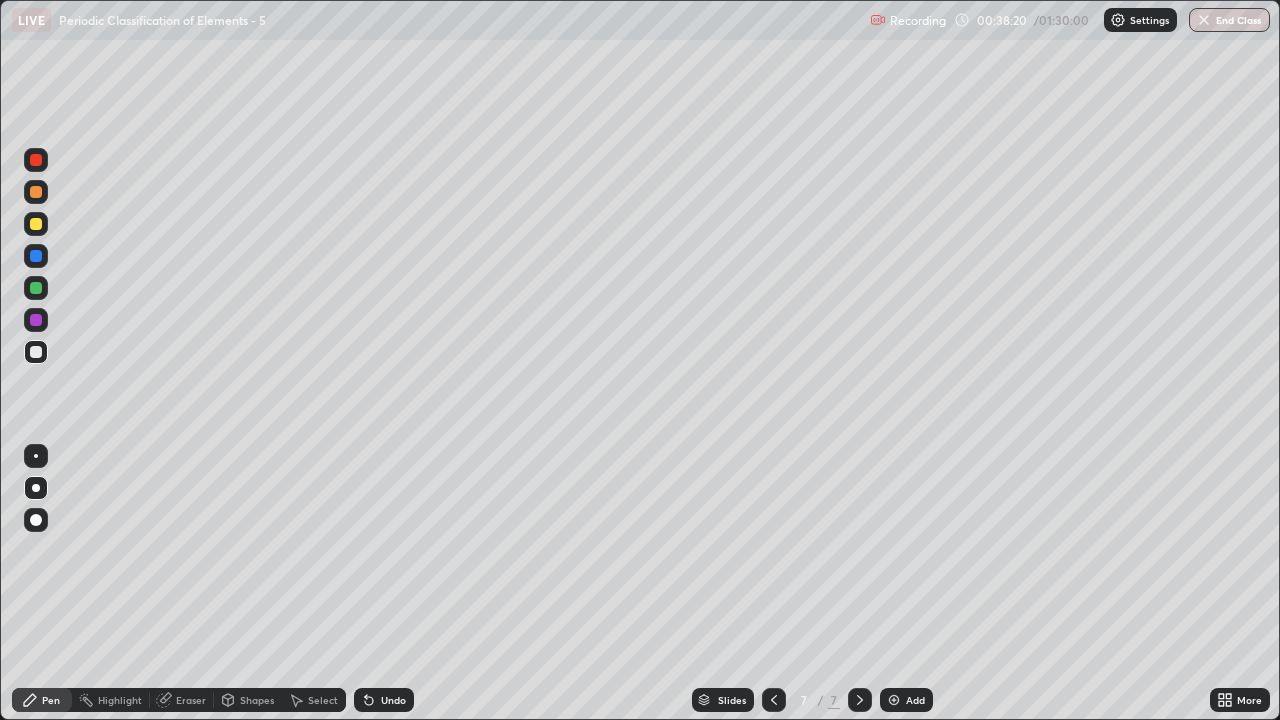click at bounding box center (36, 192) 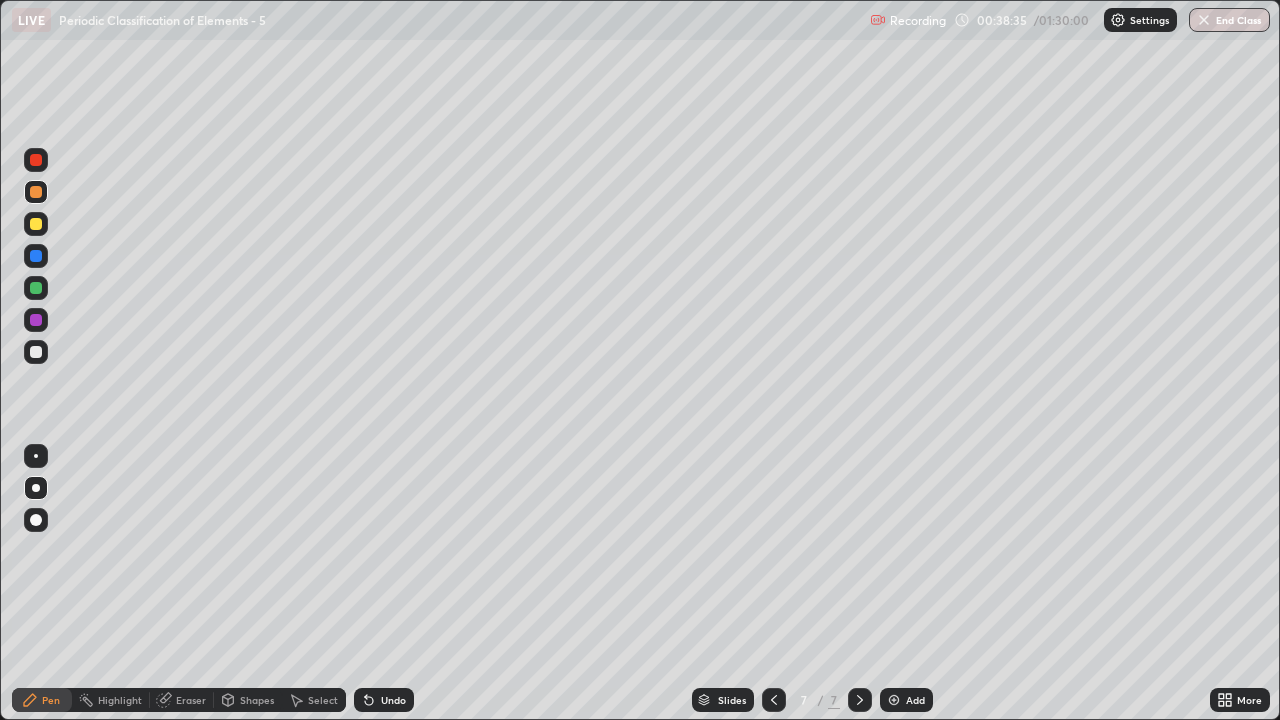 click at bounding box center (36, 352) 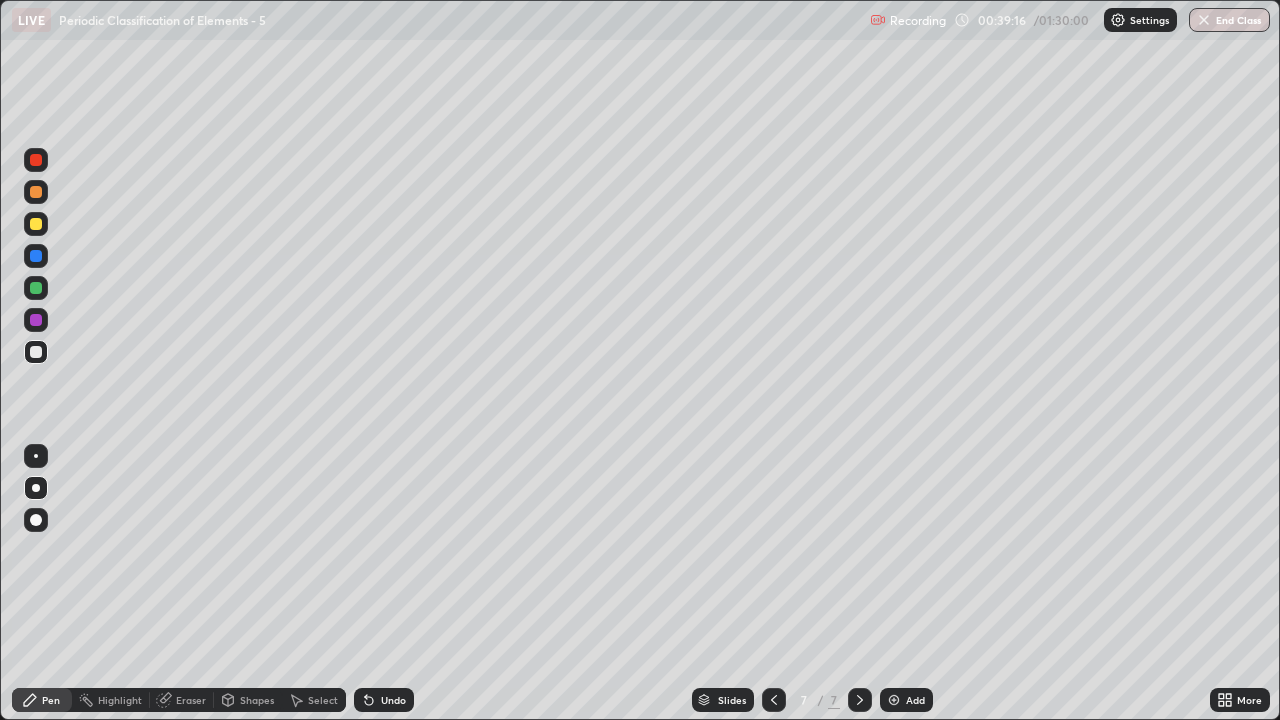 click at bounding box center (36, 224) 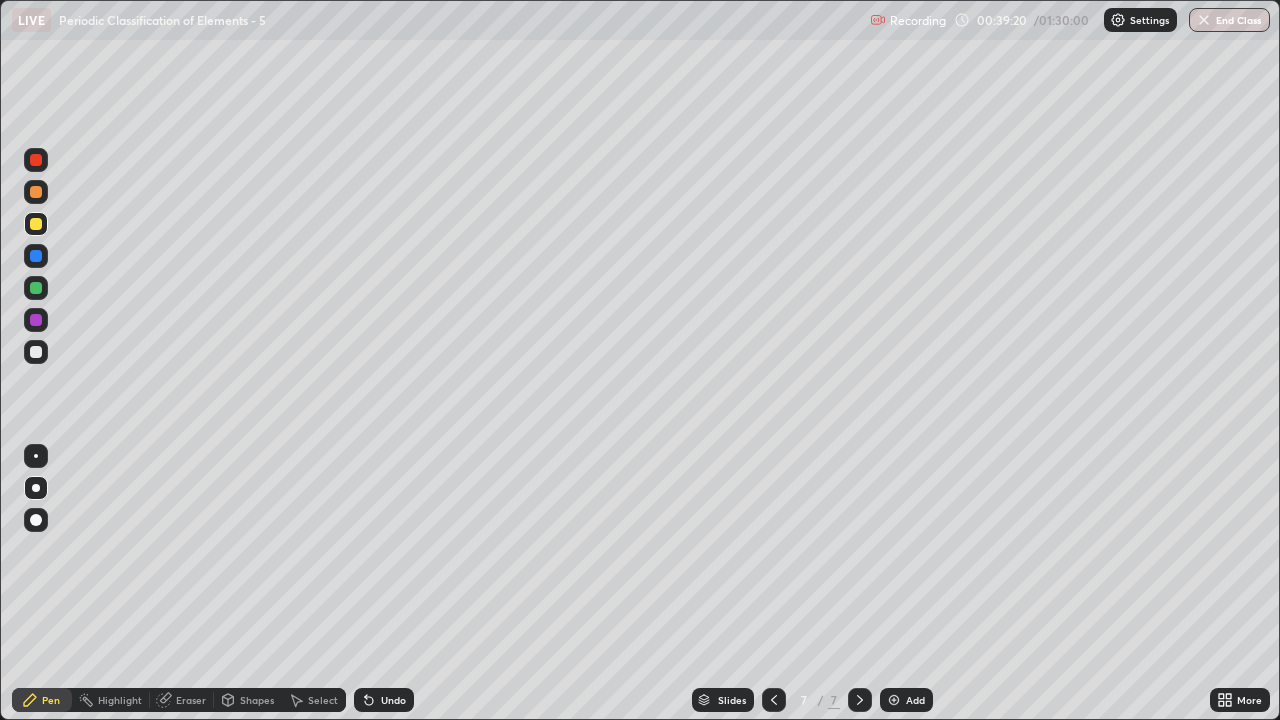 click at bounding box center (36, 352) 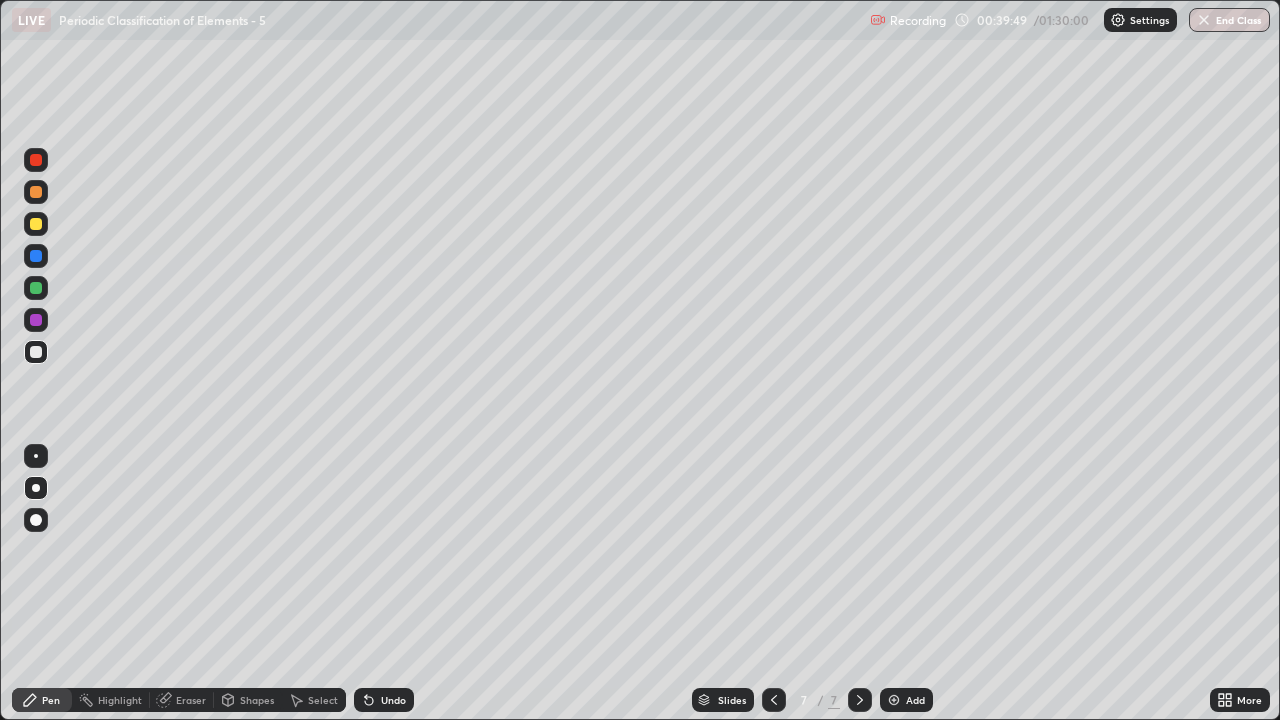 click on "Eraser" at bounding box center (191, 700) 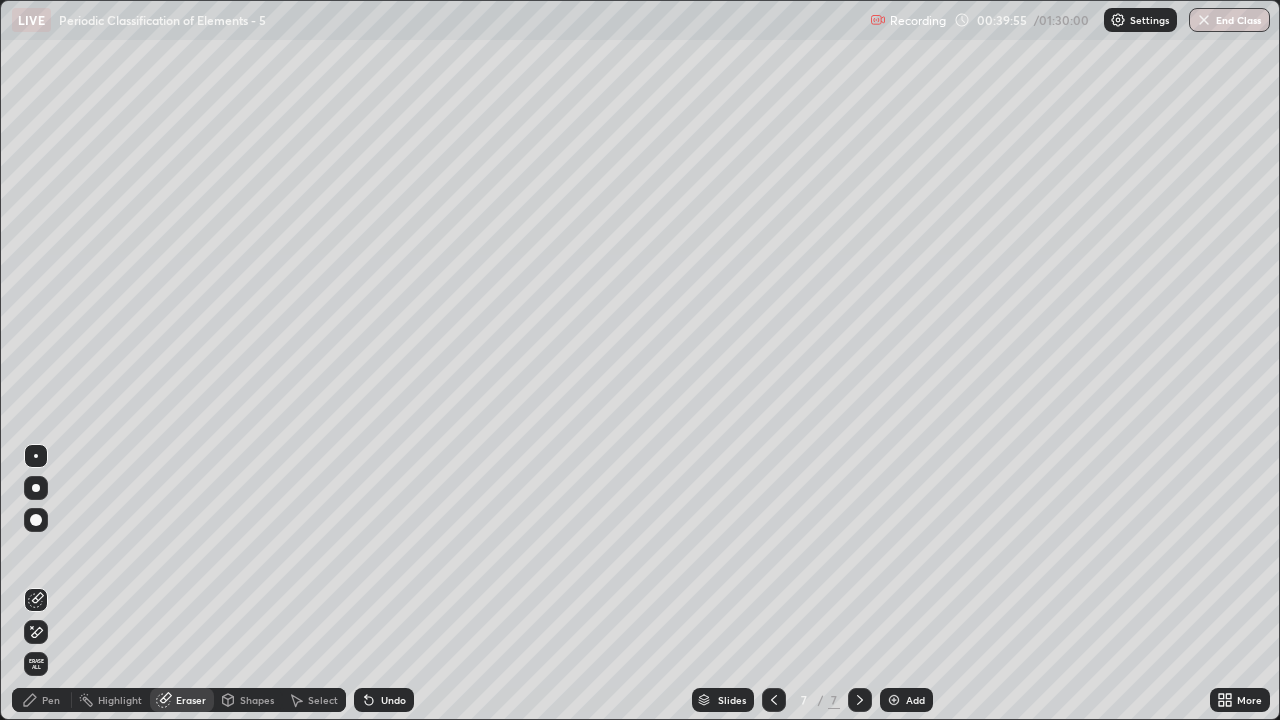 click on "Pen" at bounding box center (51, 700) 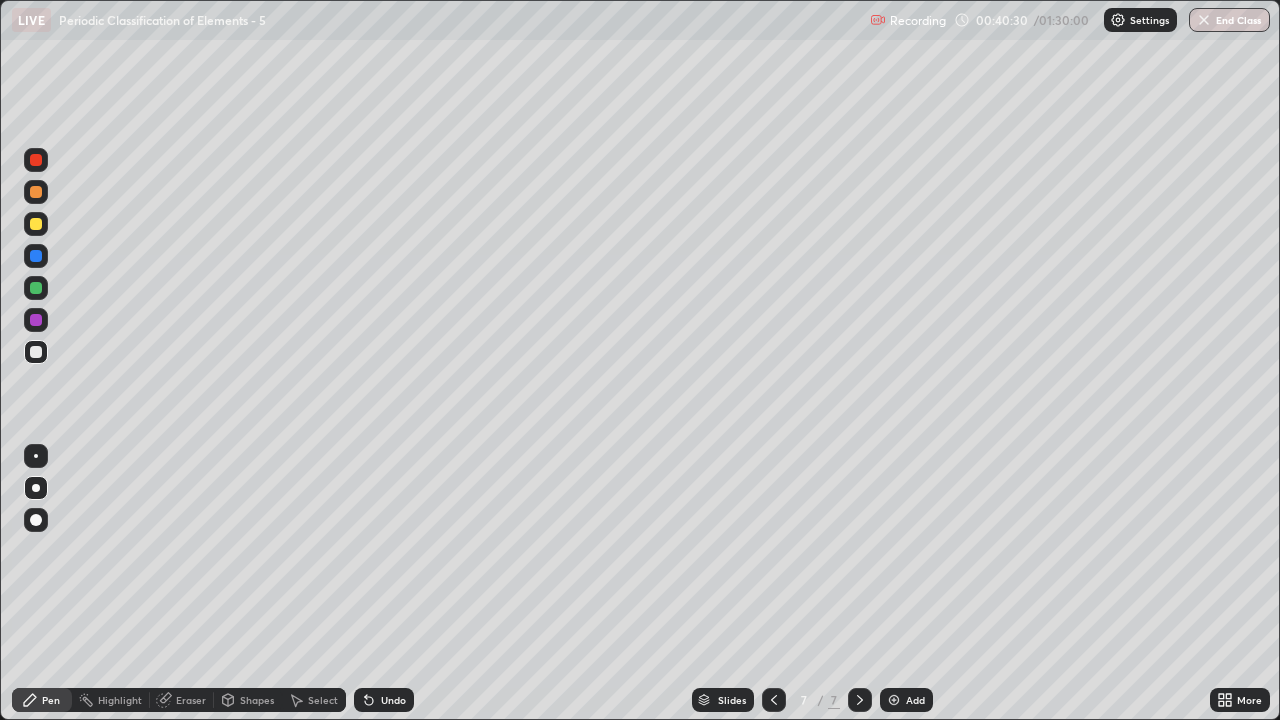 click at bounding box center (36, 192) 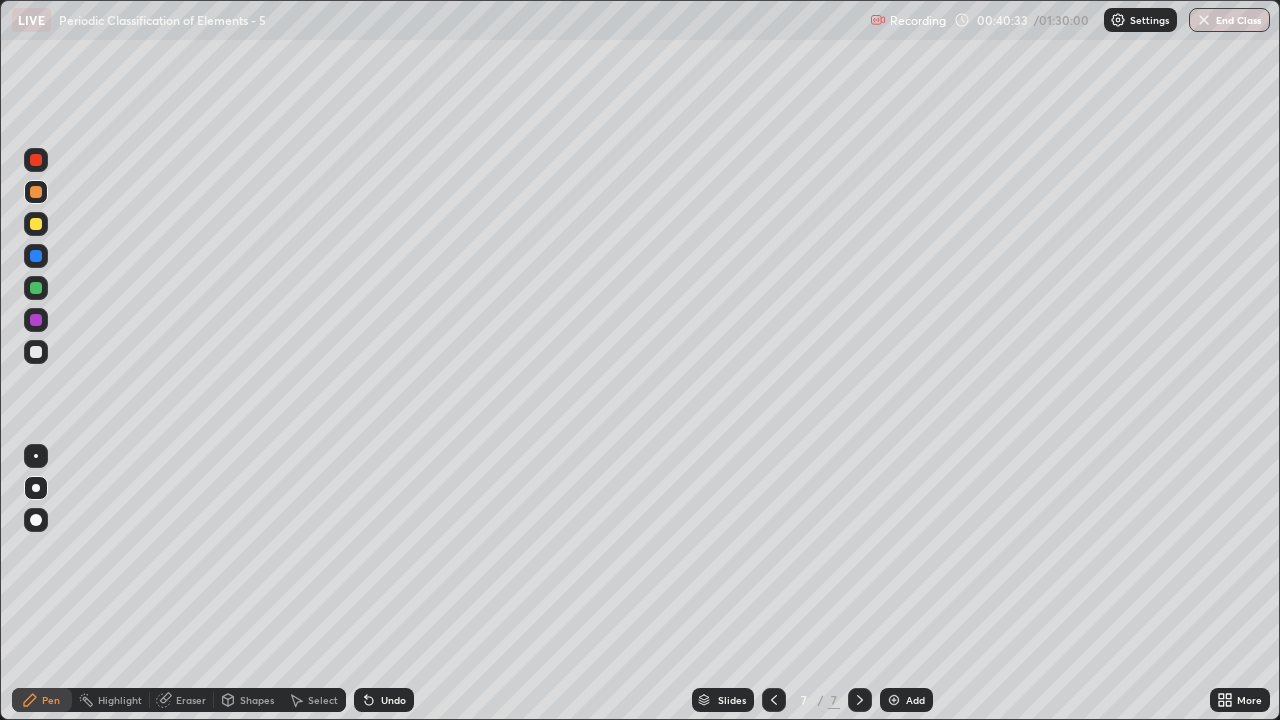 click at bounding box center (36, 288) 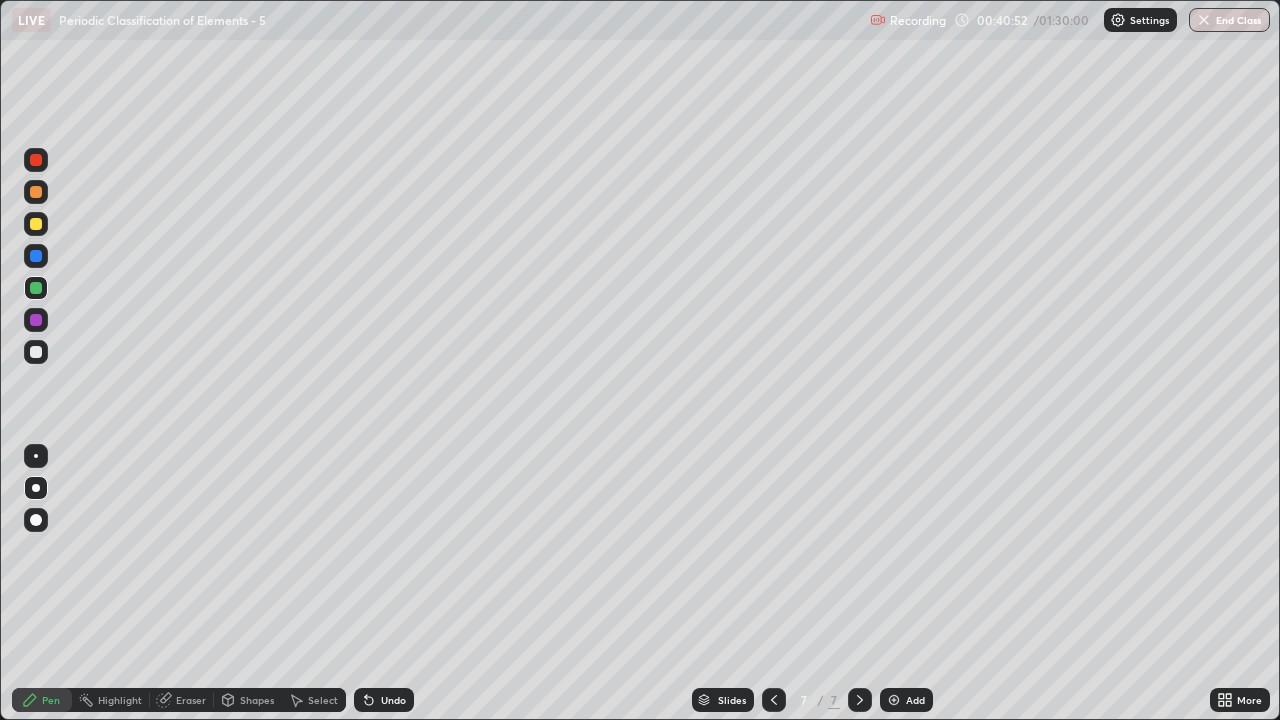 click 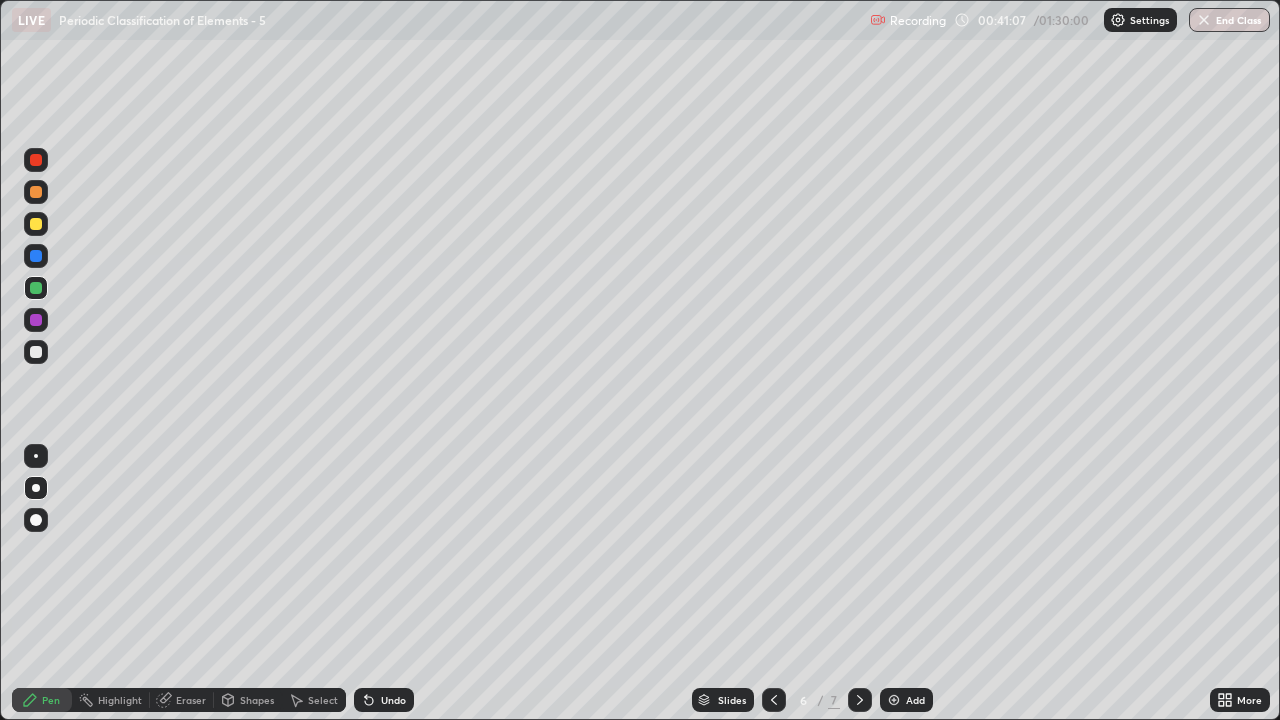 click 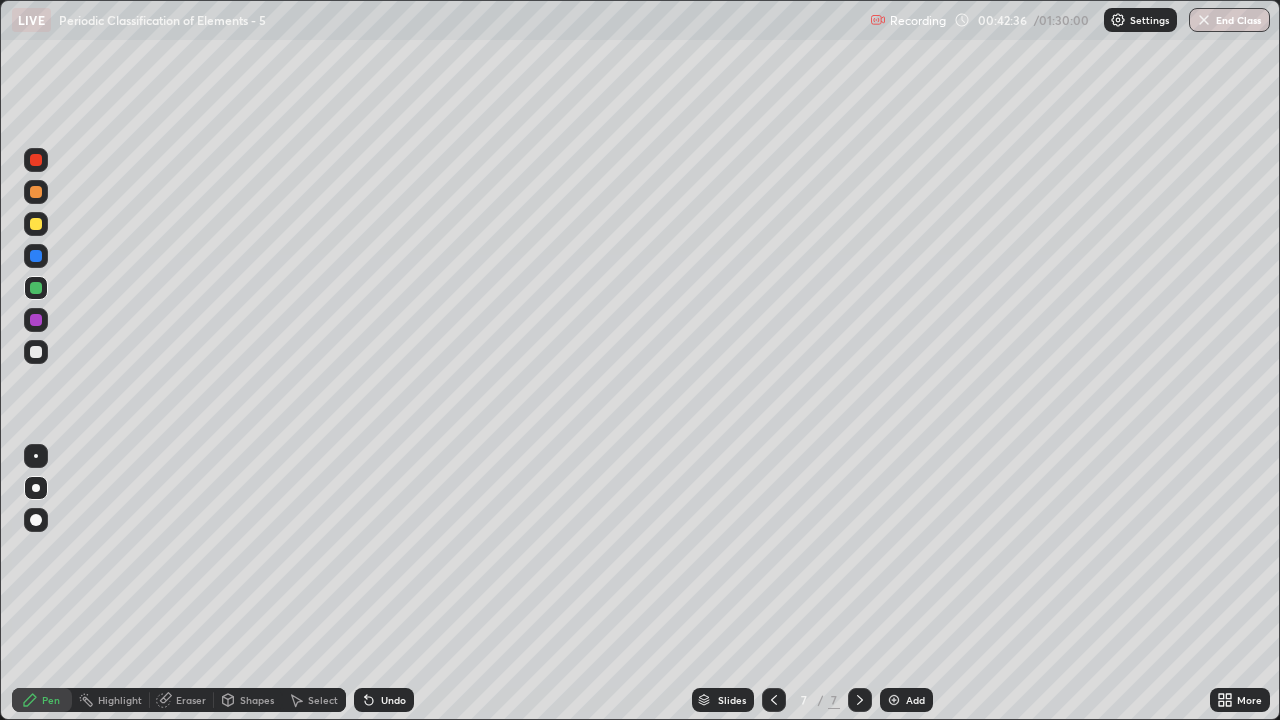 click at bounding box center (36, 224) 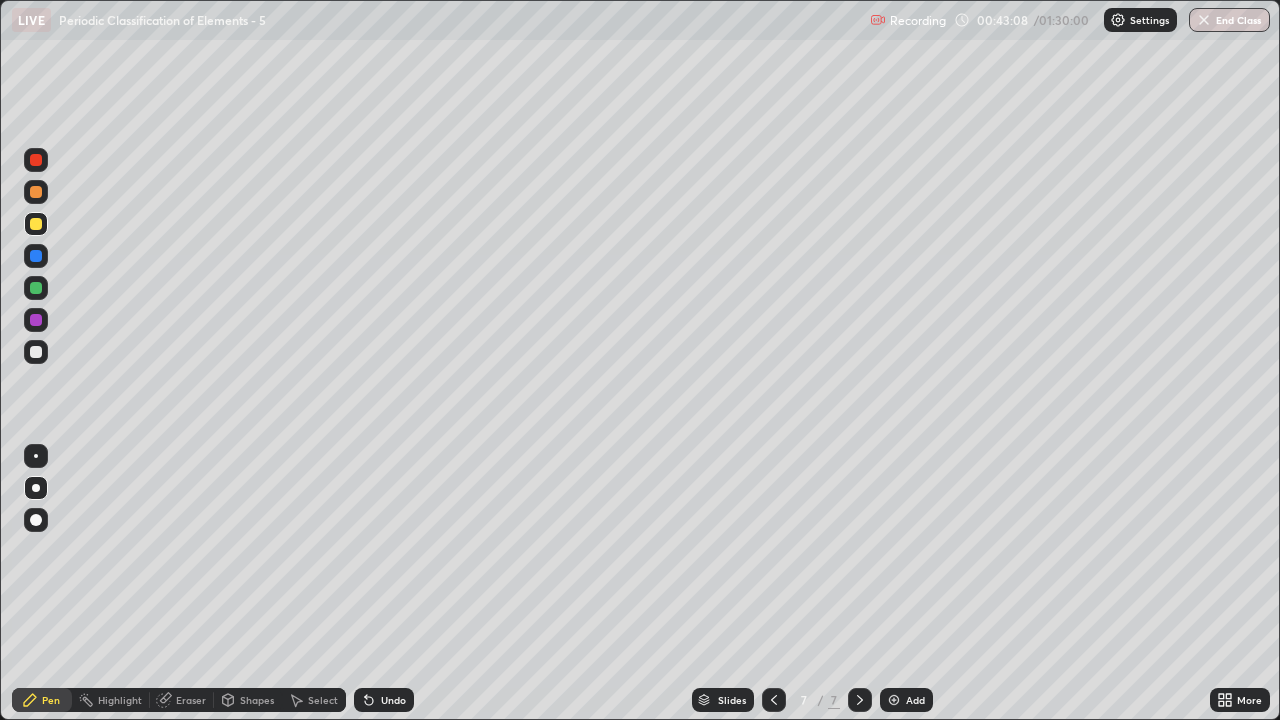 click at bounding box center [36, 352] 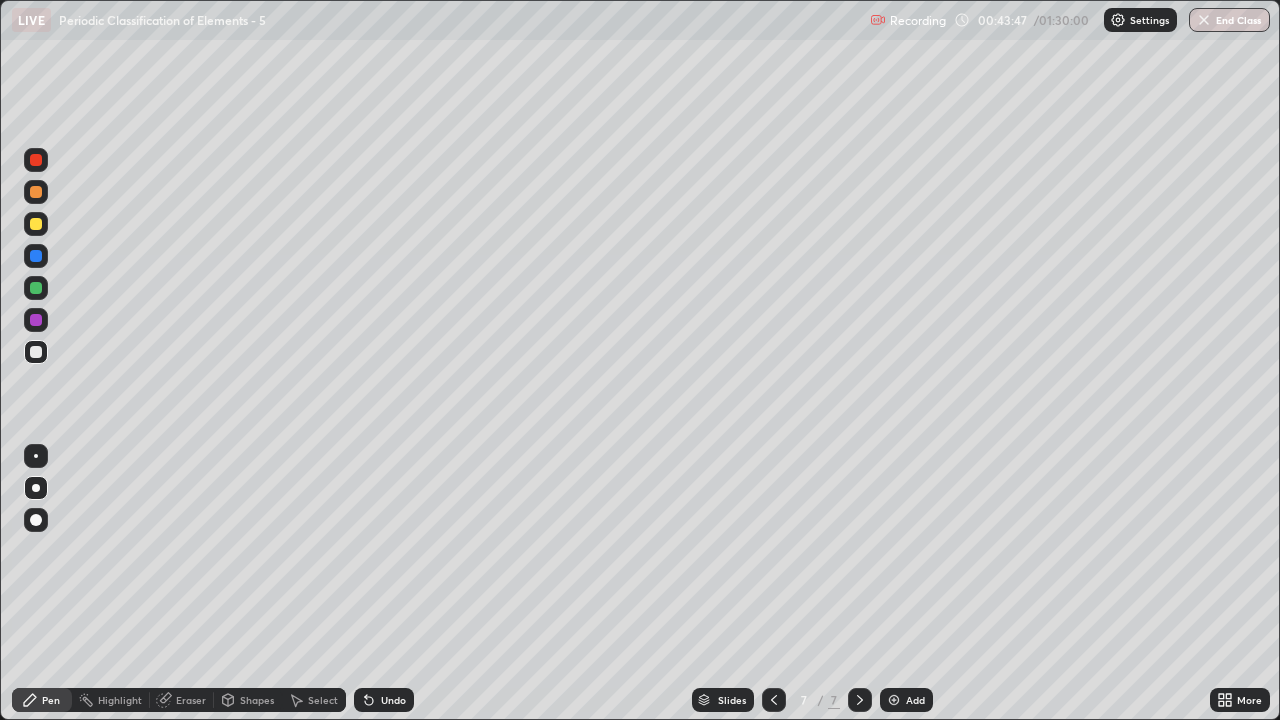 click at bounding box center [36, 352] 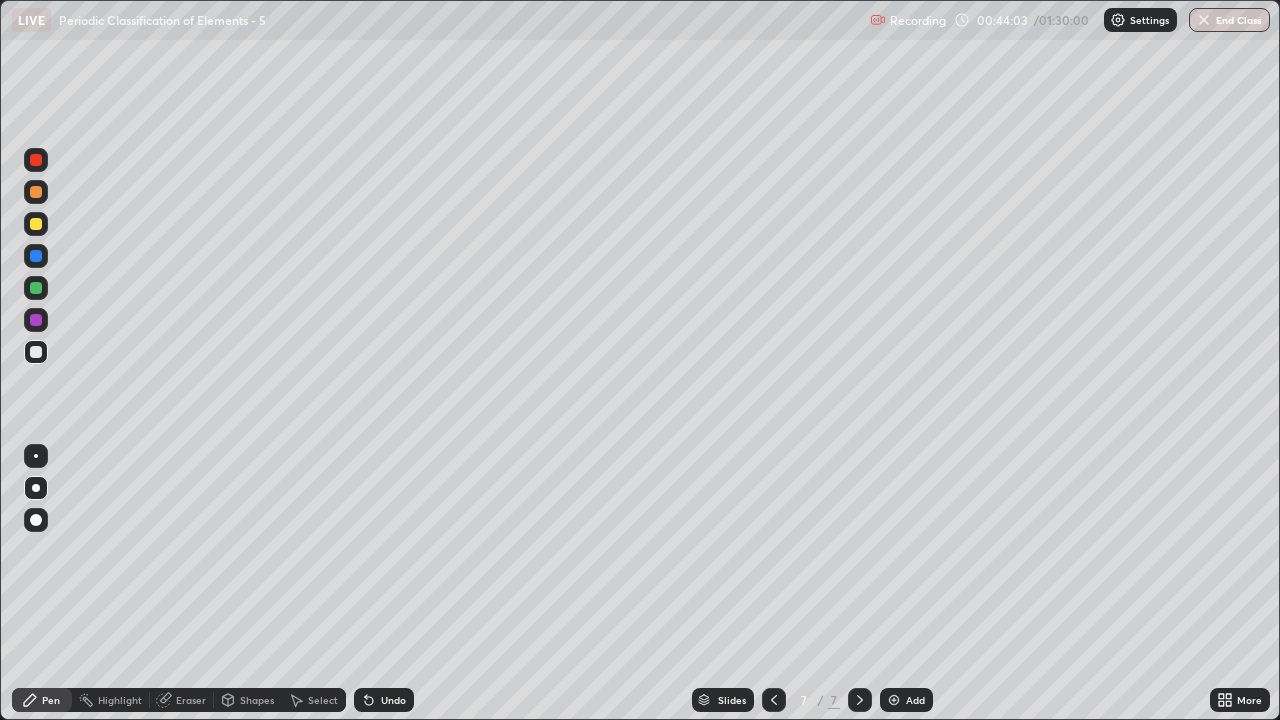 click at bounding box center (36, 288) 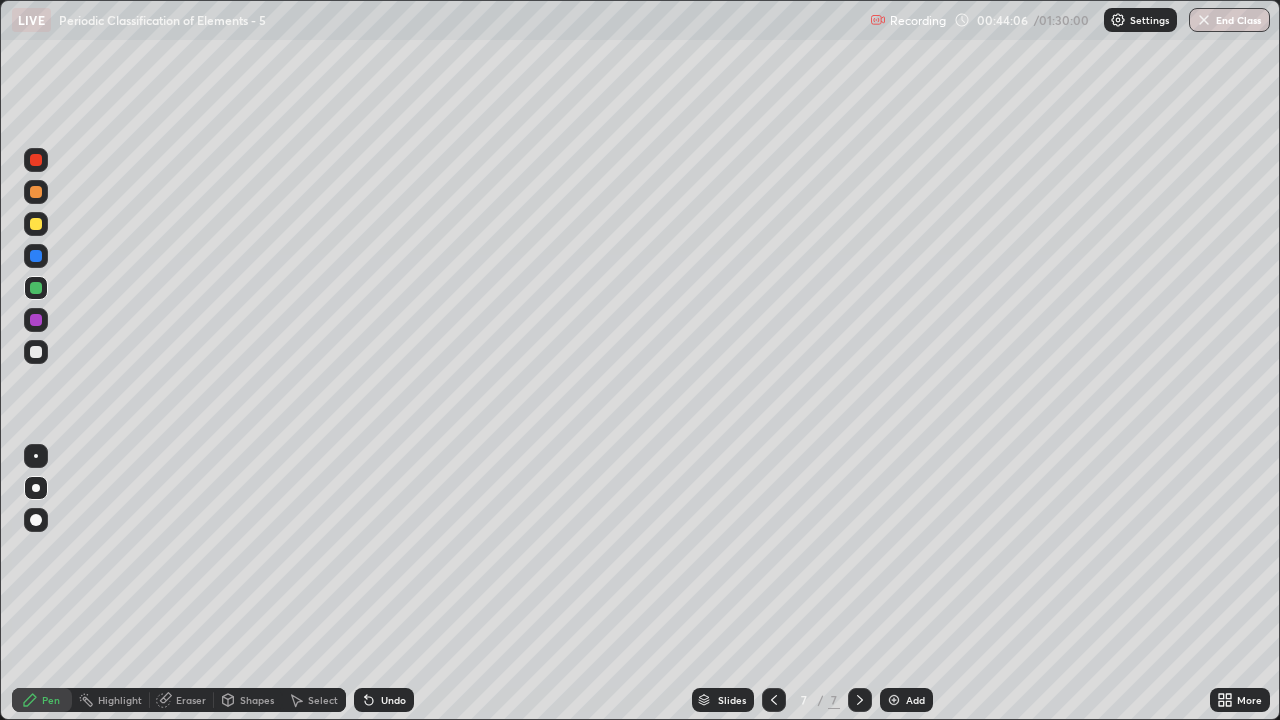 click at bounding box center (36, 352) 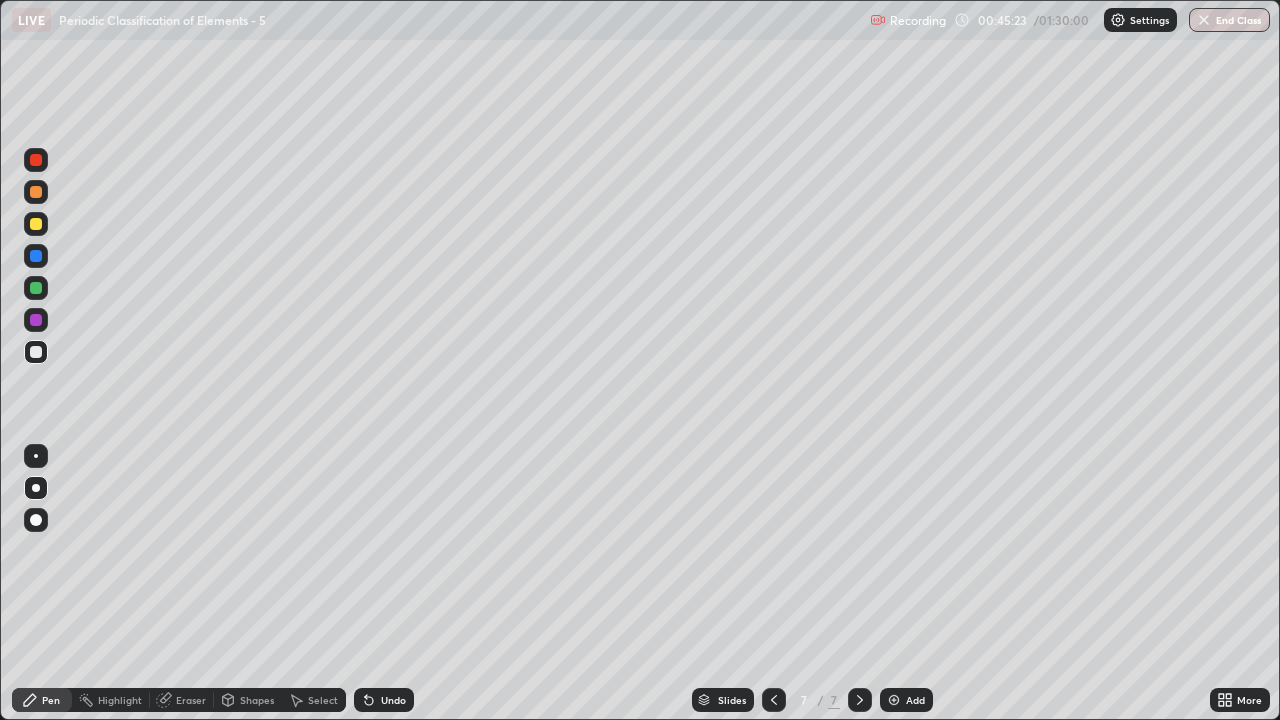 click at bounding box center (36, 192) 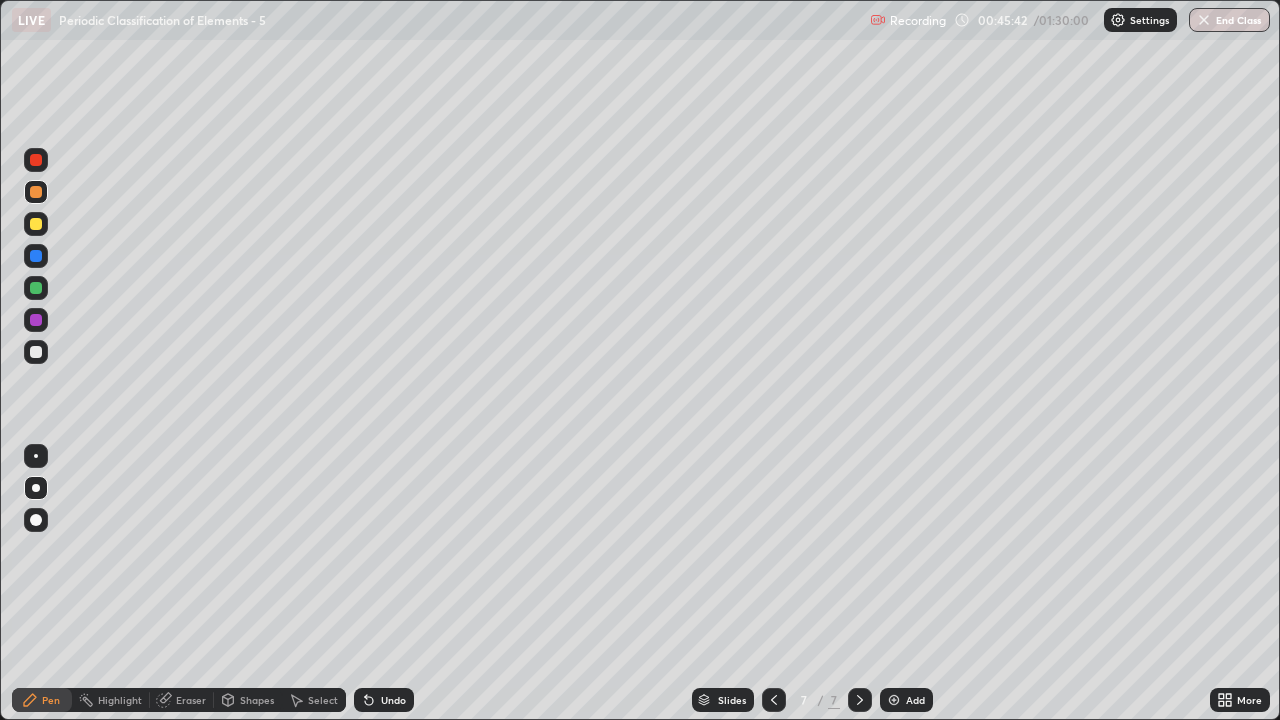 click at bounding box center (36, 352) 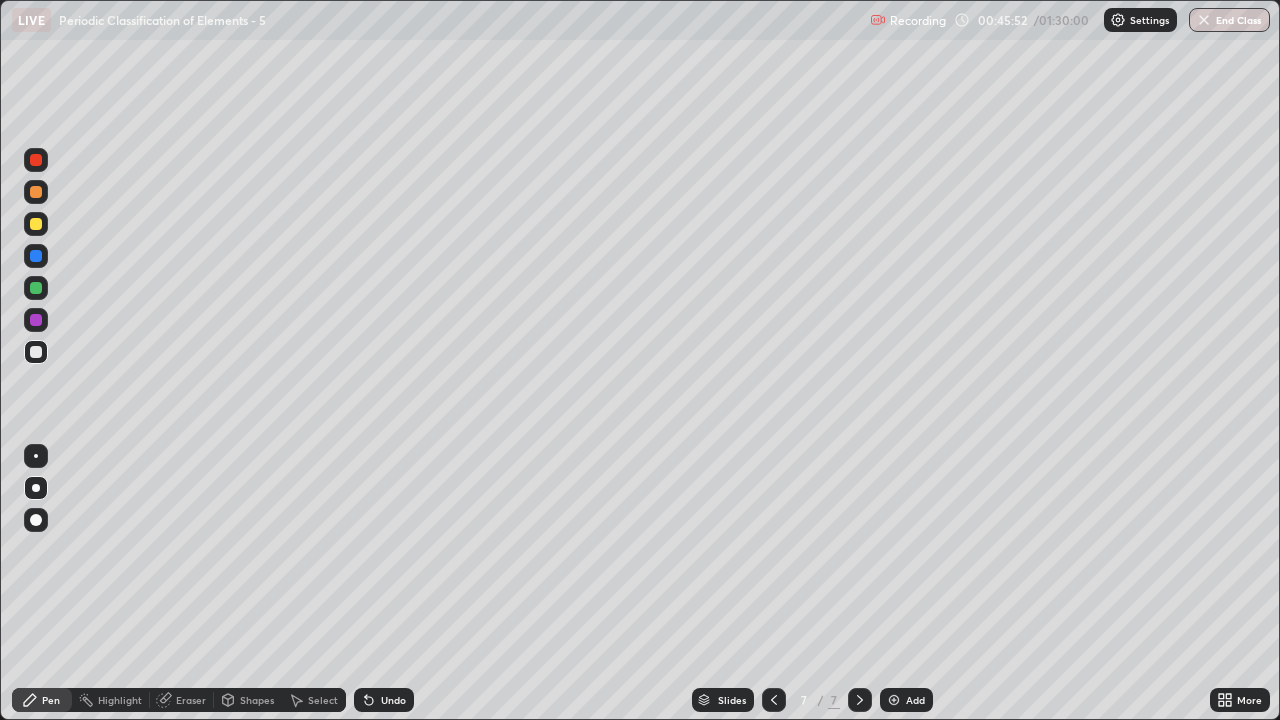 click at bounding box center (36, 192) 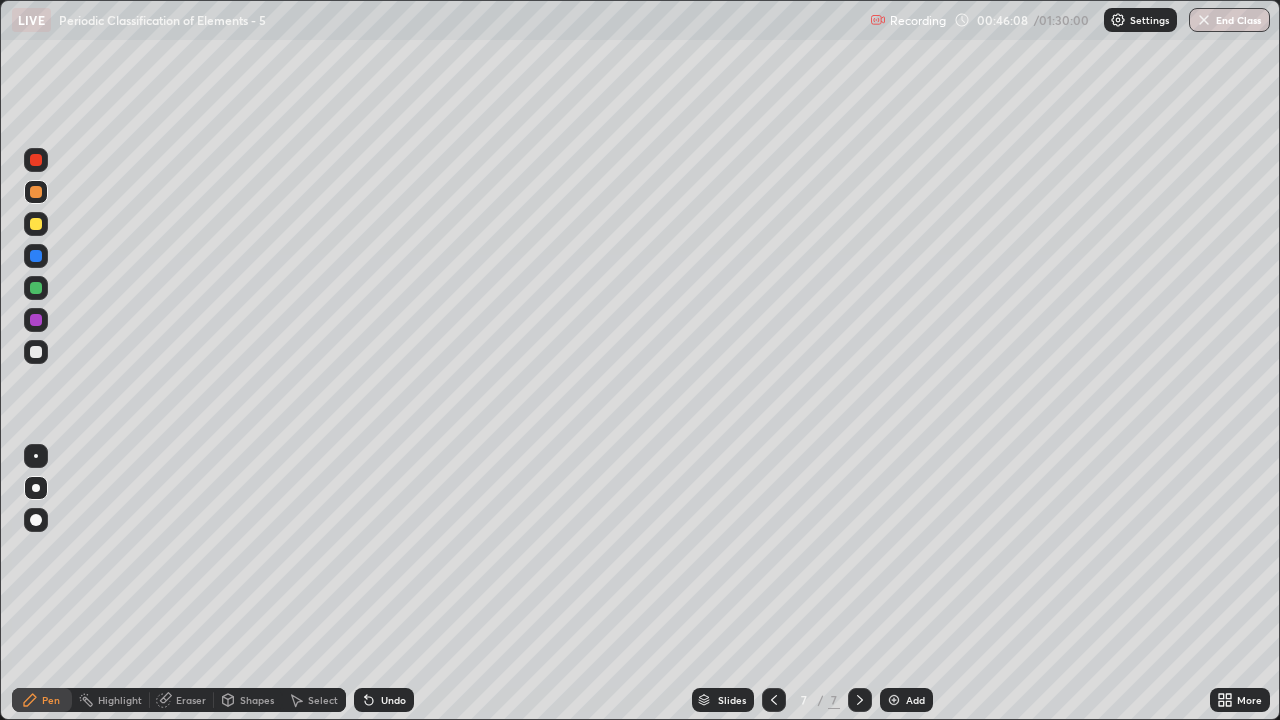 click at bounding box center [36, 352] 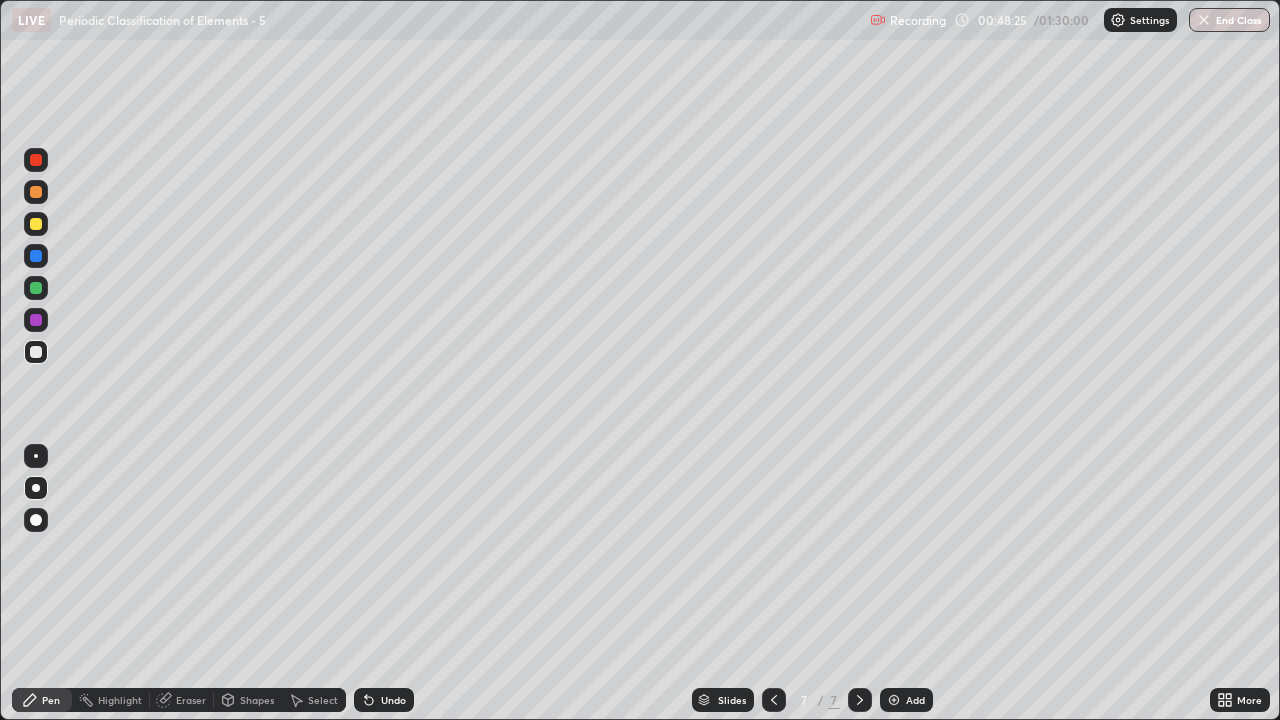 click 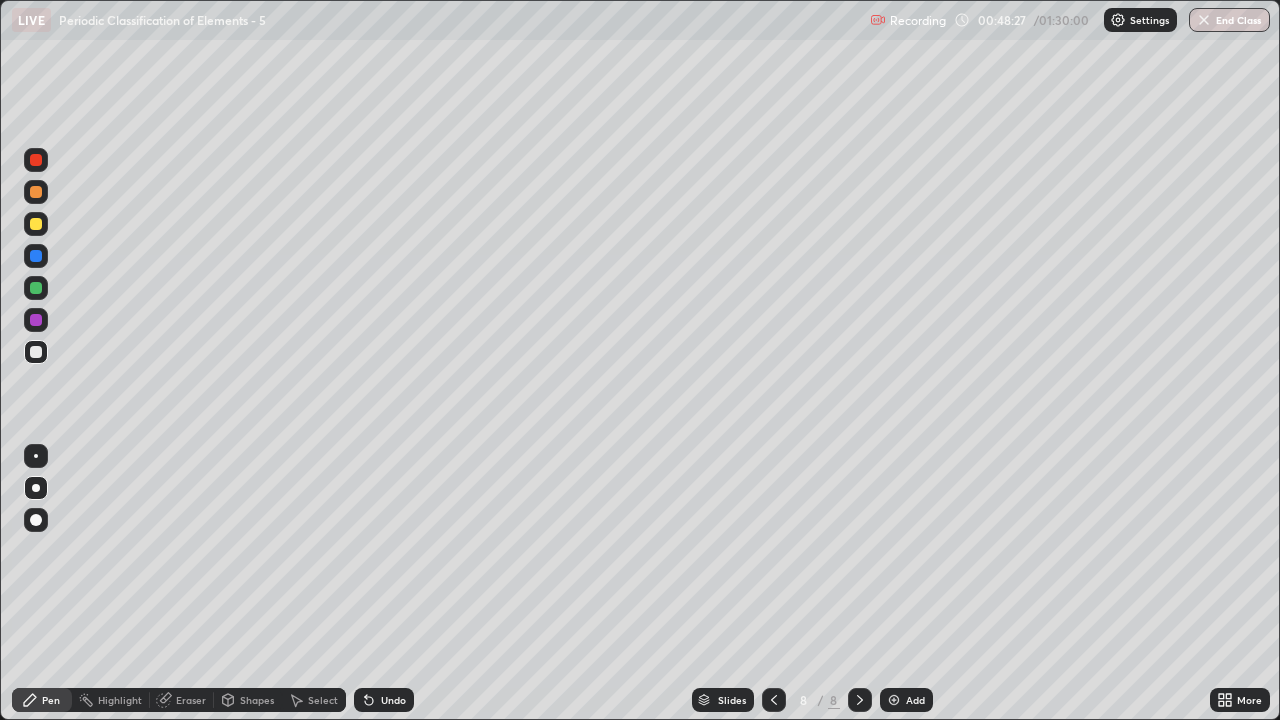 click at bounding box center (36, 352) 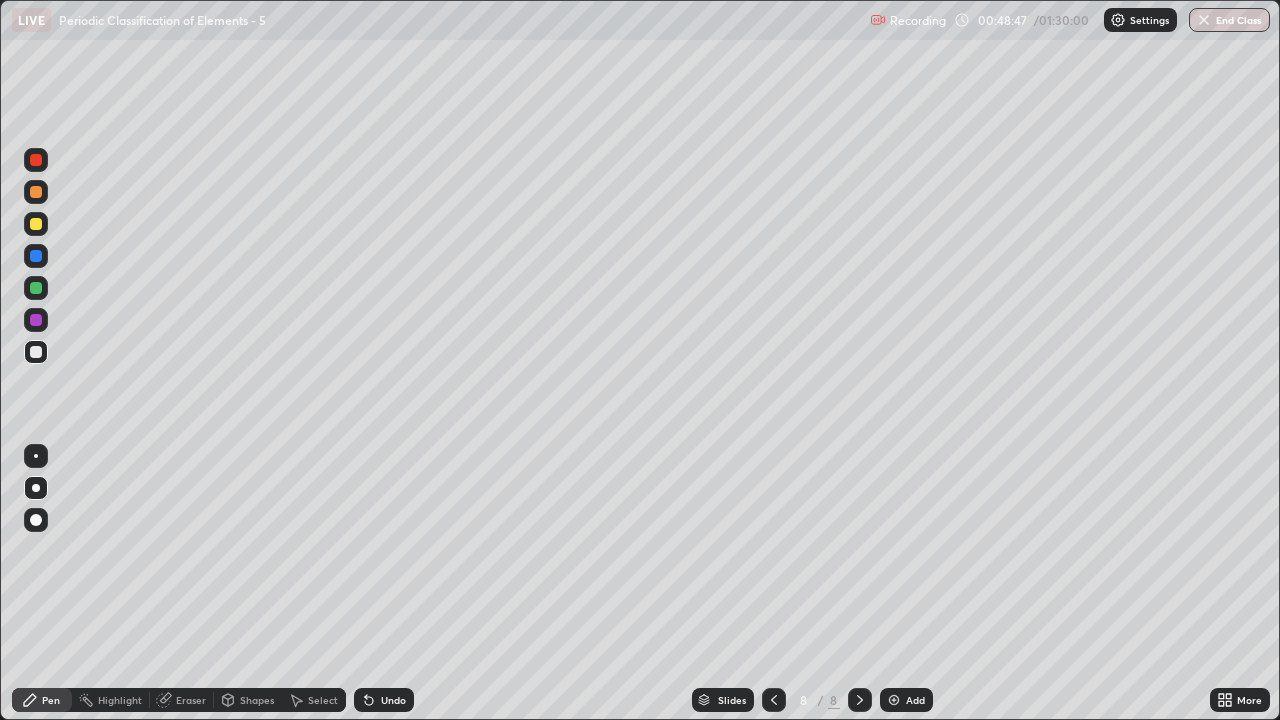 click at bounding box center (36, 192) 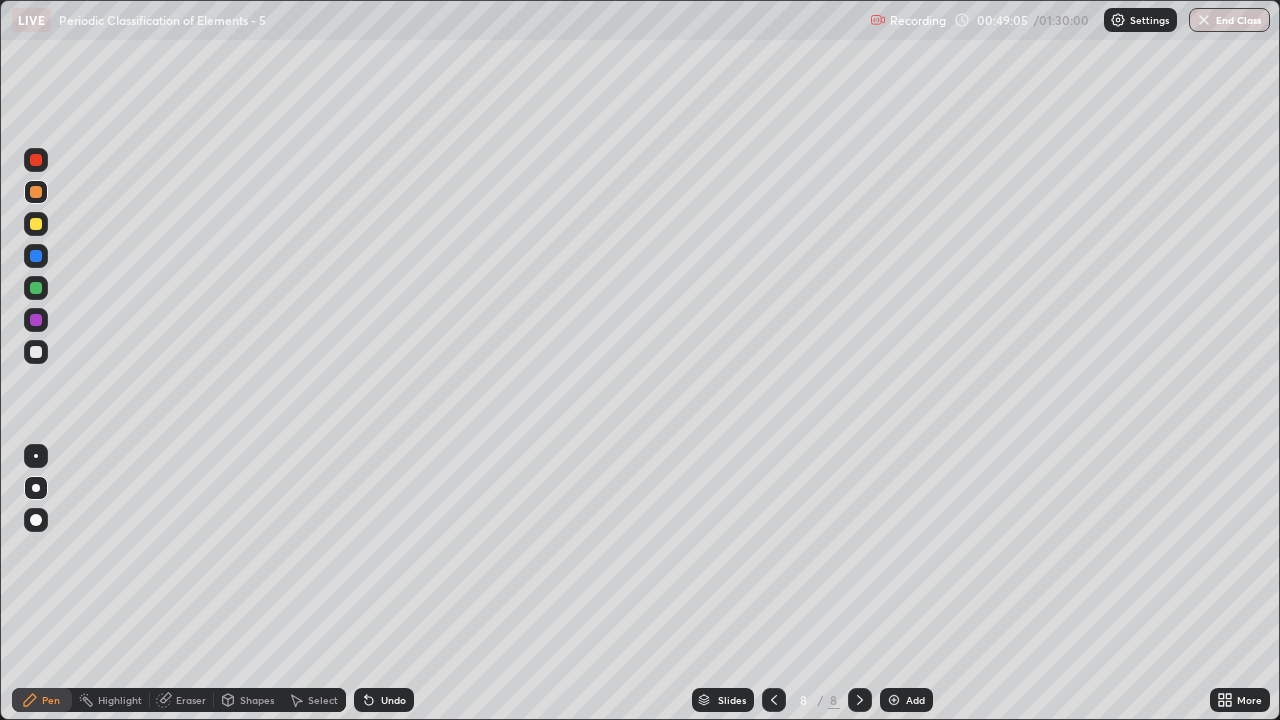 click on "Eraser" at bounding box center (191, 700) 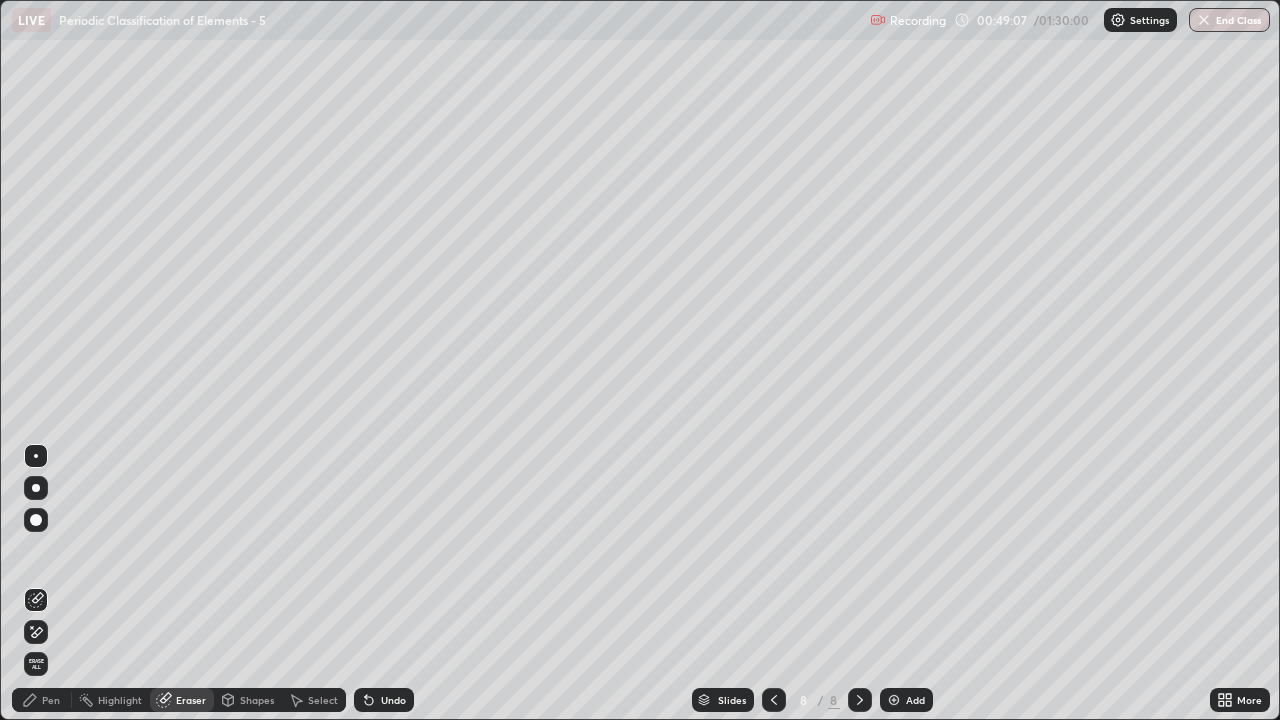 click on "Pen" at bounding box center [42, 700] 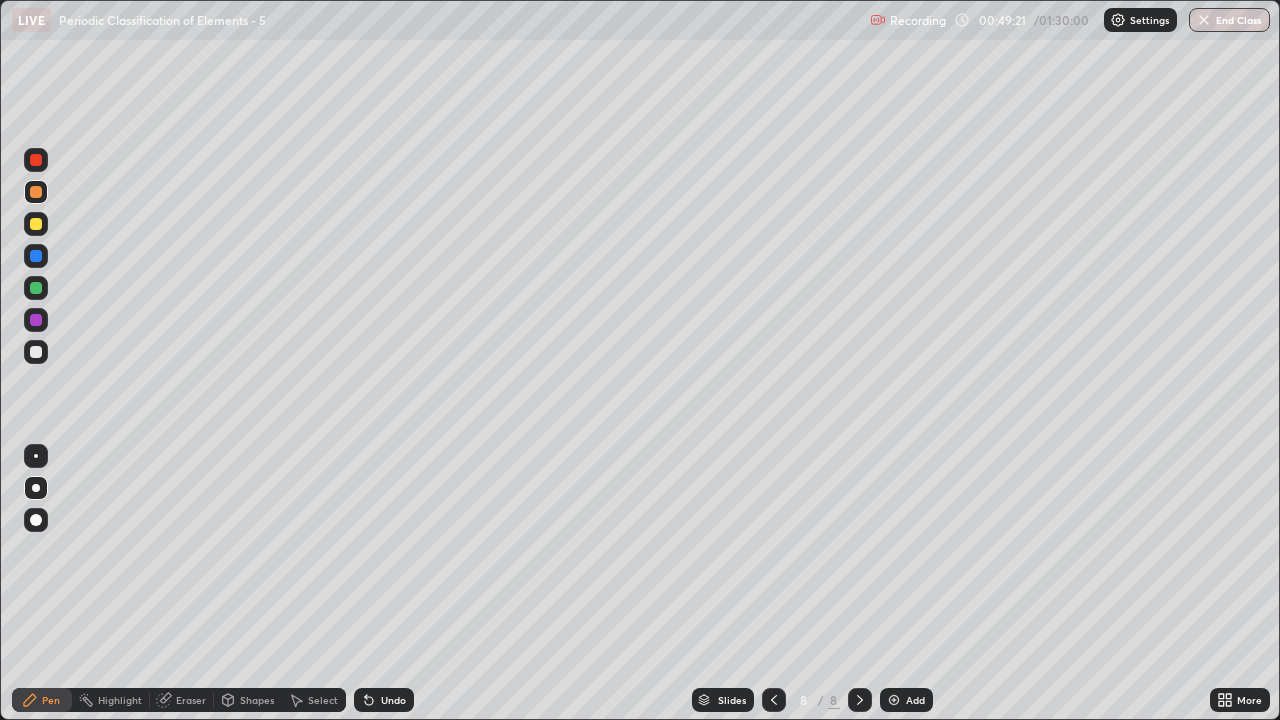 click at bounding box center (36, 352) 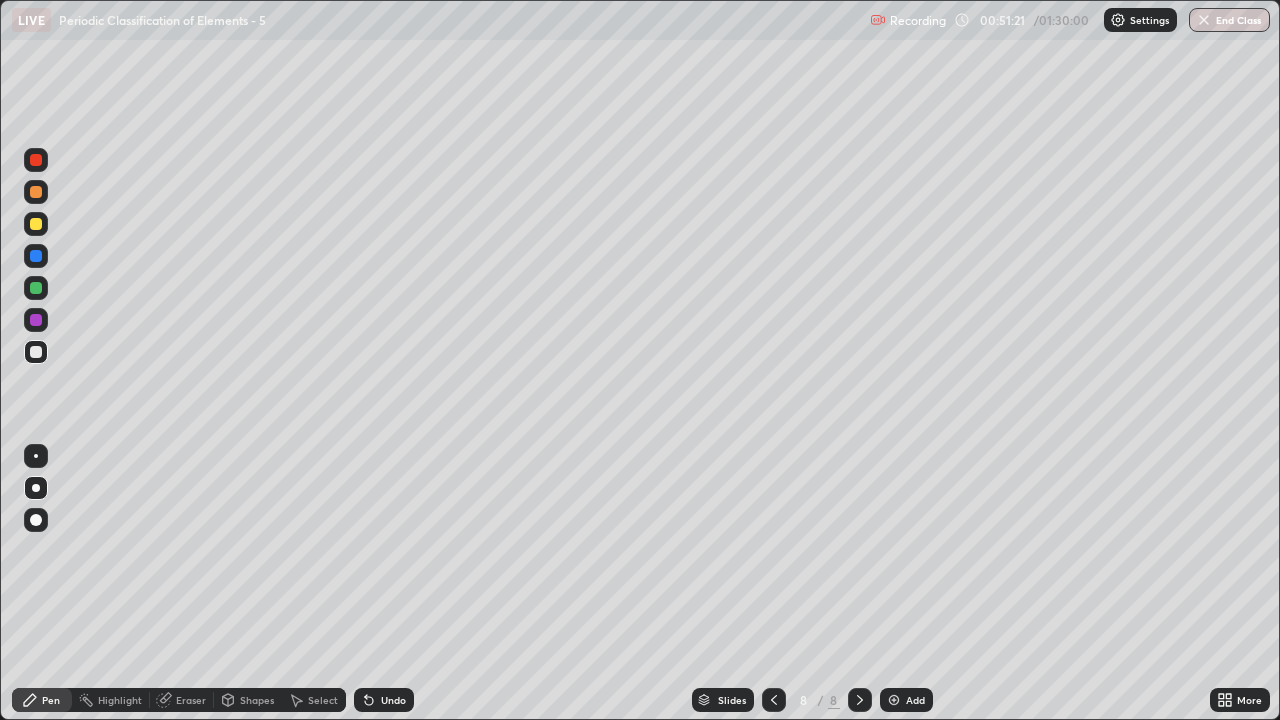click at bounding box center (36, 352) 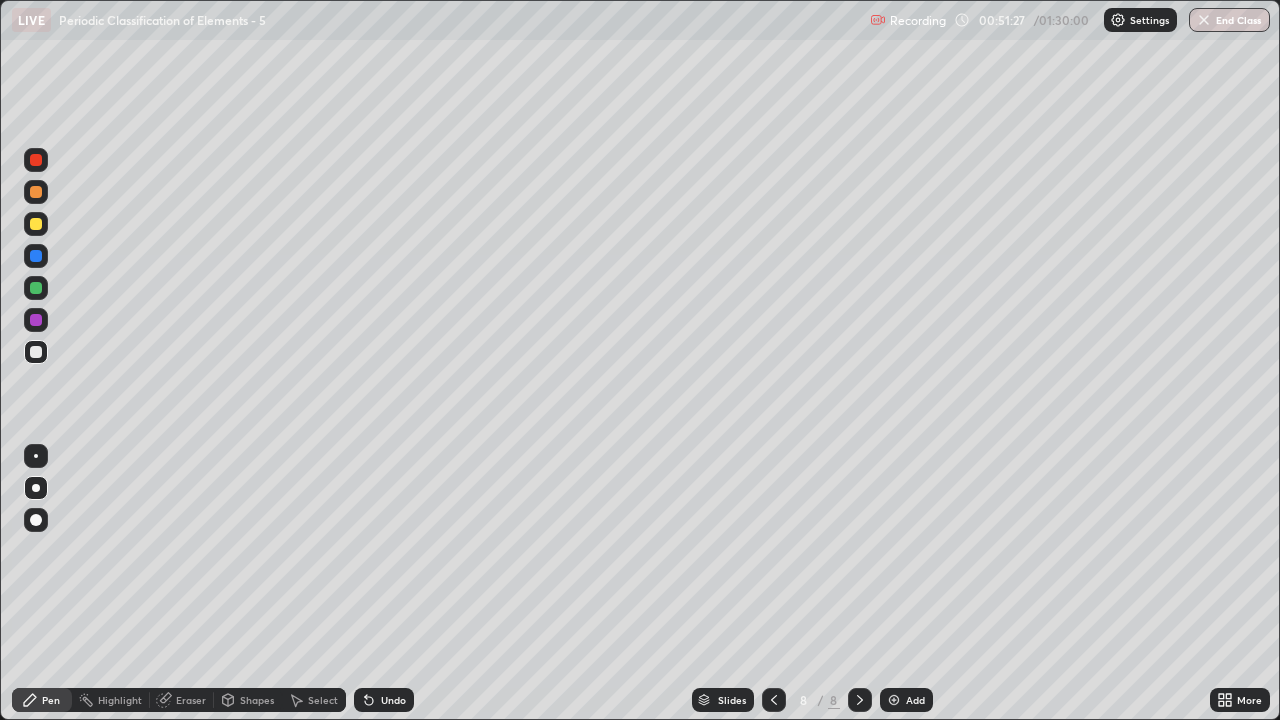 click 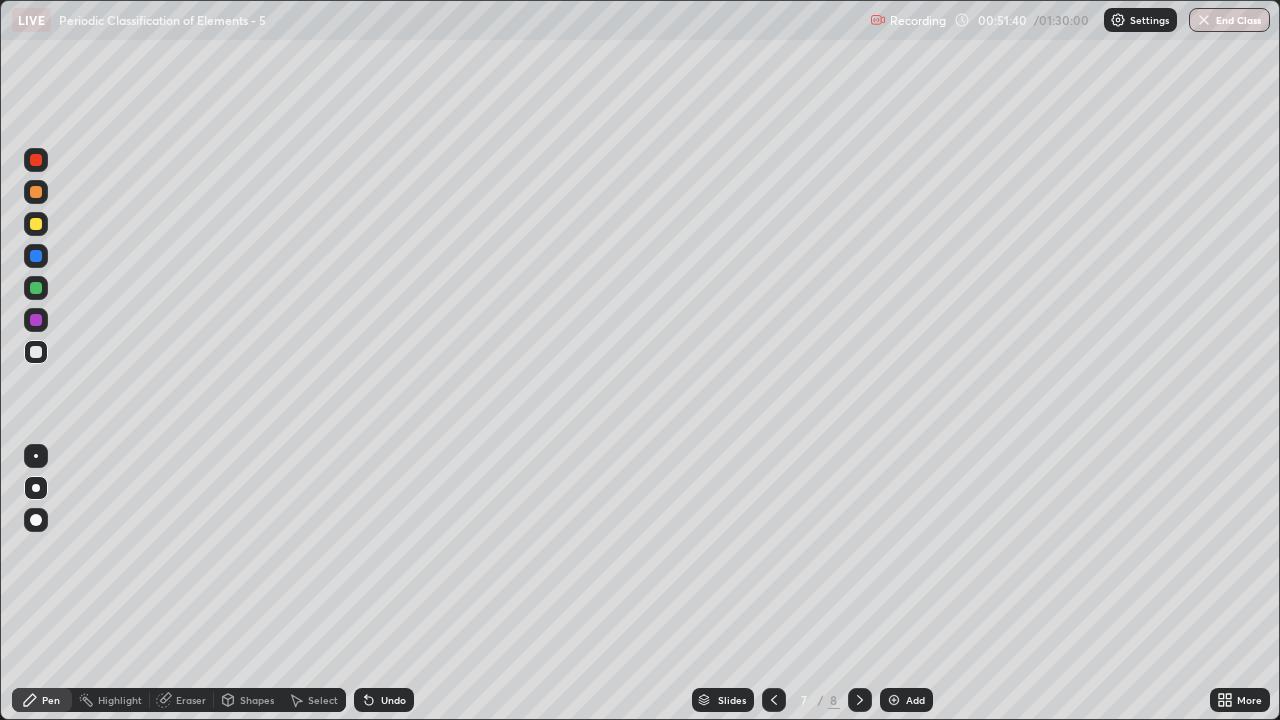 click 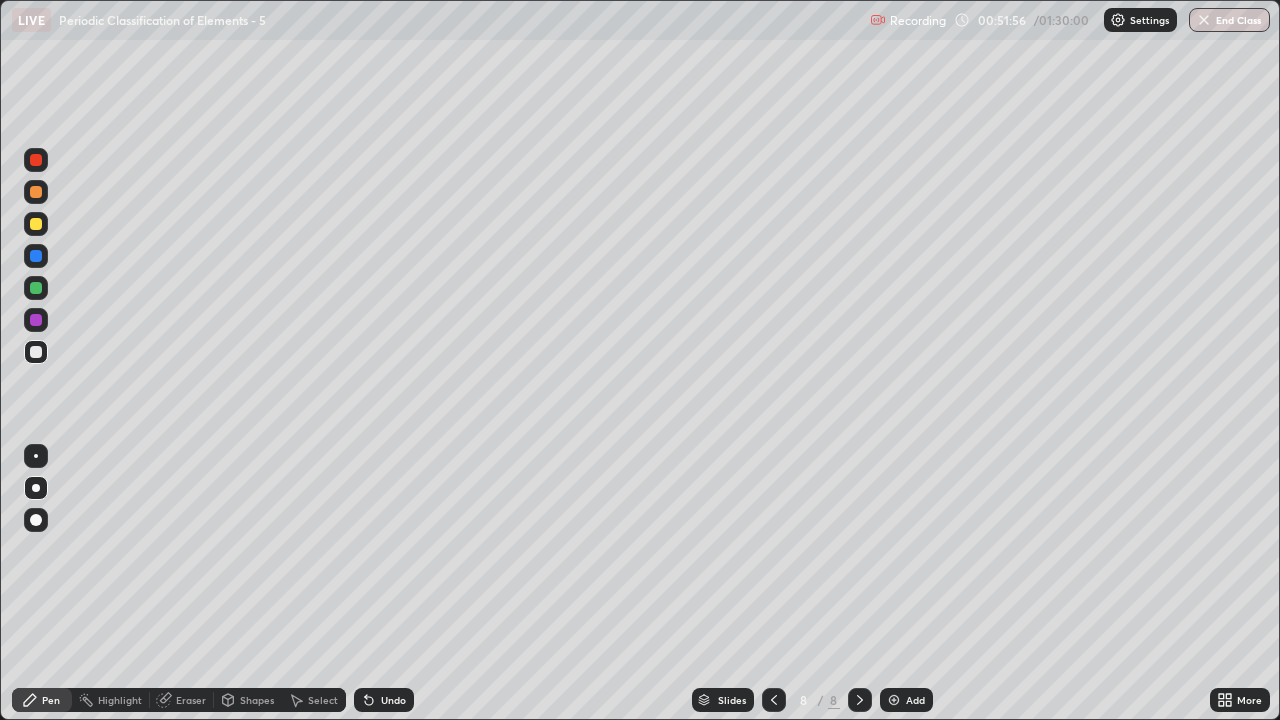 click at bounding box center (36, 192) 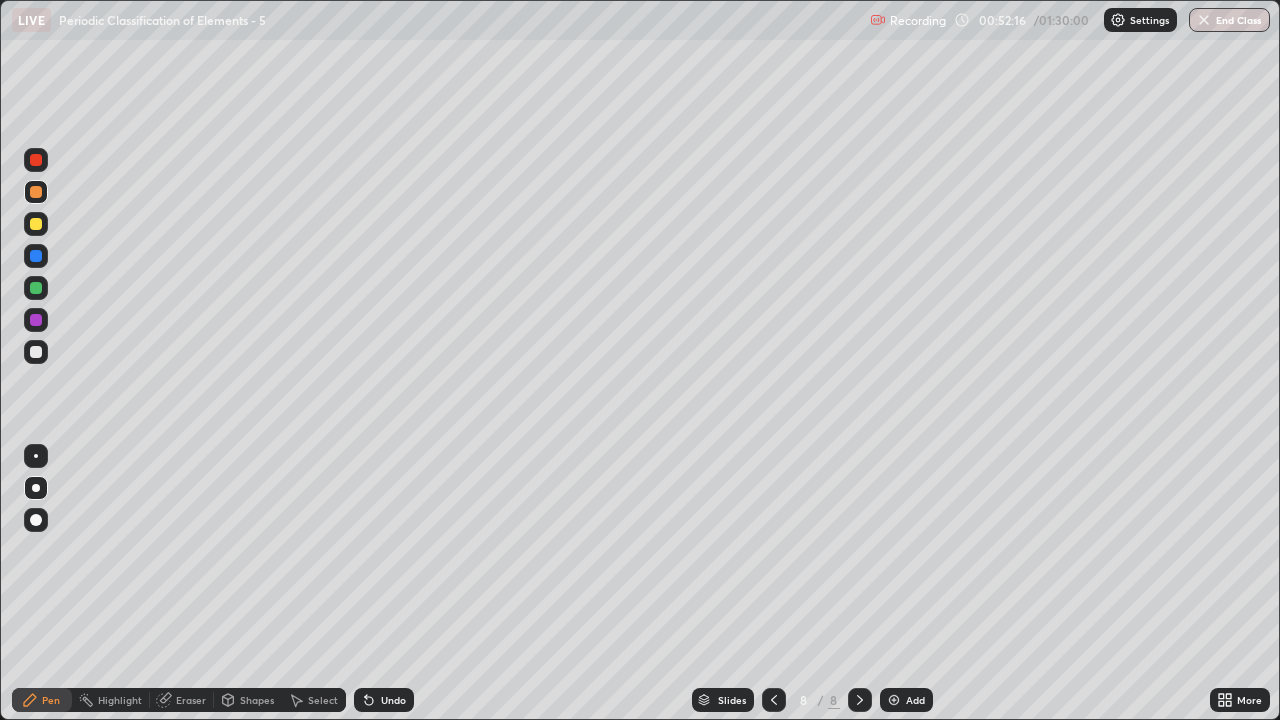 click at bounding box center (36, 352) 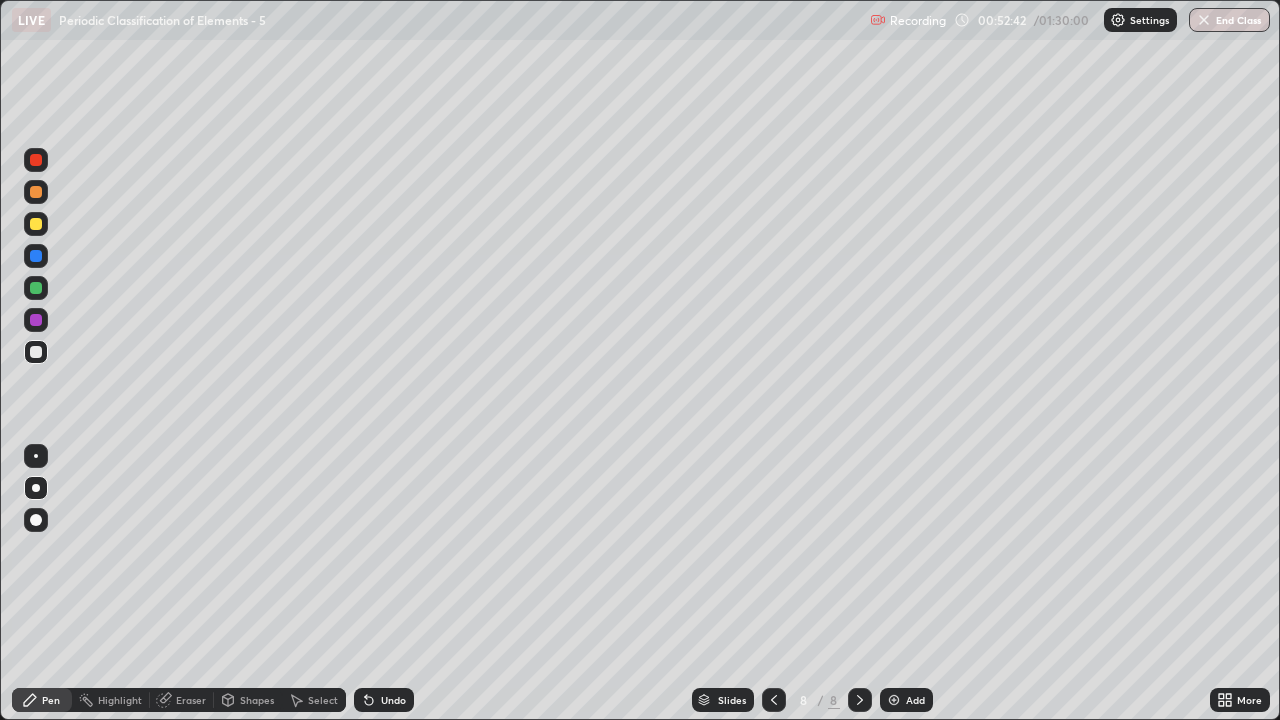 click on "Eraser" at bounding box center (191, 700) 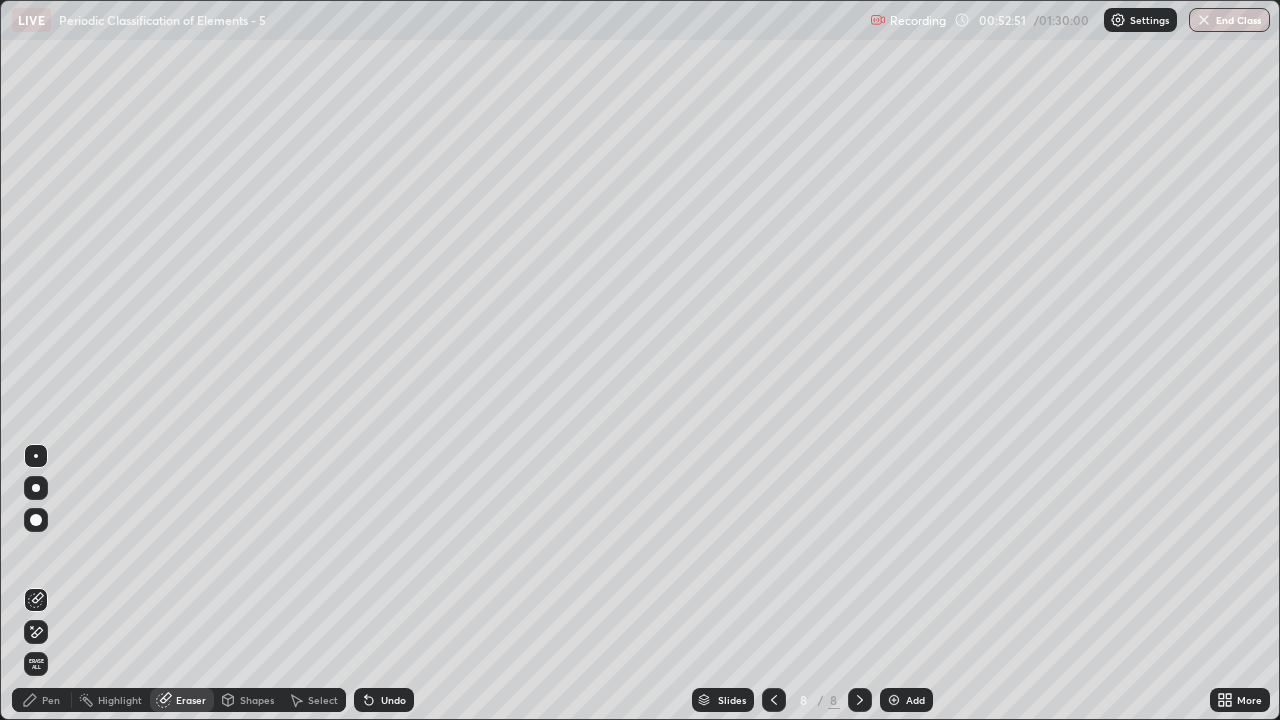 click 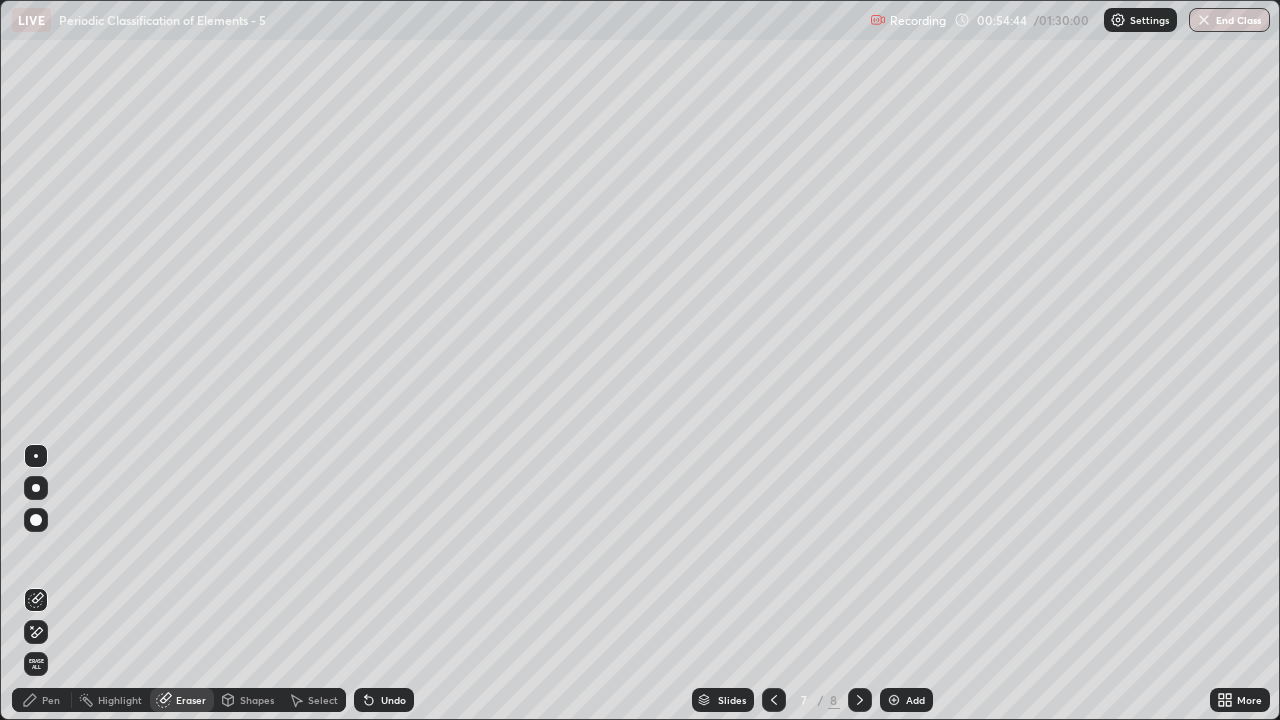 click 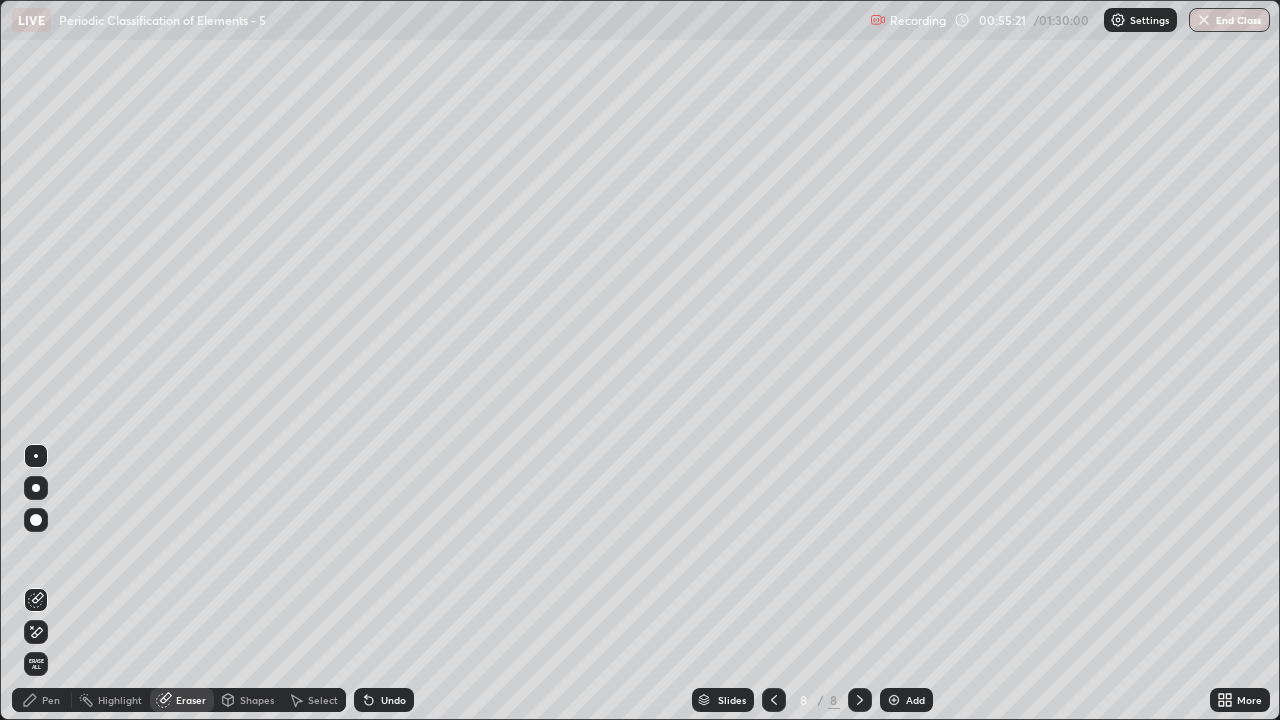 click on "Pen" at bounding box center [51, 700] 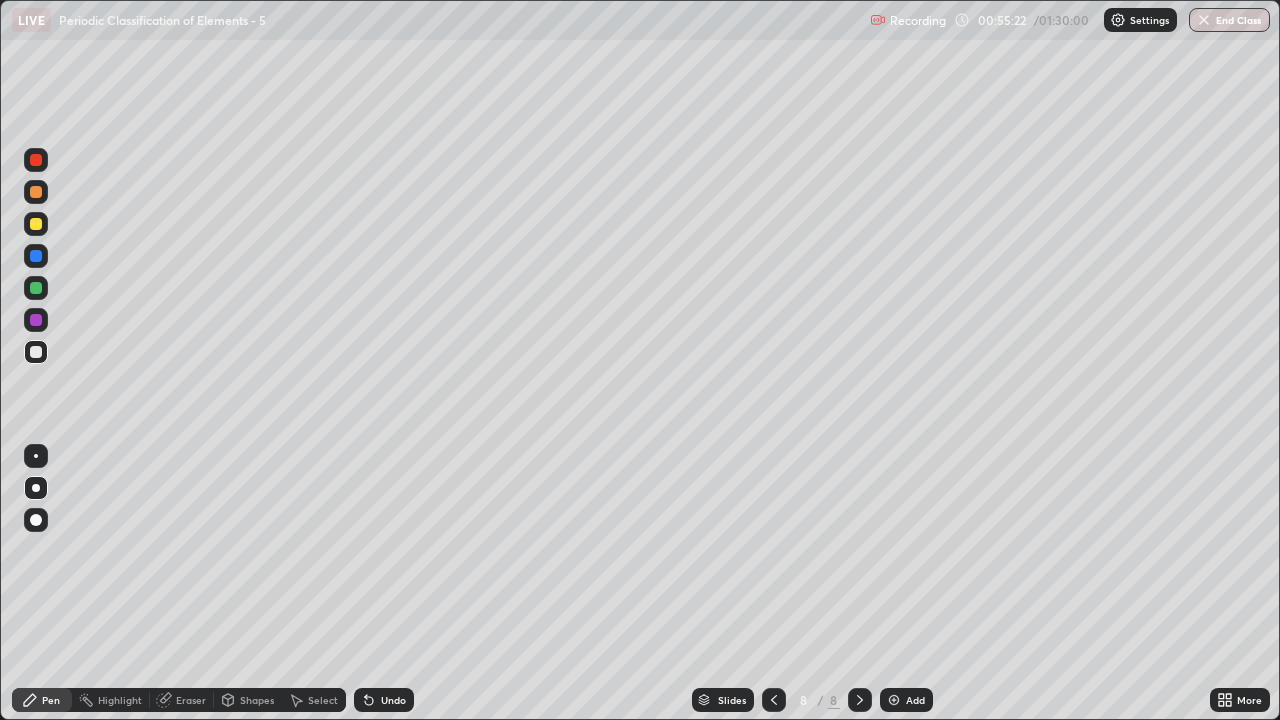 click at bounding box center [36, 352] 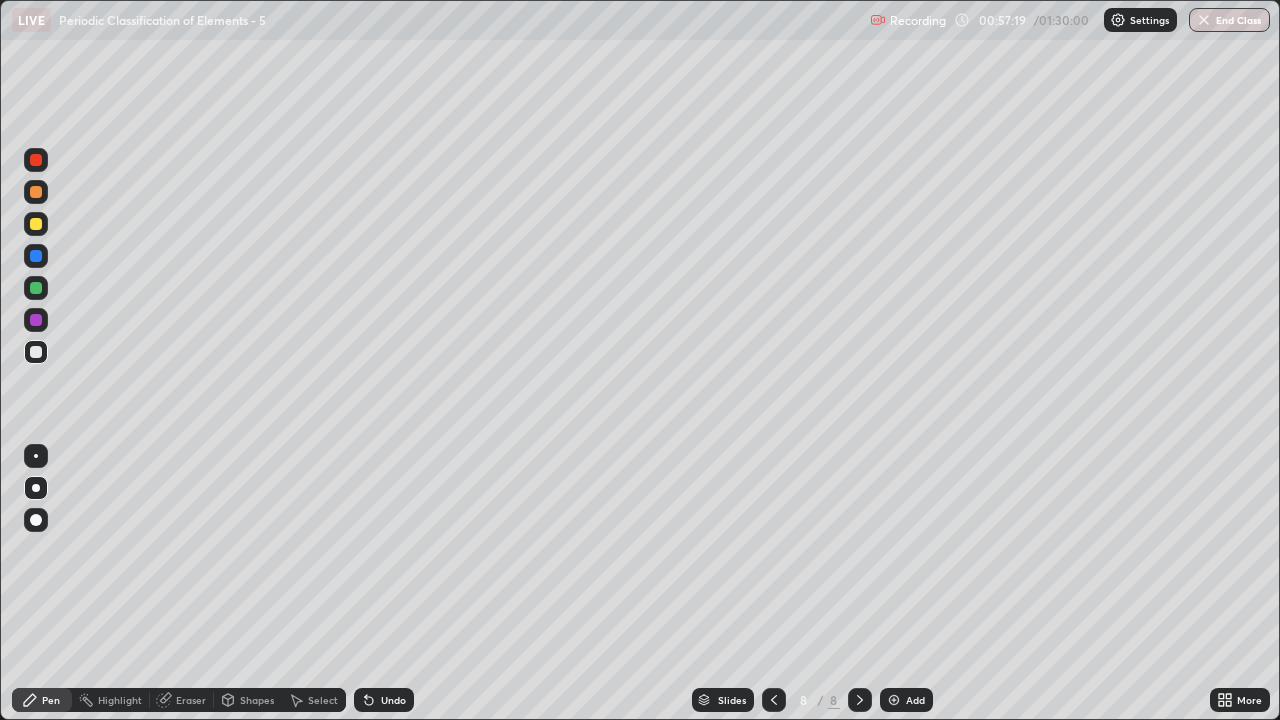 click at bounding box center (36, 224) 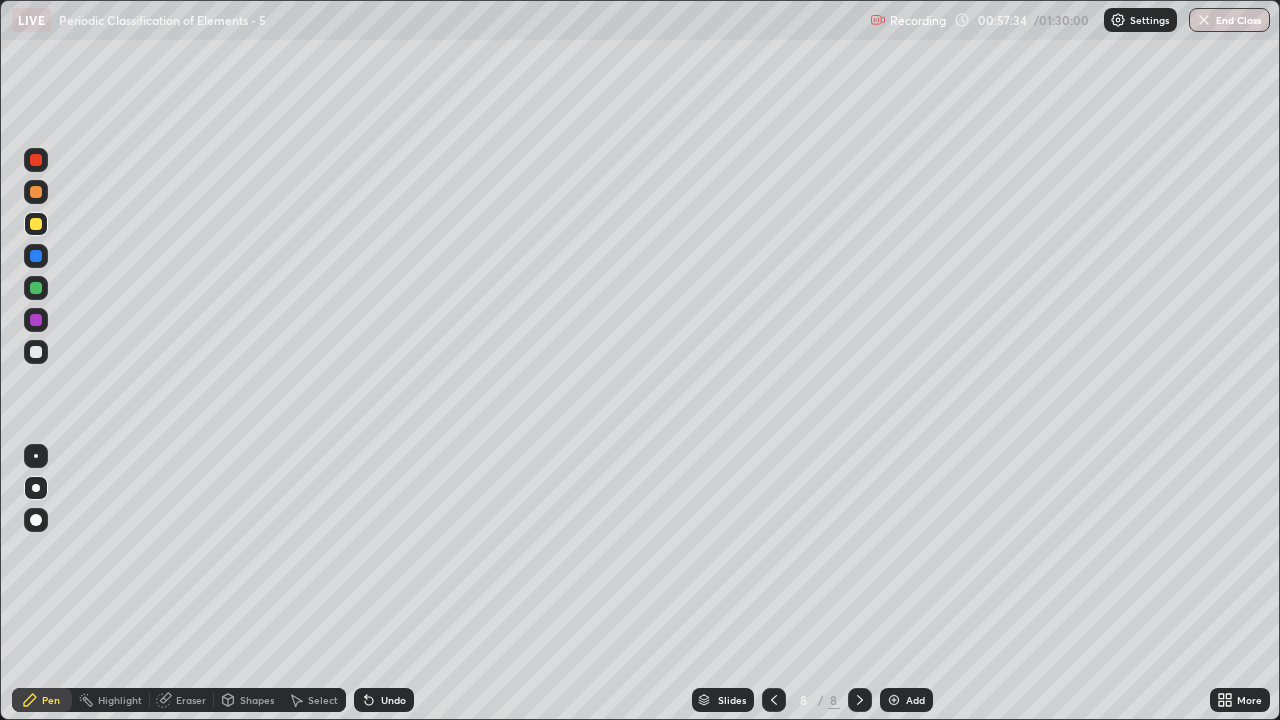 click at bounding box center [36, 352] 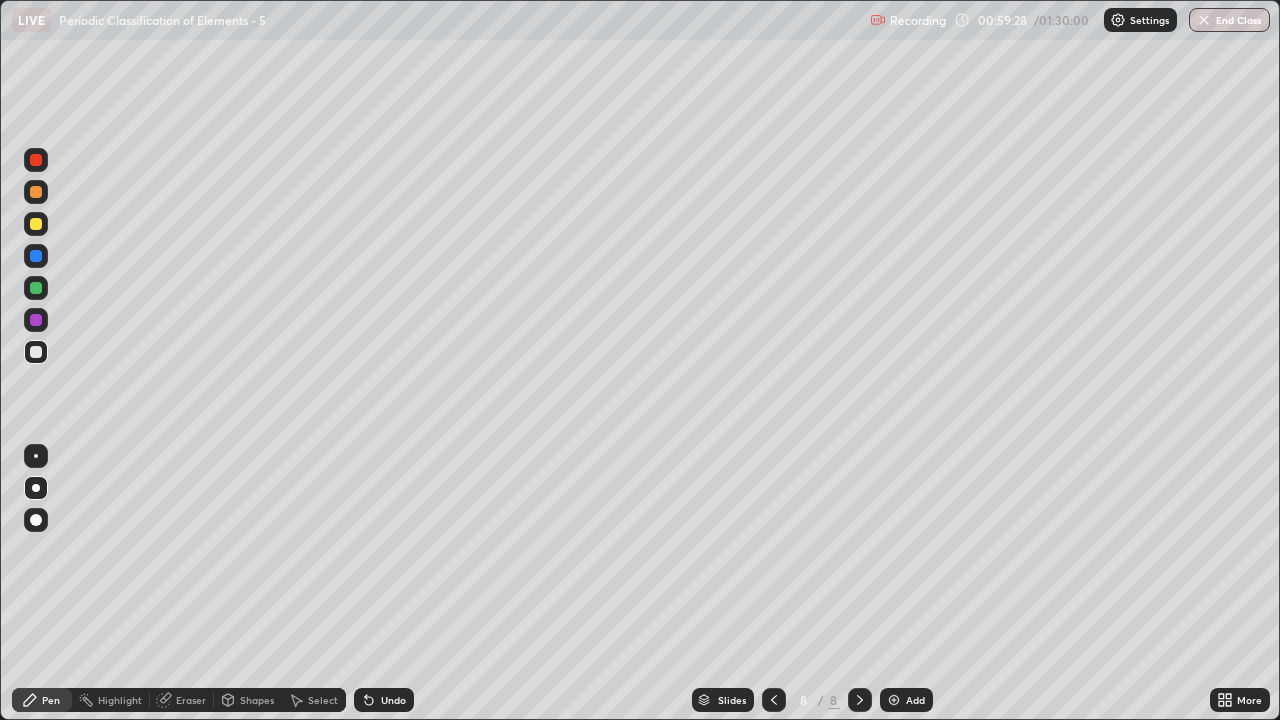 click at bounding box center (36, 192) 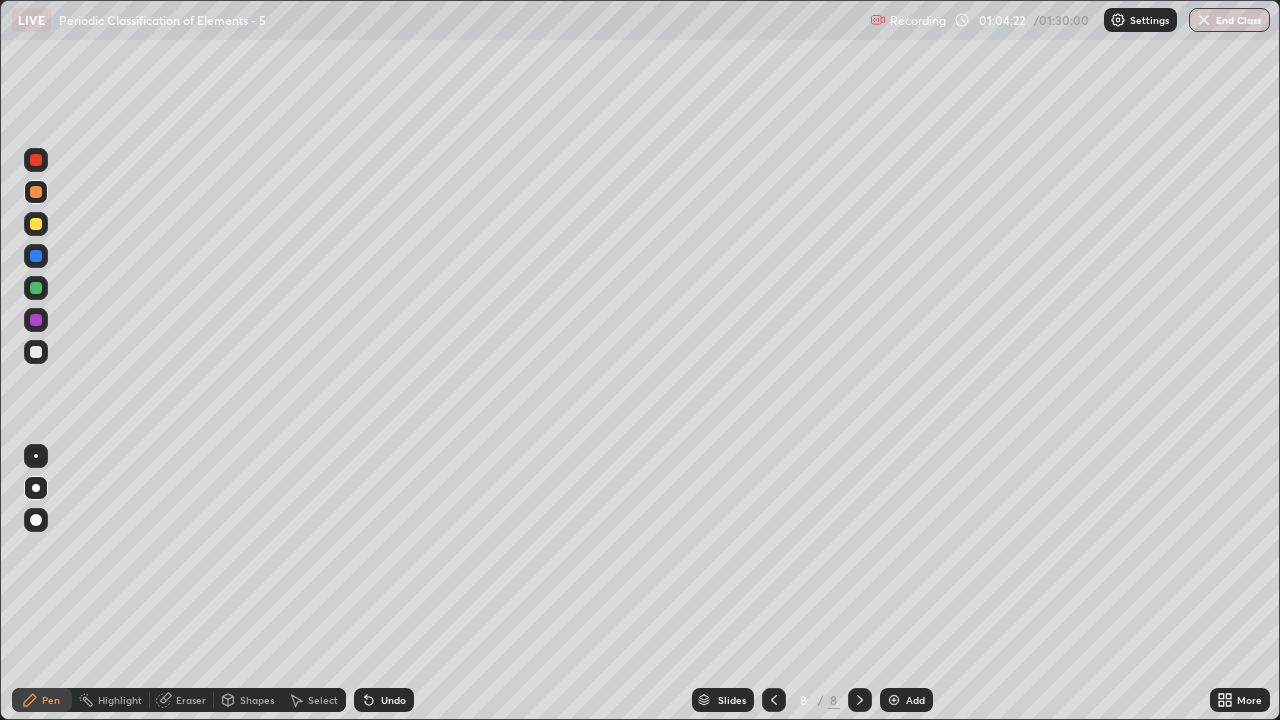 click at bounding box center (894, 700) 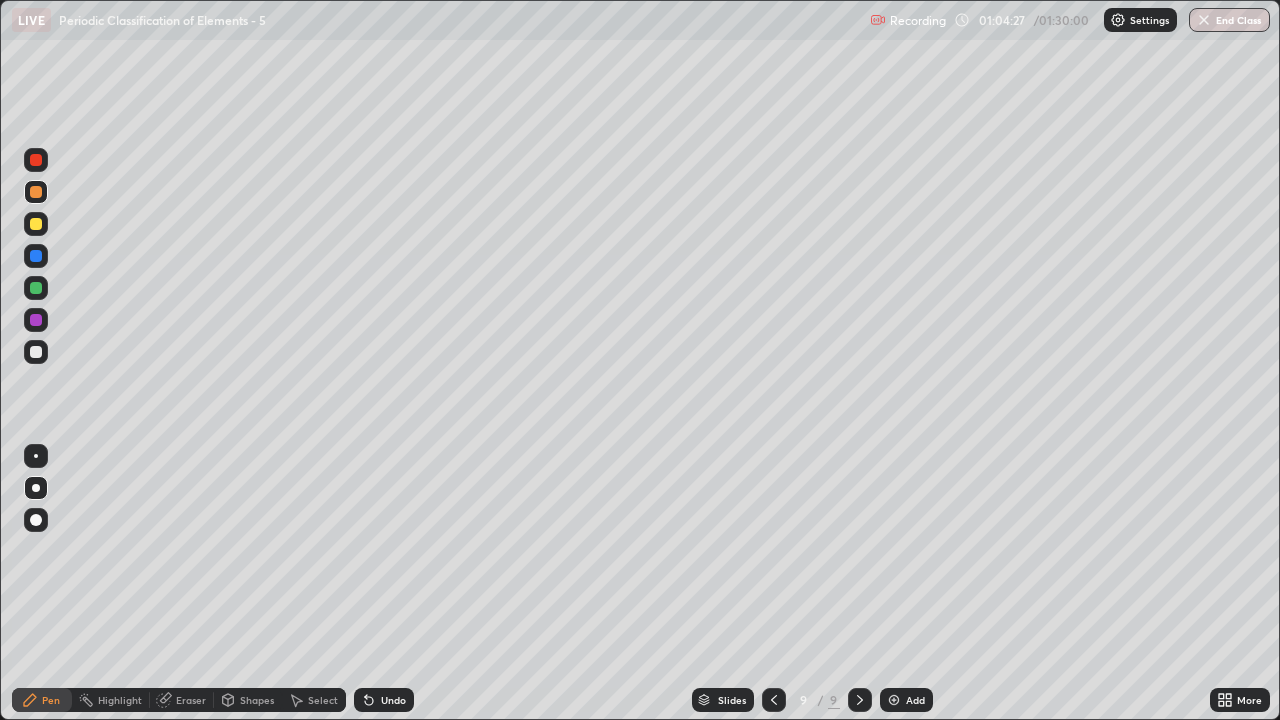 click at bounding box center (36, 192) 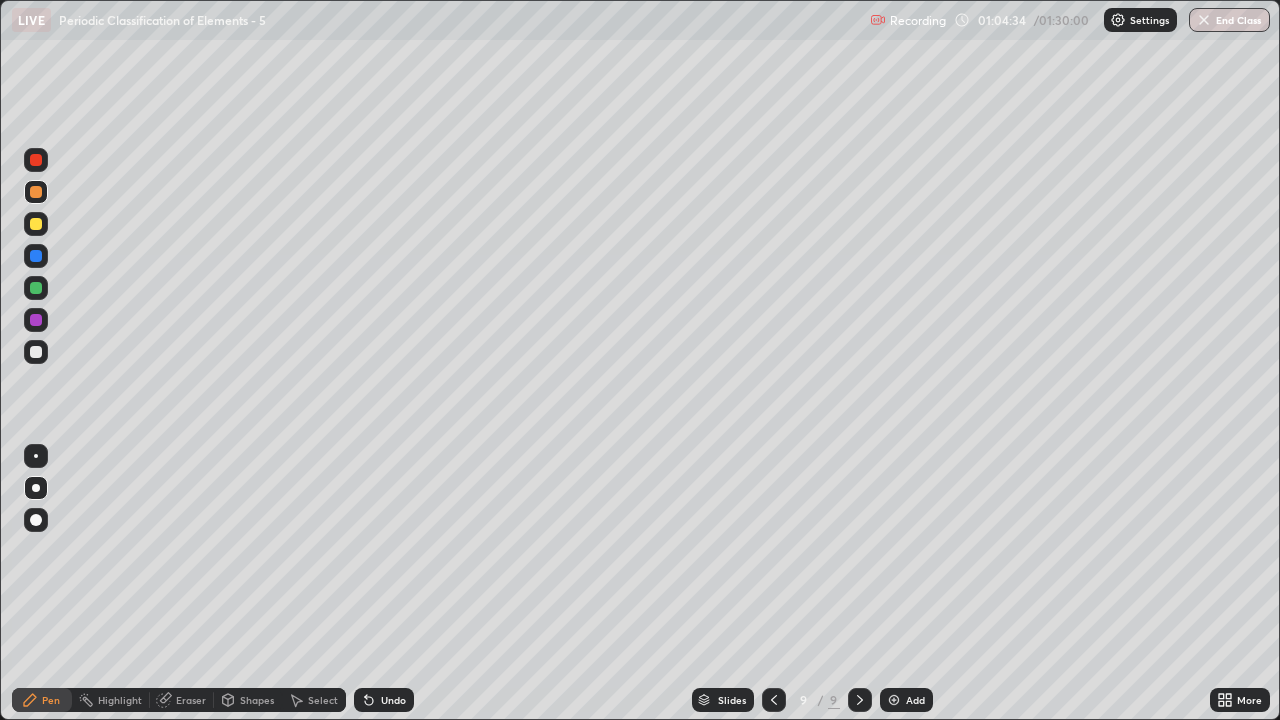 click at bounding box center (36, 352) 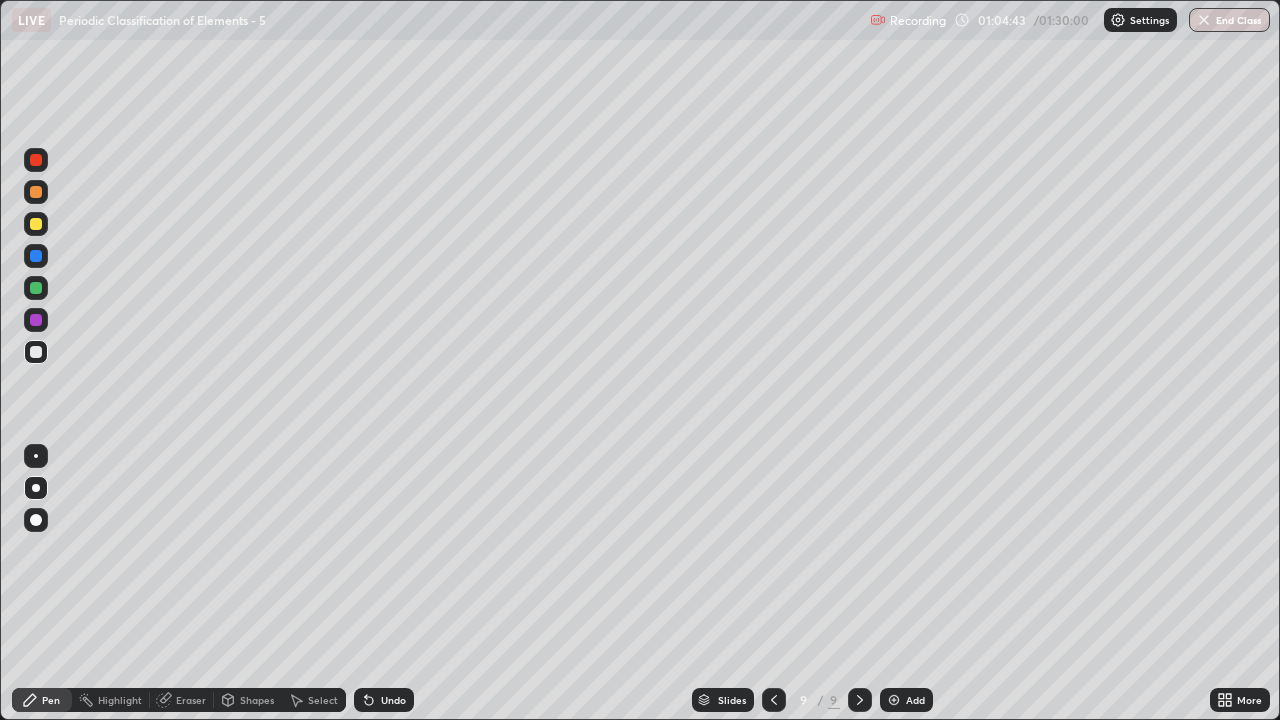 click at bounding box center [36, 352] 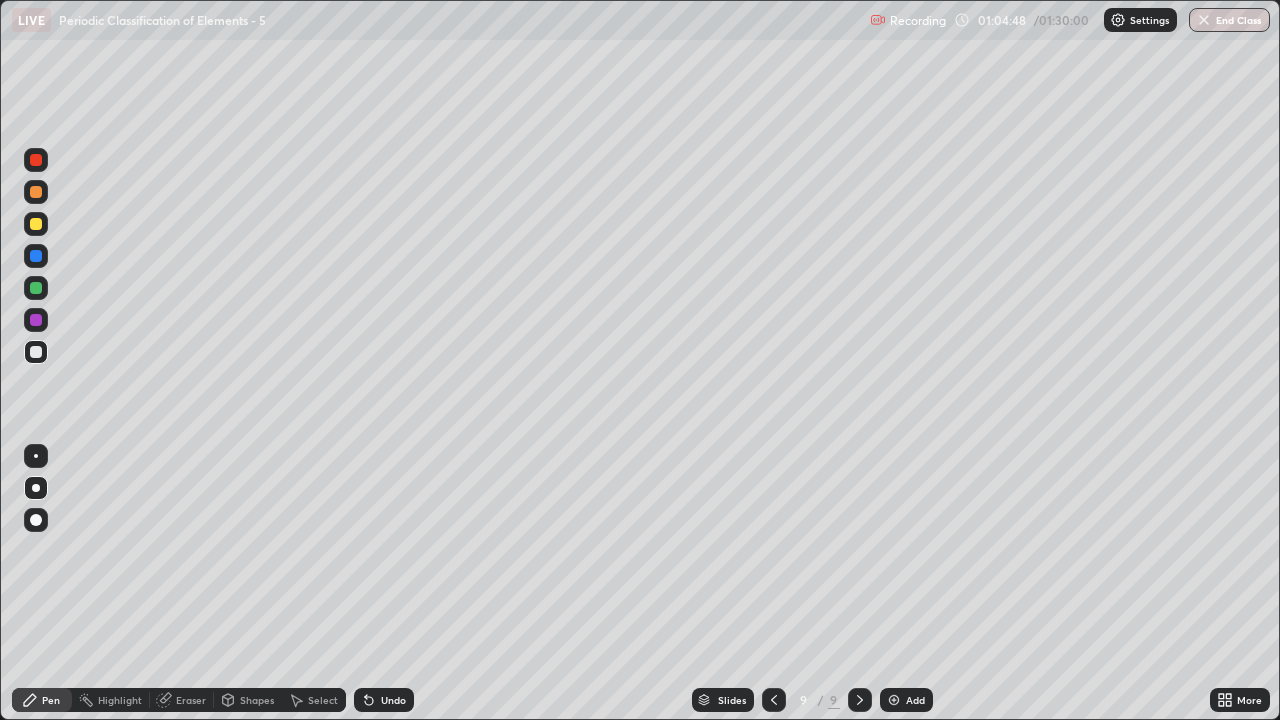 click on "Eraser" at bounding box center [191, 700] 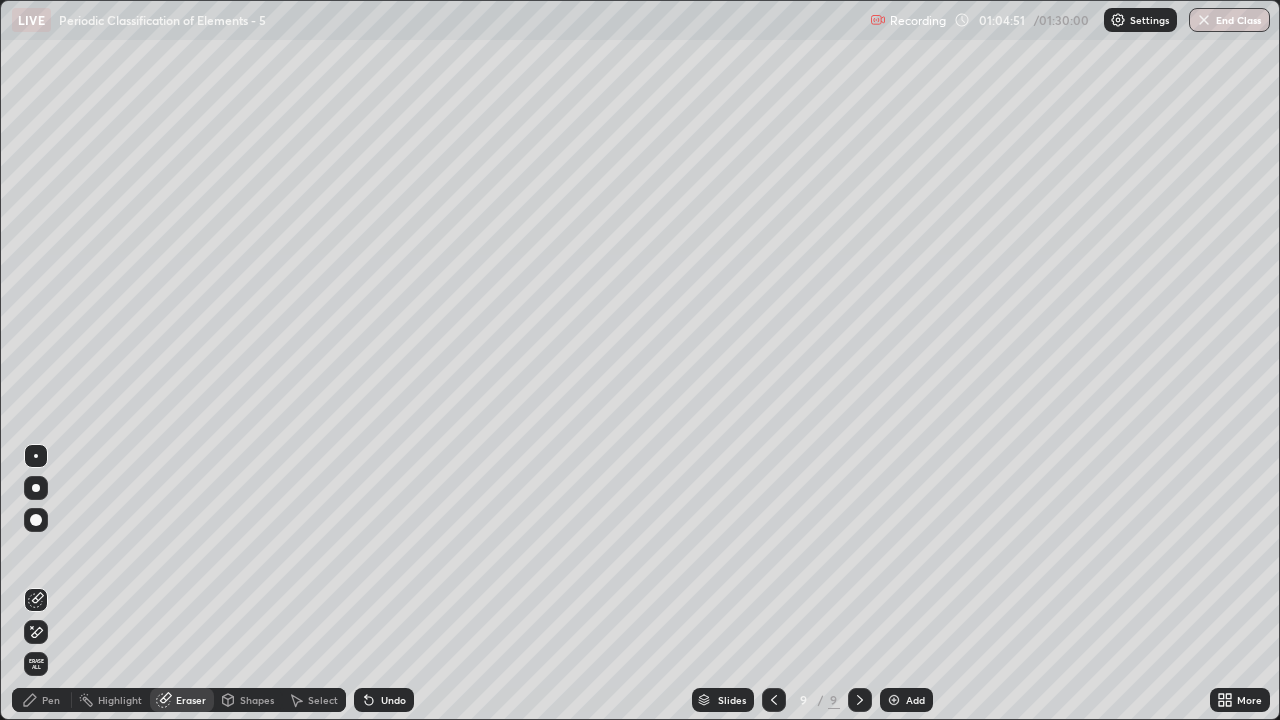 click on "Pen" at bounding box center [42, 700] 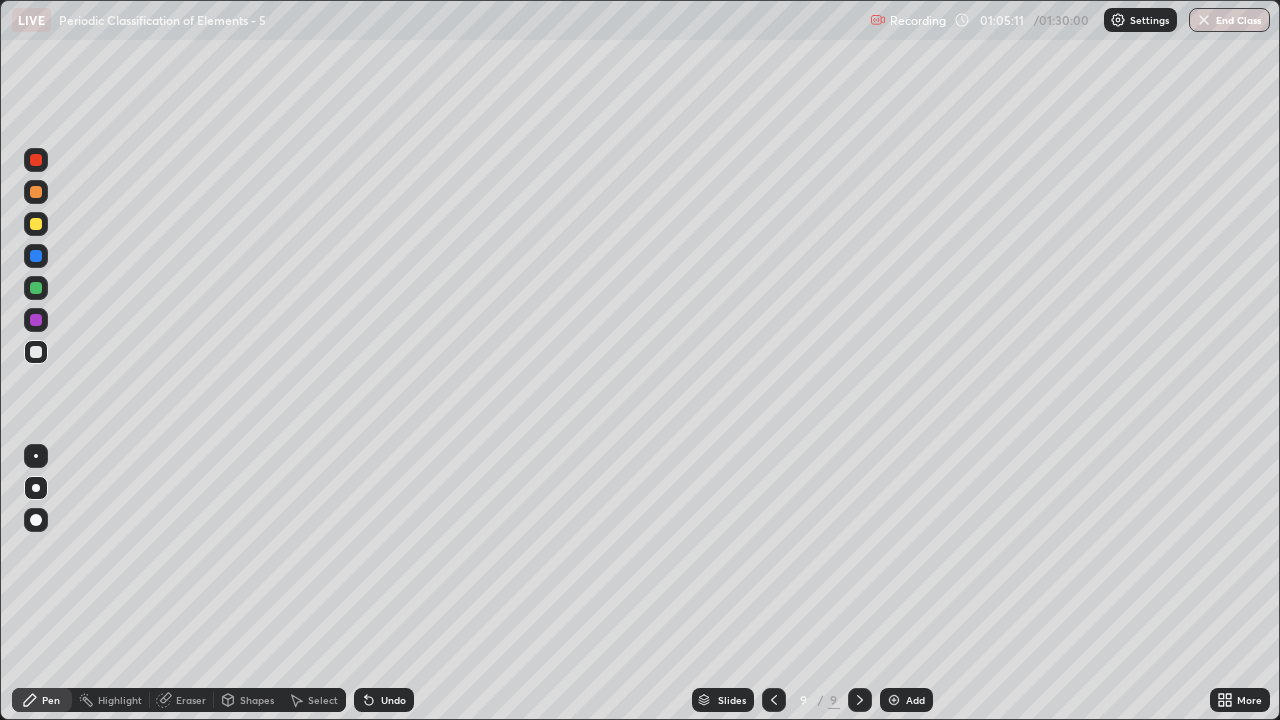 click at bounding box center (36, 224) 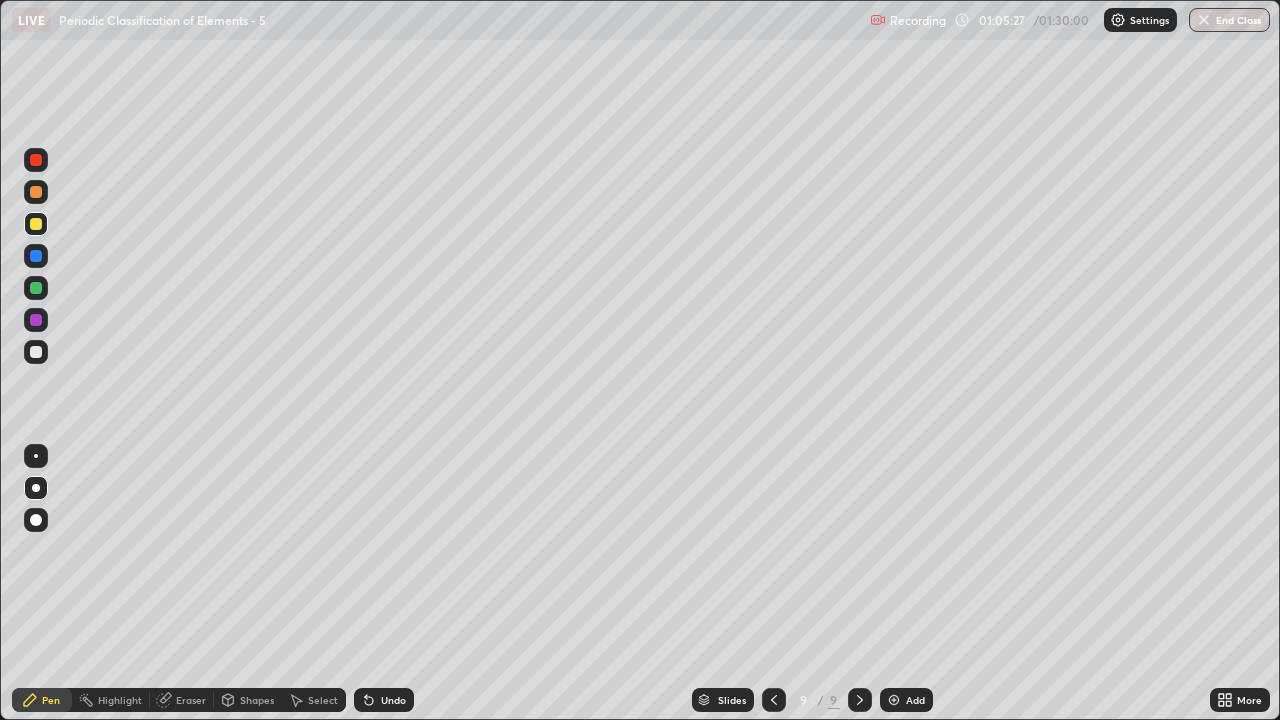 click at bounding box center [36, 352] 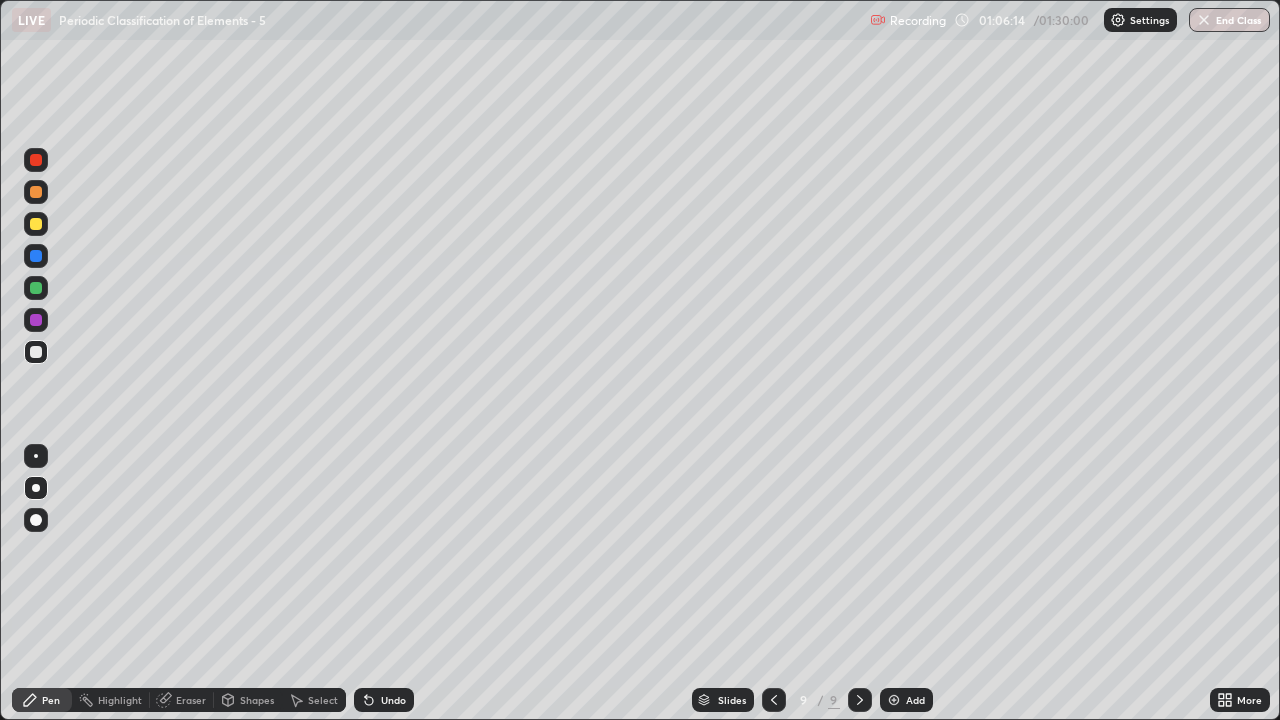 click on "Eraser" at bounding box center [191, 700] 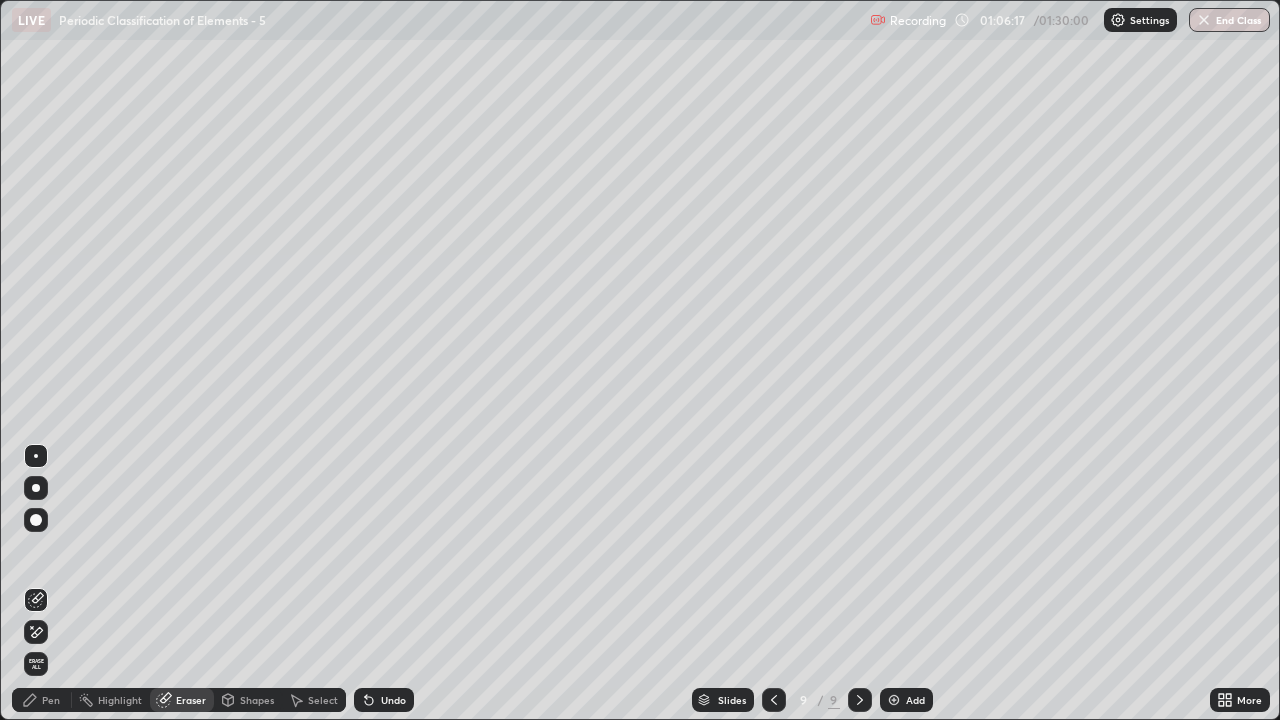 click on "Pen" at bounding box center (51, 700) 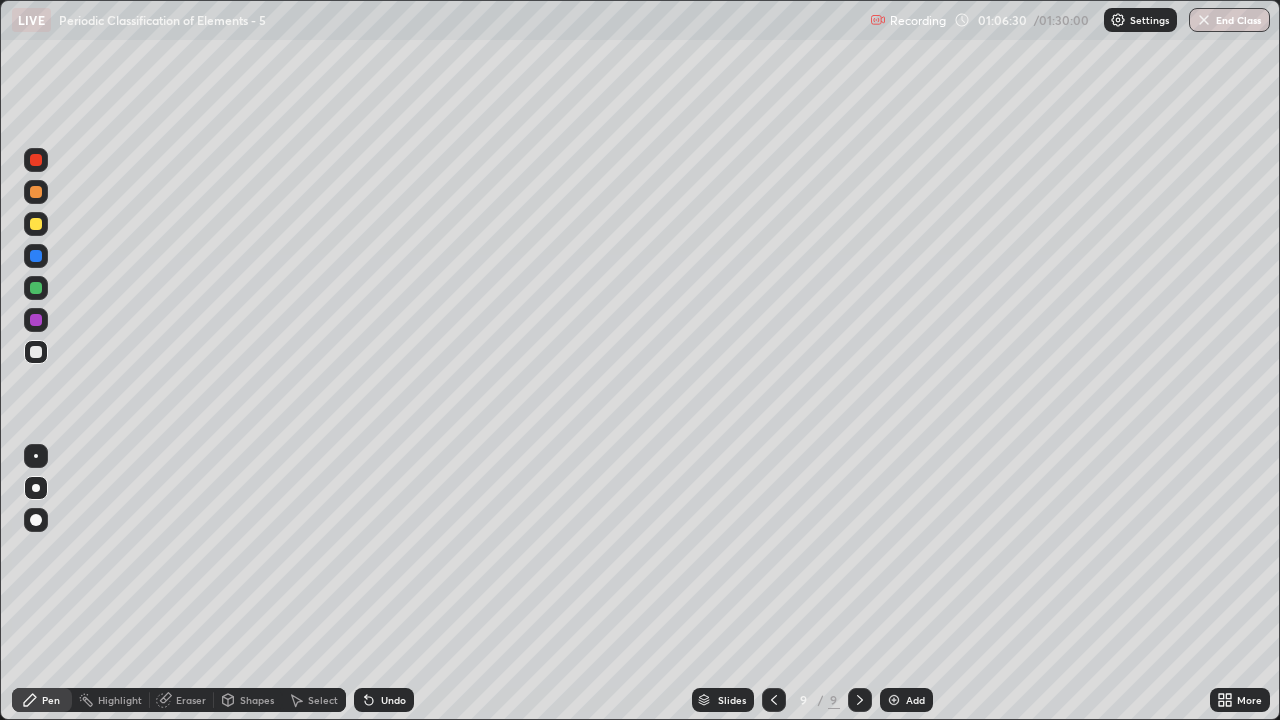 click at bounding box center [36, 192] 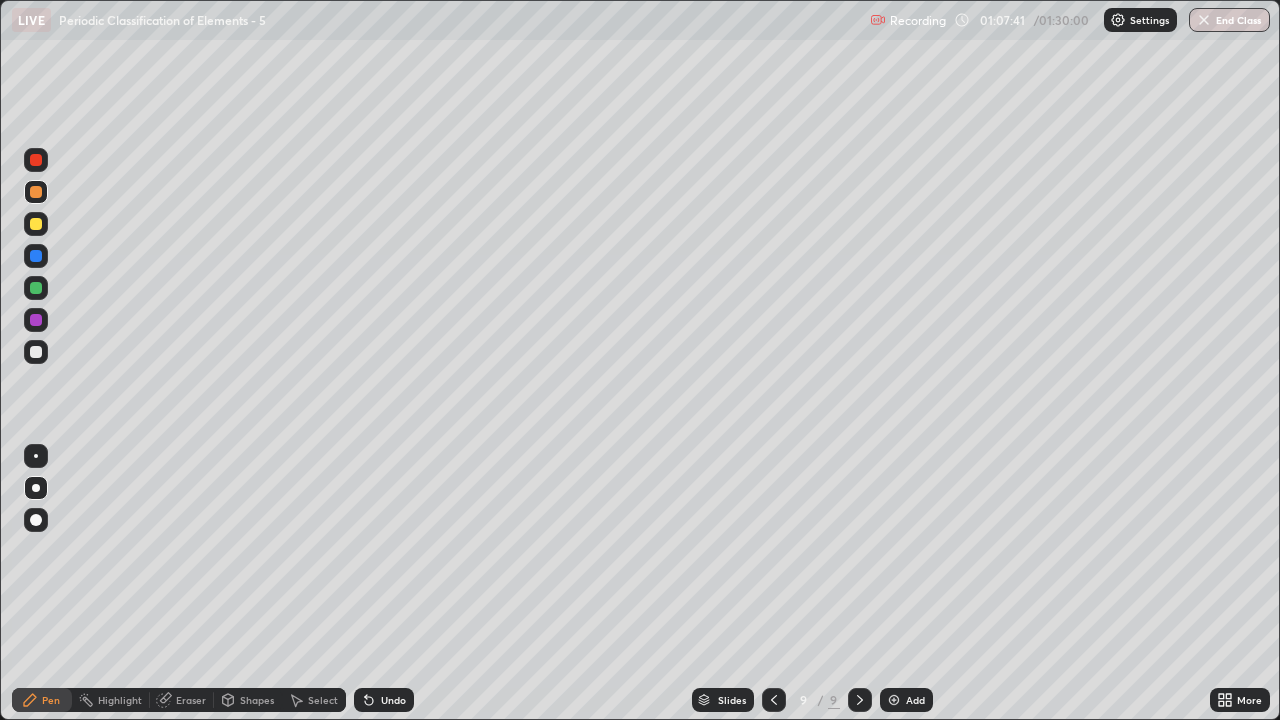 click at bounding box center (36, 224) 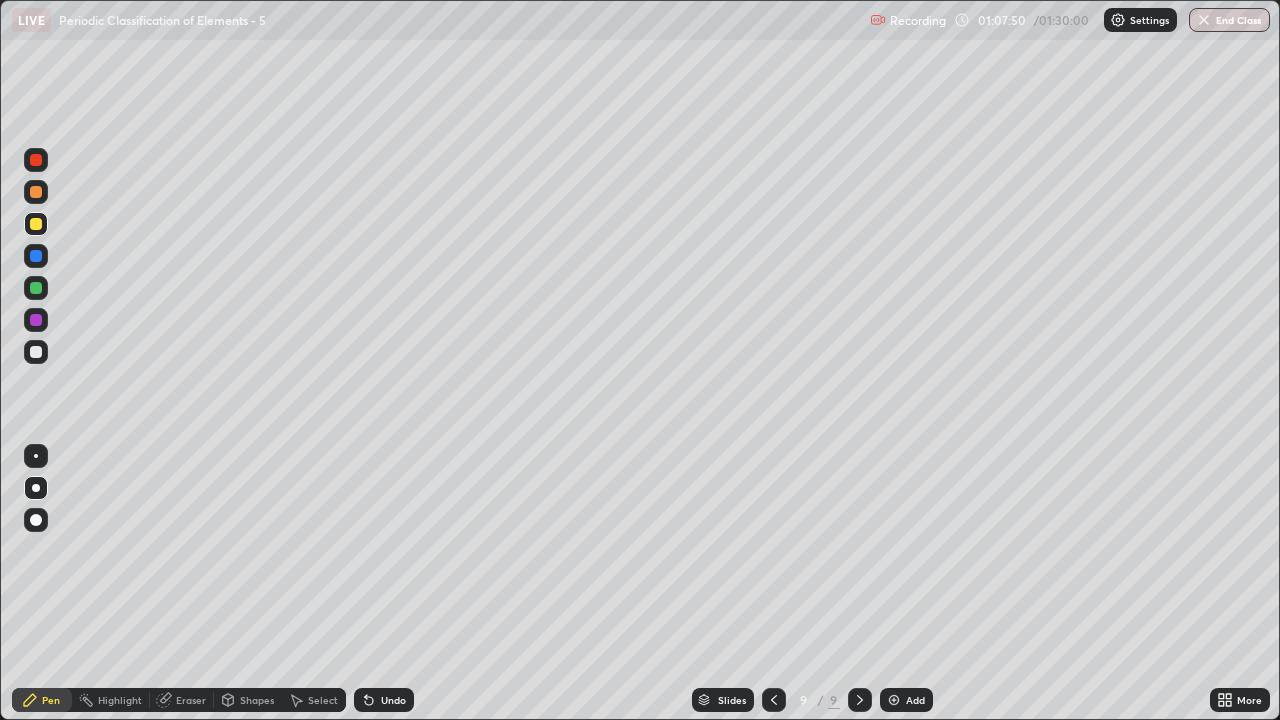 click at bounding box center (36, 192) 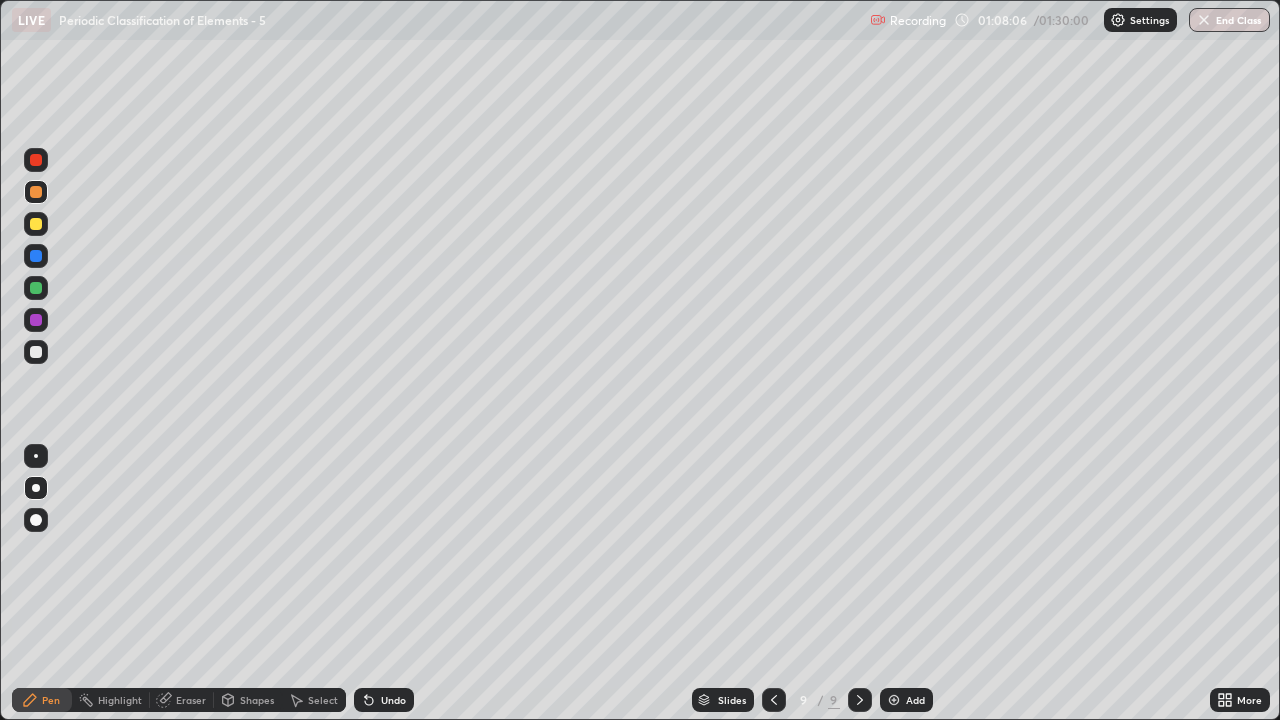 click at bounding box center (36, 352) 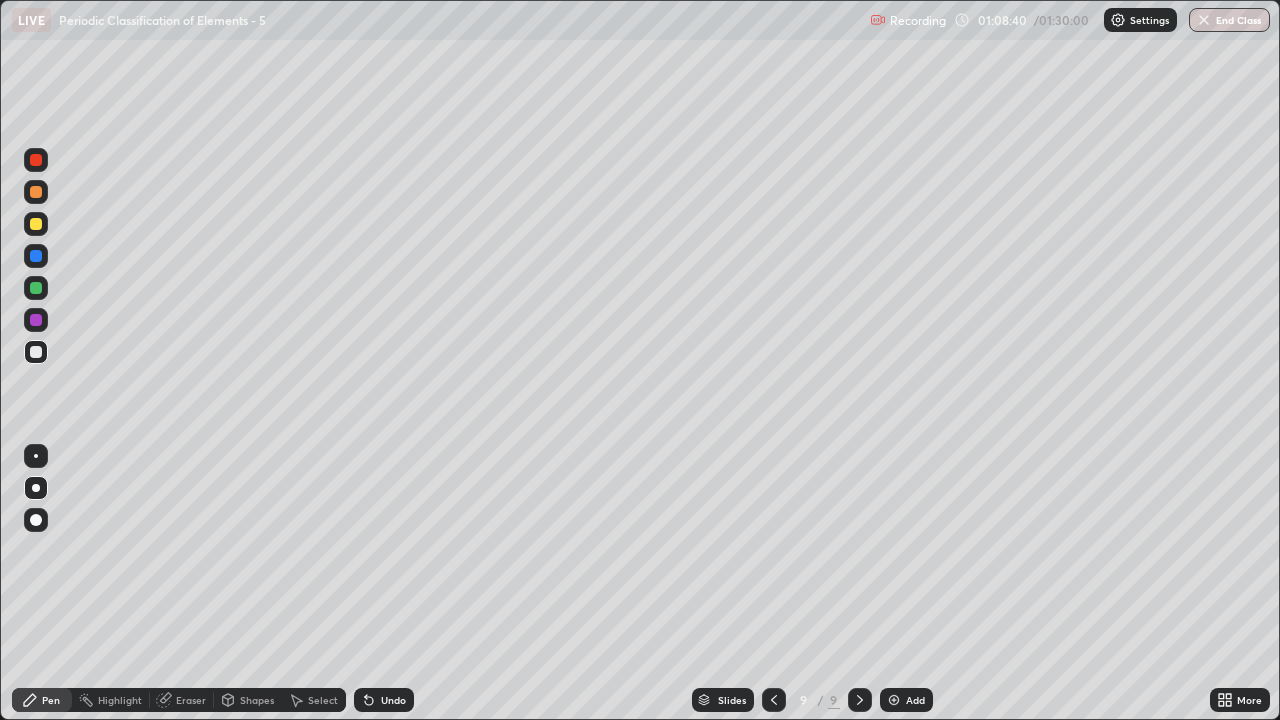 click at bounding box center [36, 224] 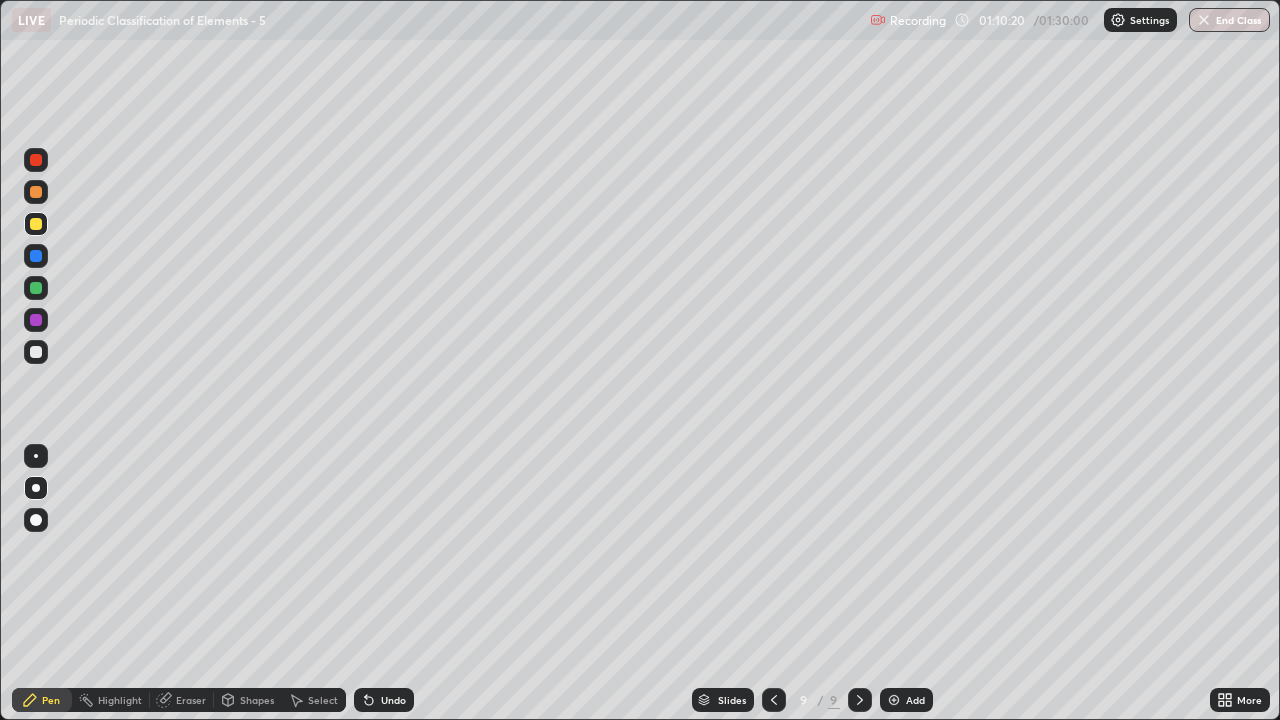 click 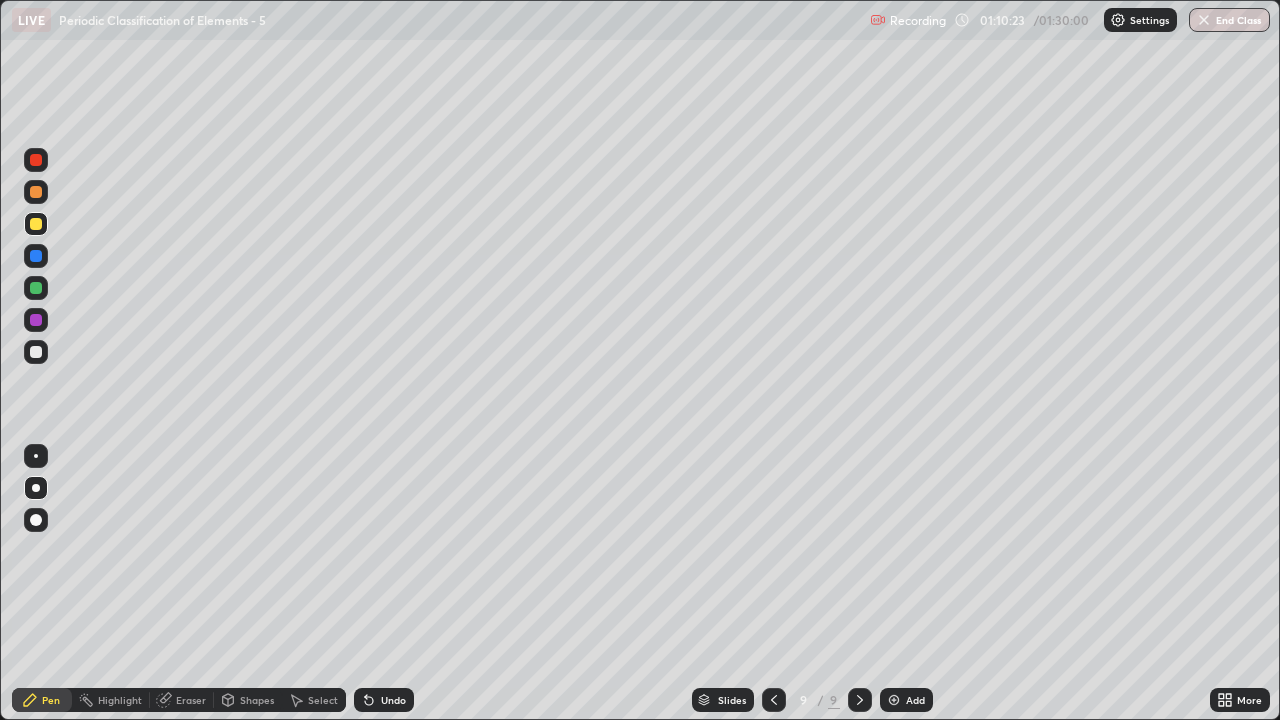 click on "Add" at bounding box center [915, 700] 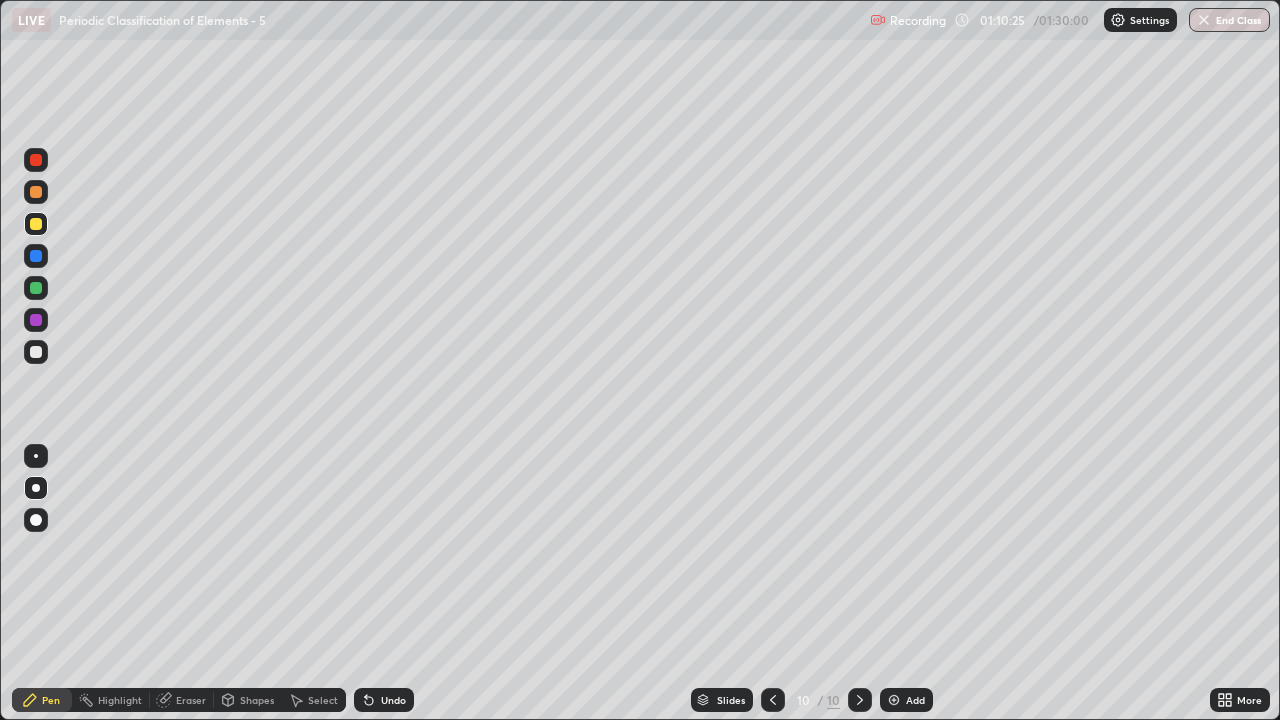 click at bounding box center [36, 352] 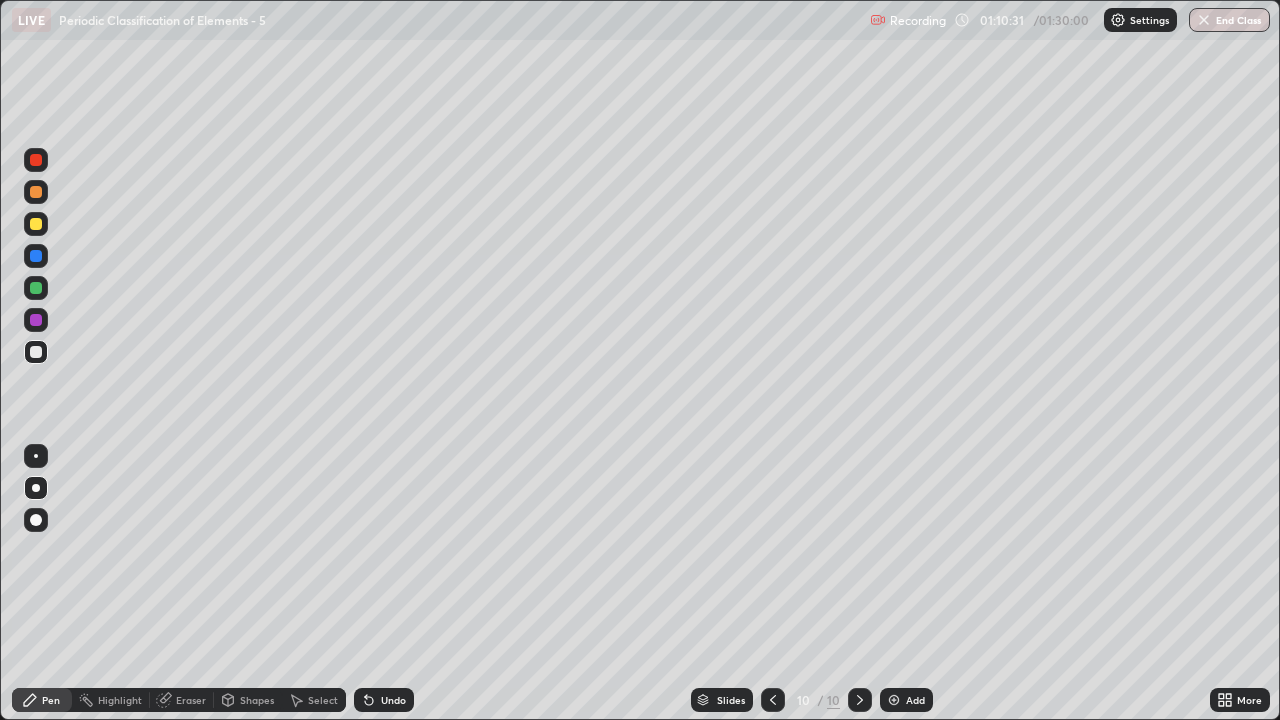 click at bounding box center [36, 224] 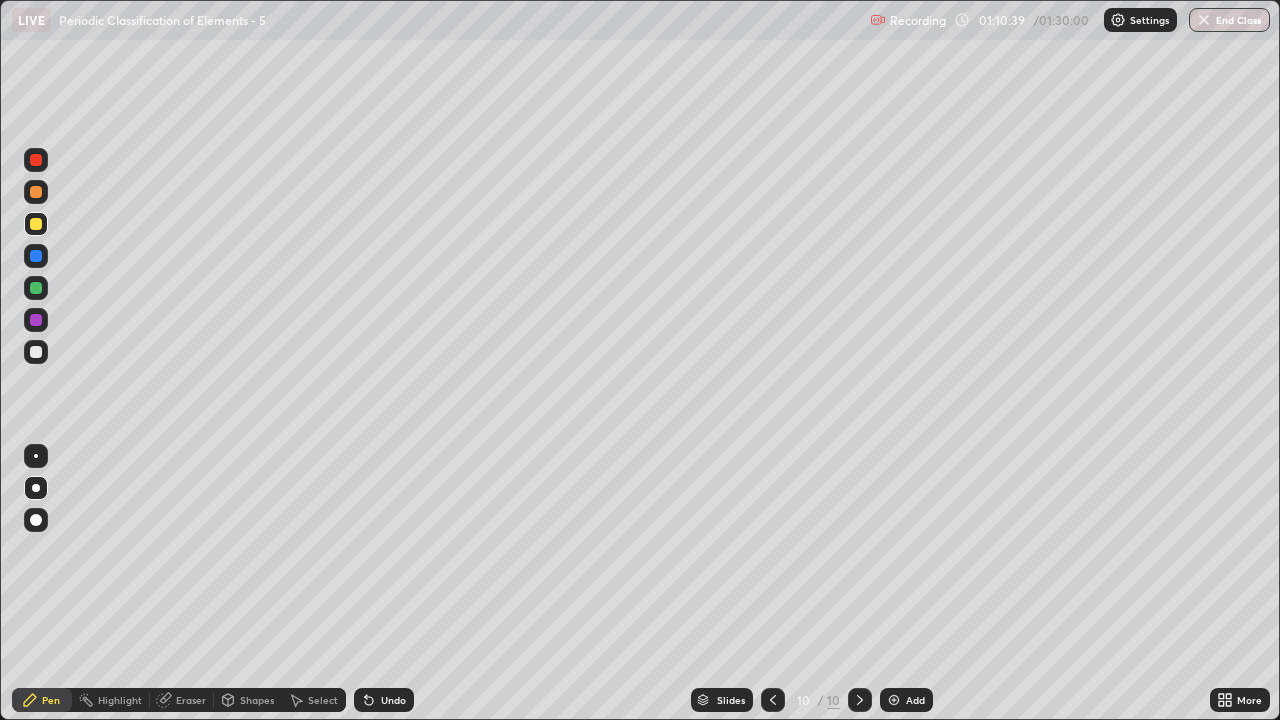 click at bounding box center [36, 352] 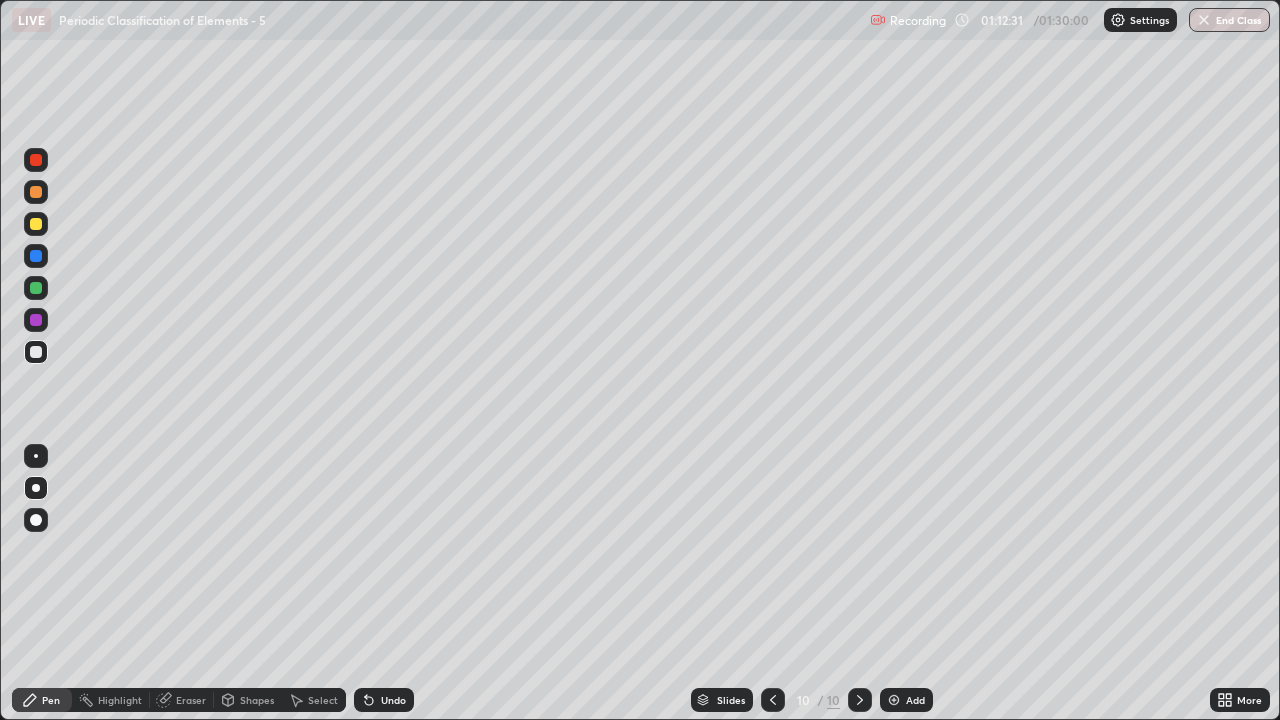 click at bounding box center [36, 224] 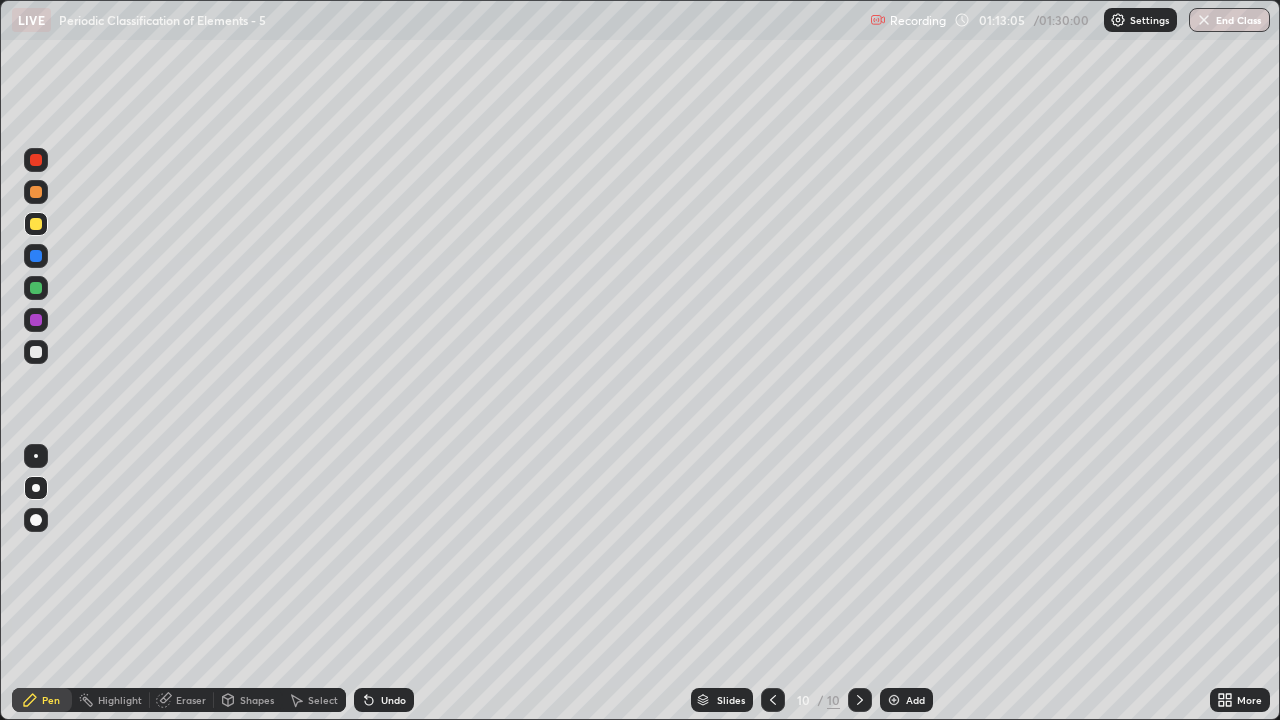 click on "Eraser" at bounding box center (191, 700) 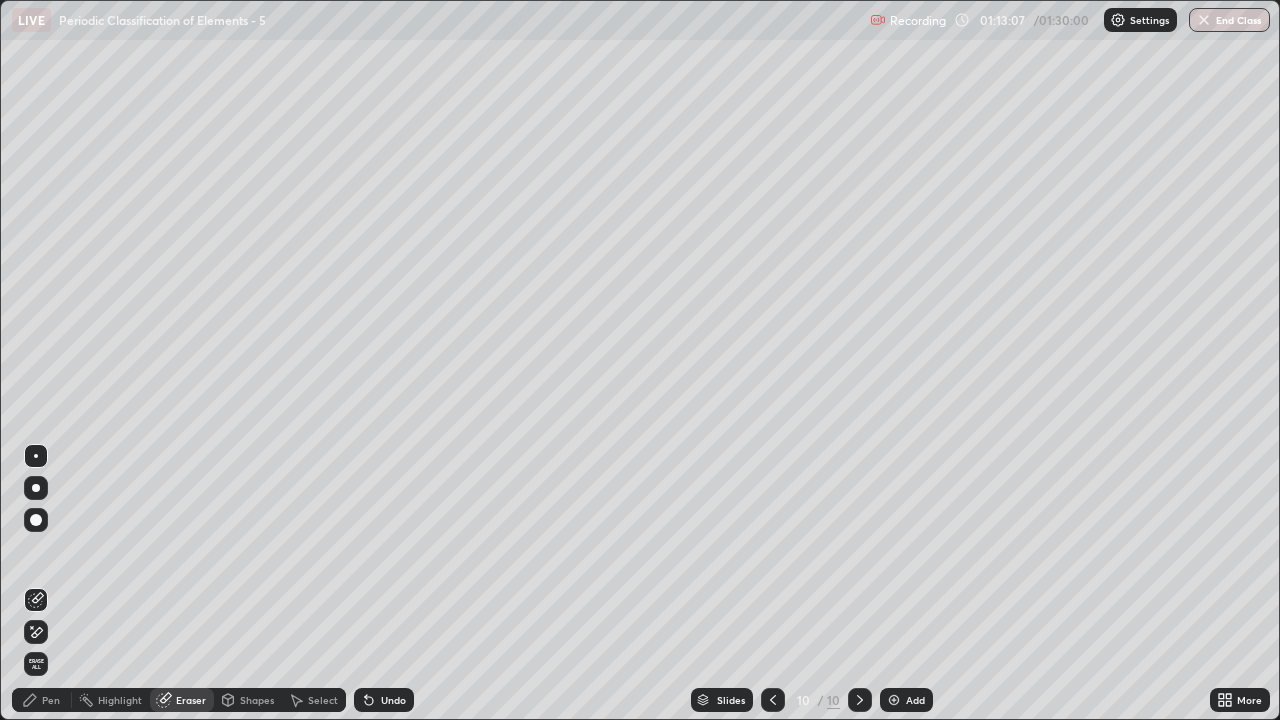click on "Pen" at bounding box center (51, 700) 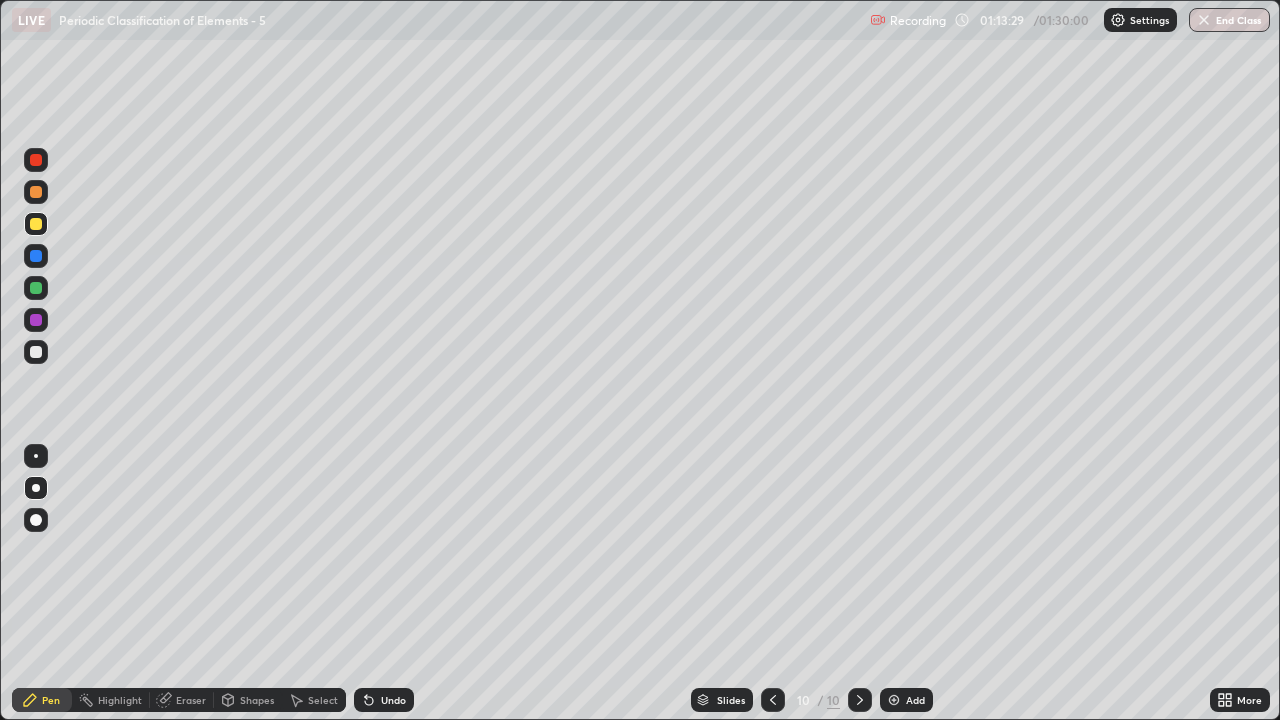 click at bounding box center (36, 192) 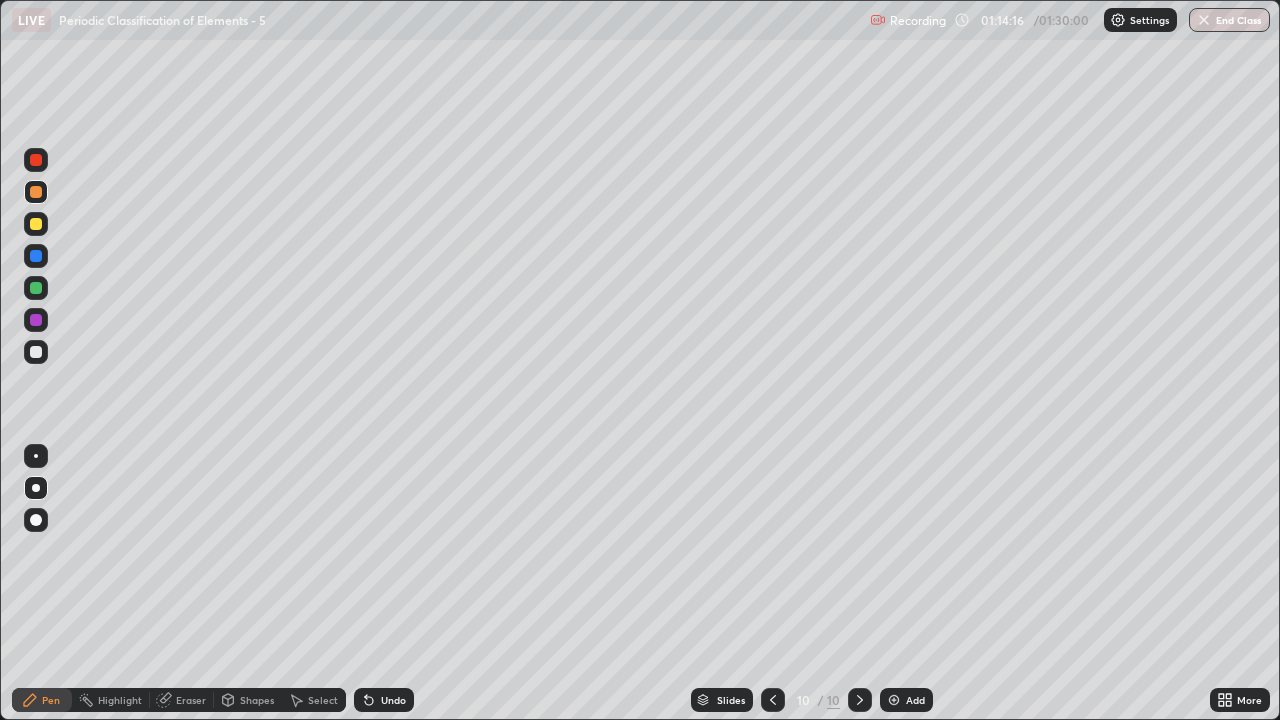 click at bounding box center [36, 352] 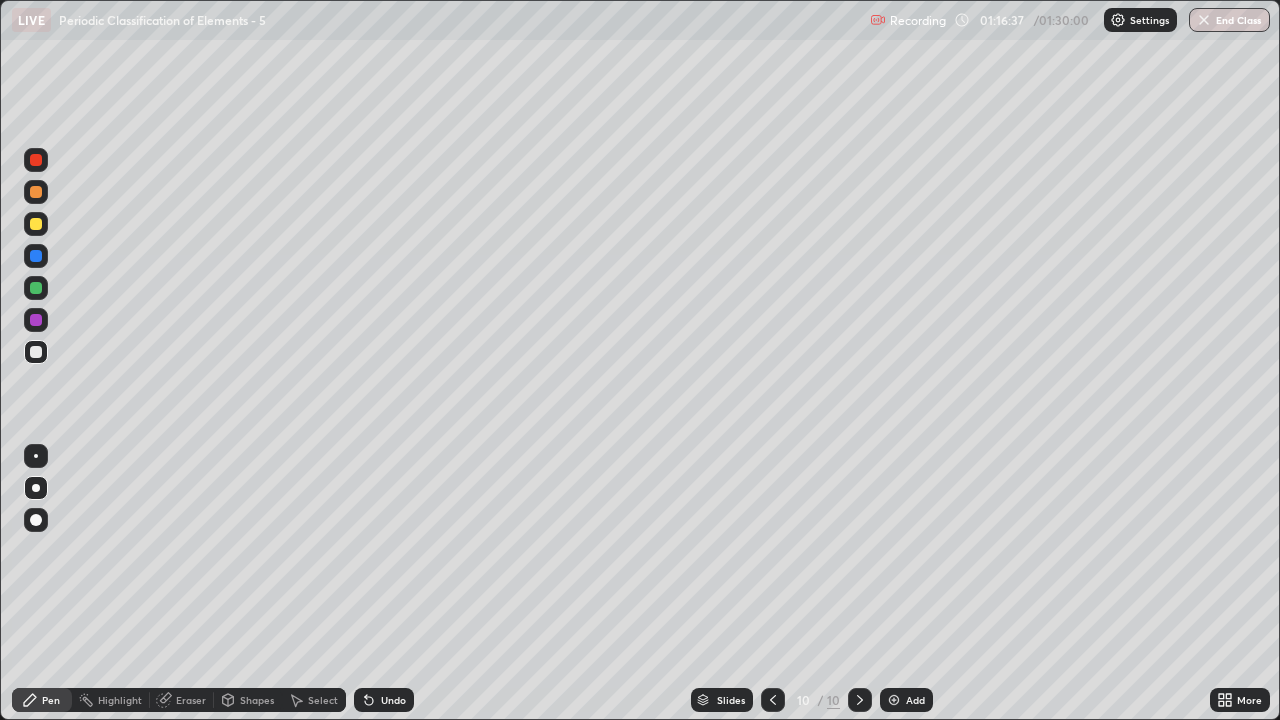 click at bounding box center [36, 192] 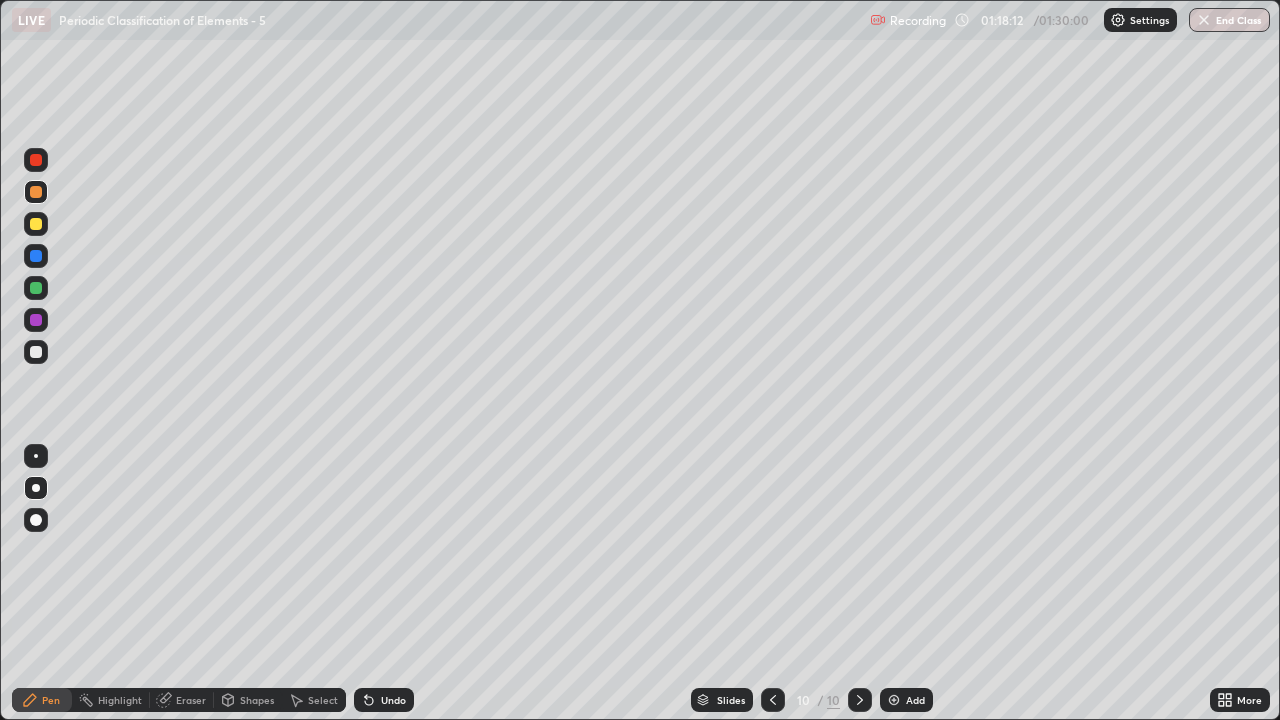 click 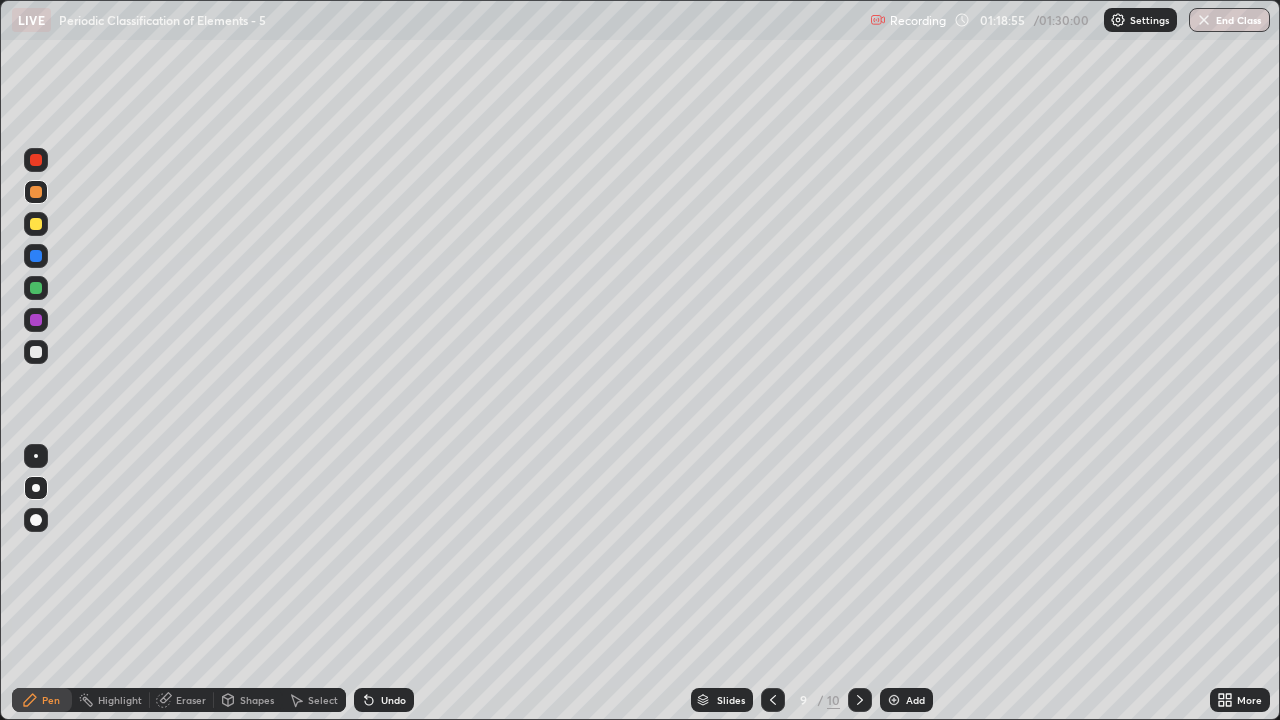 click at bounding box center [860, 700] 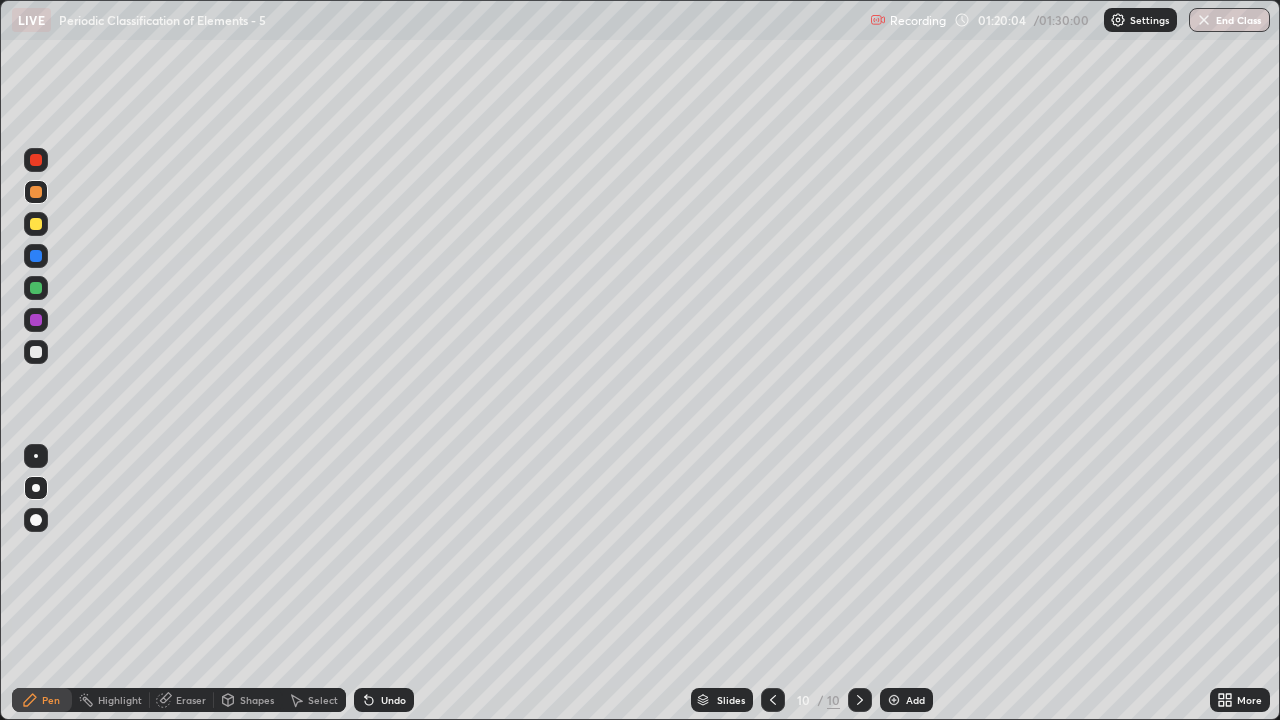 click 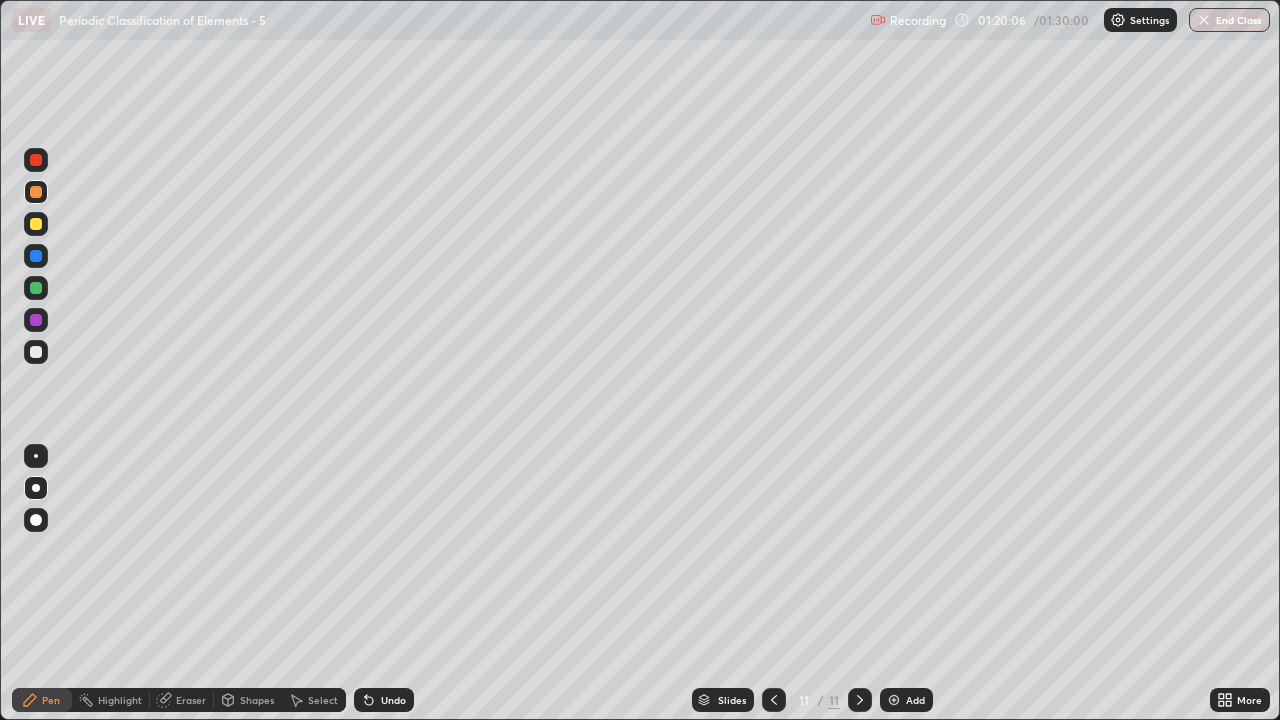 click at bounding box center (36, 352) 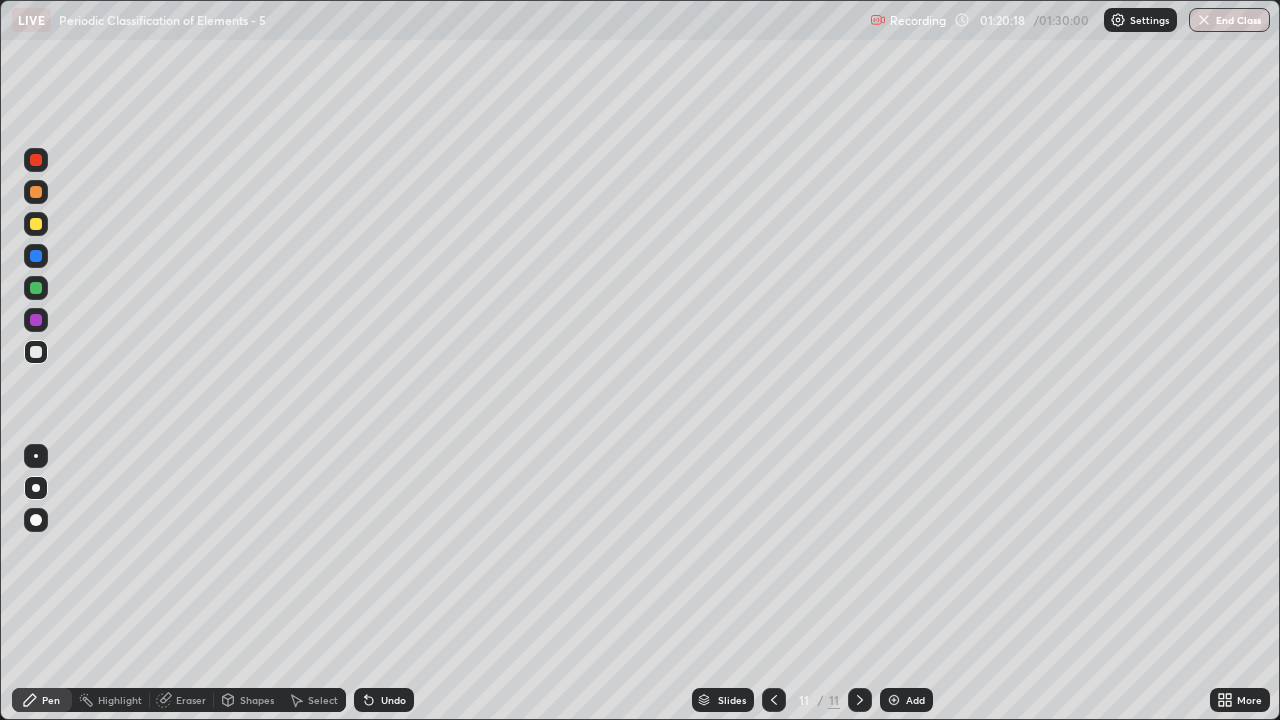 click at bounding box center (36, 192) 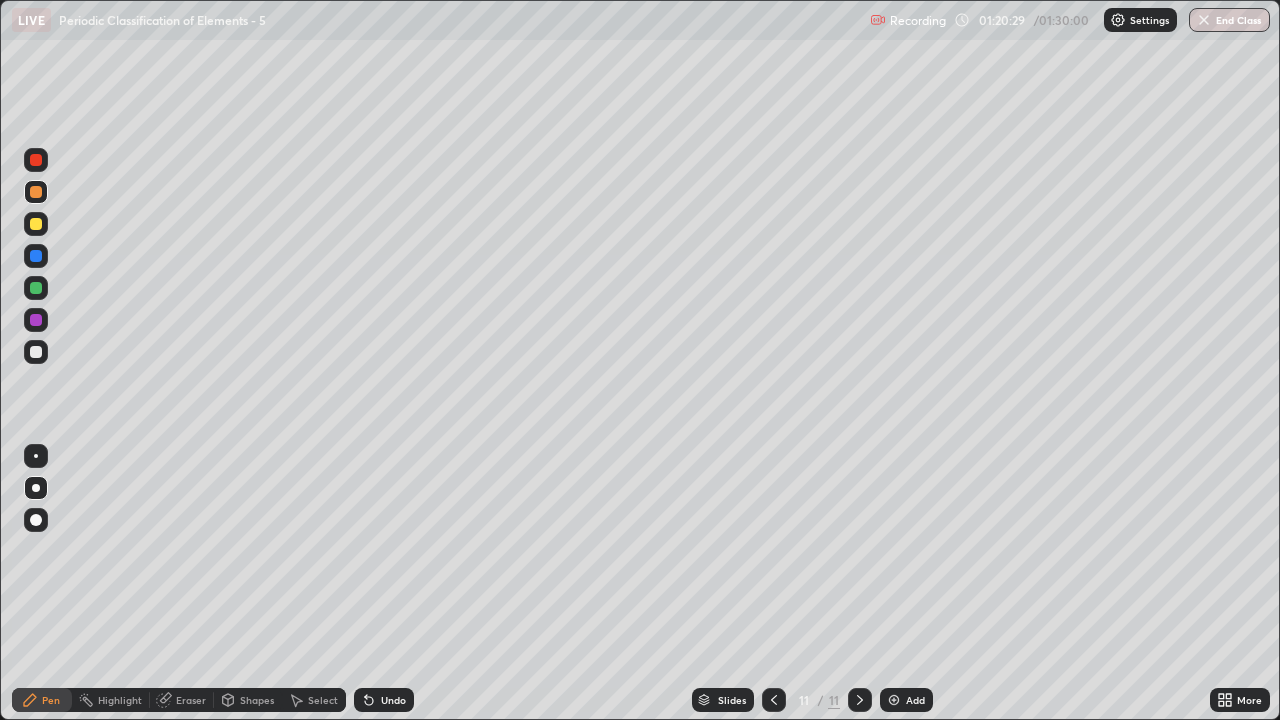 click at bounding box center (36, 352) 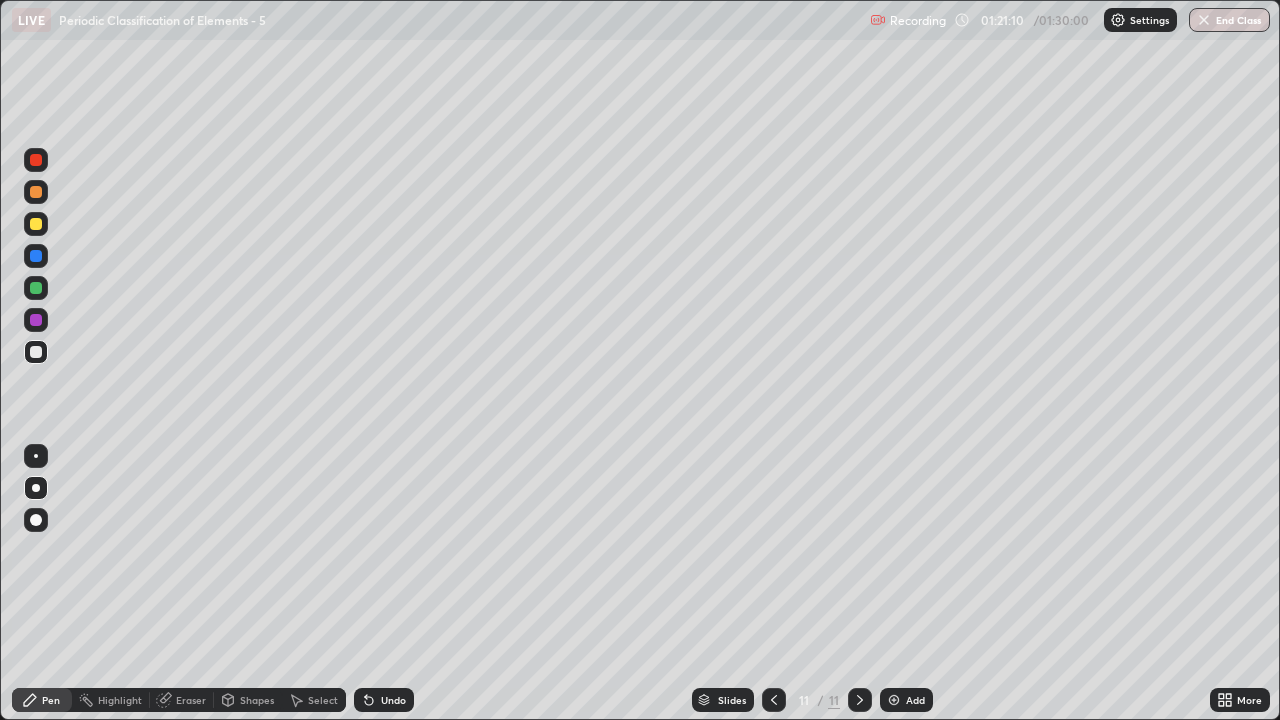 click at bounding box center [36, 192] 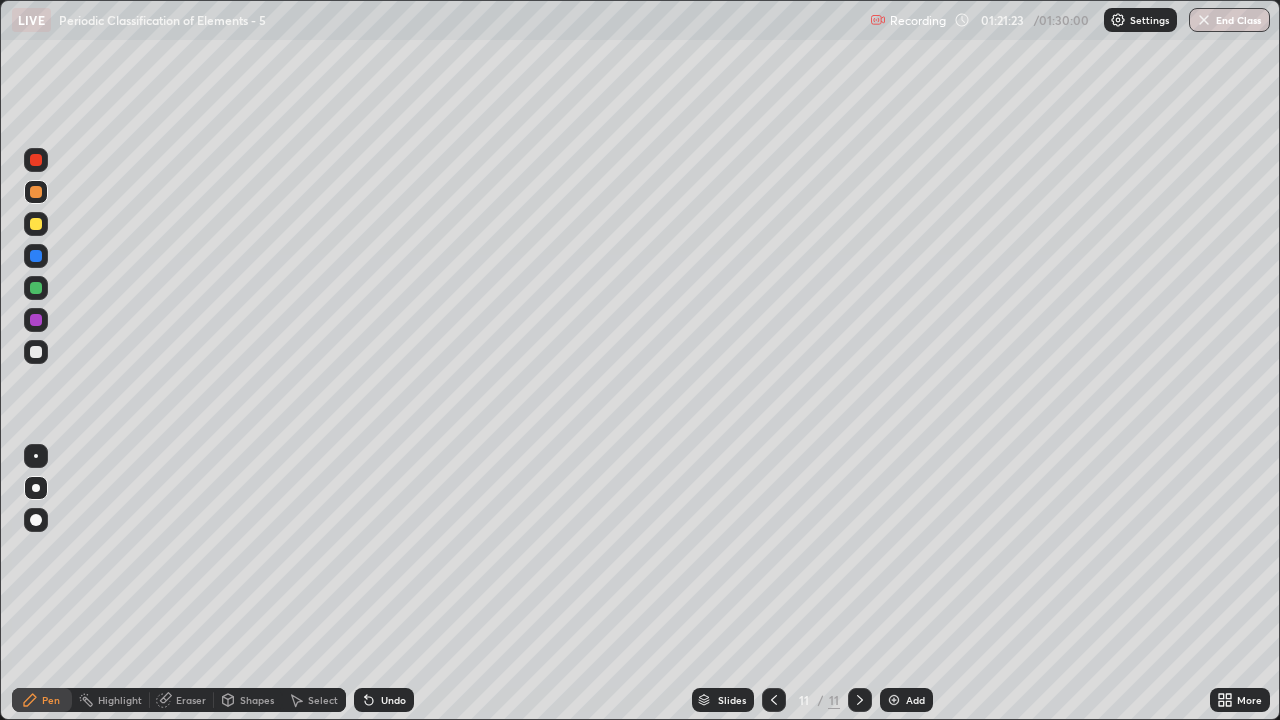click at bounding box center (36, 352) 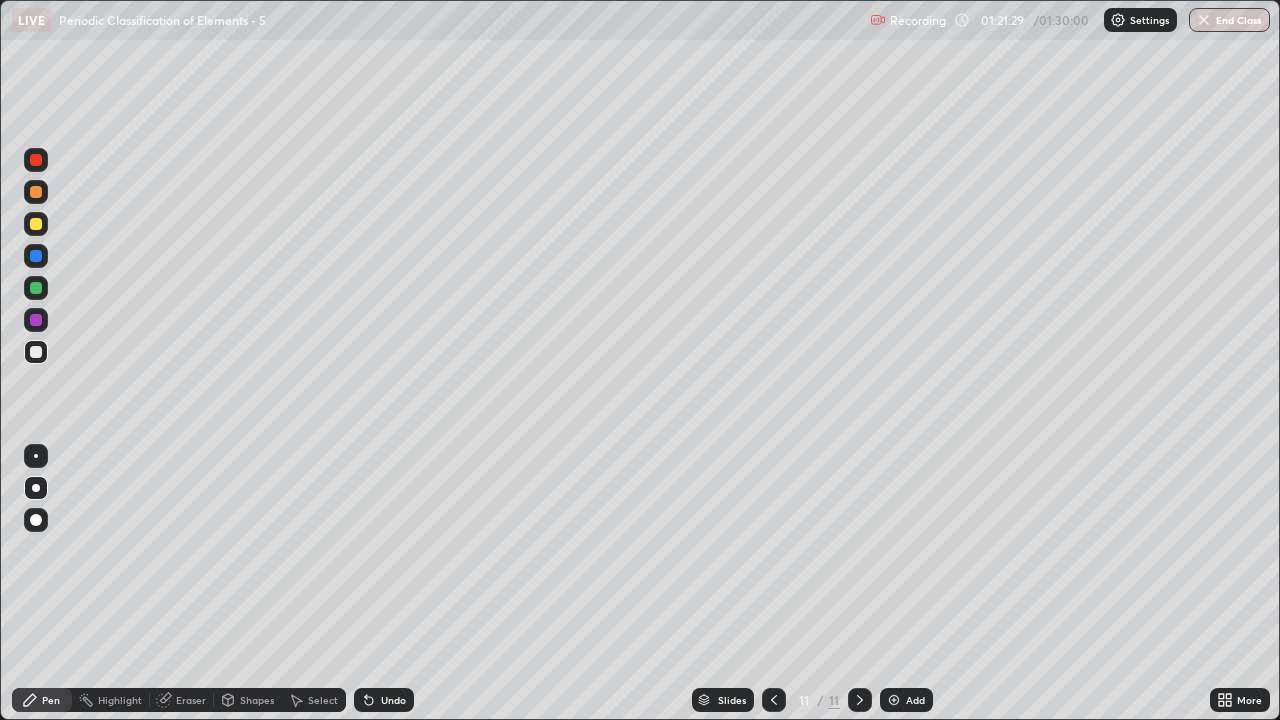 click 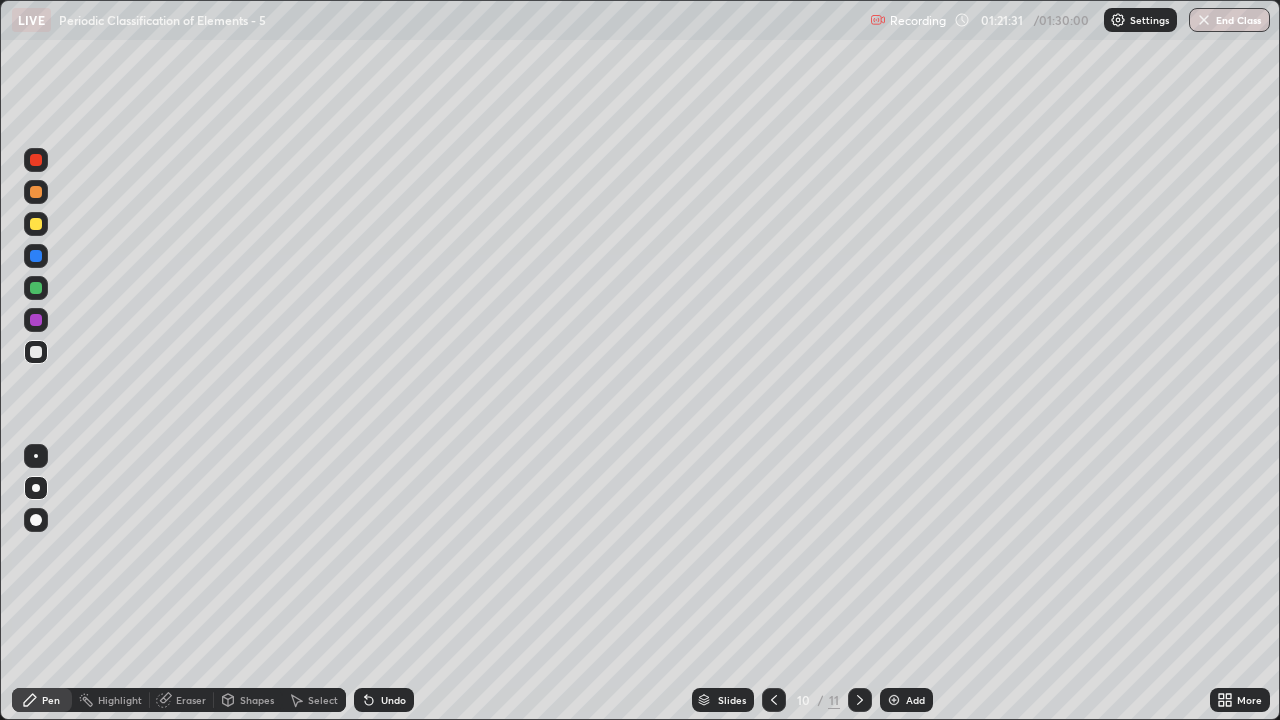 click 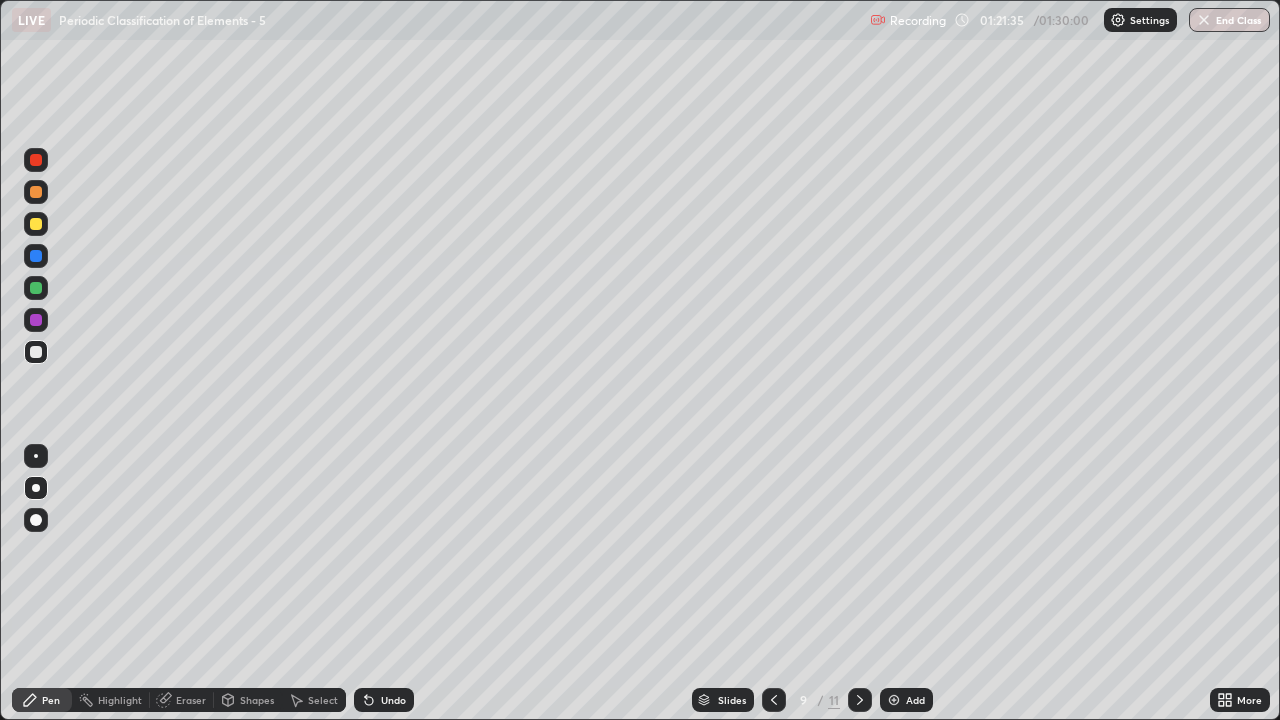 click at bounding box center (36, 192) 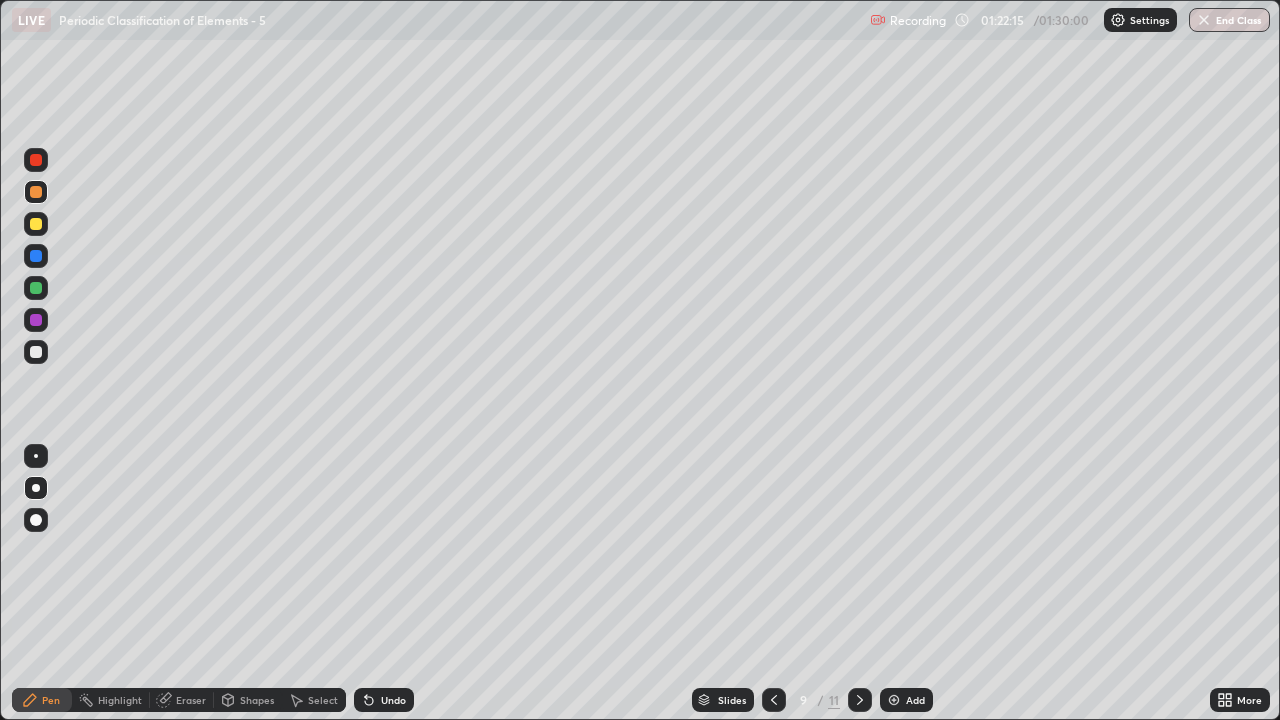 click 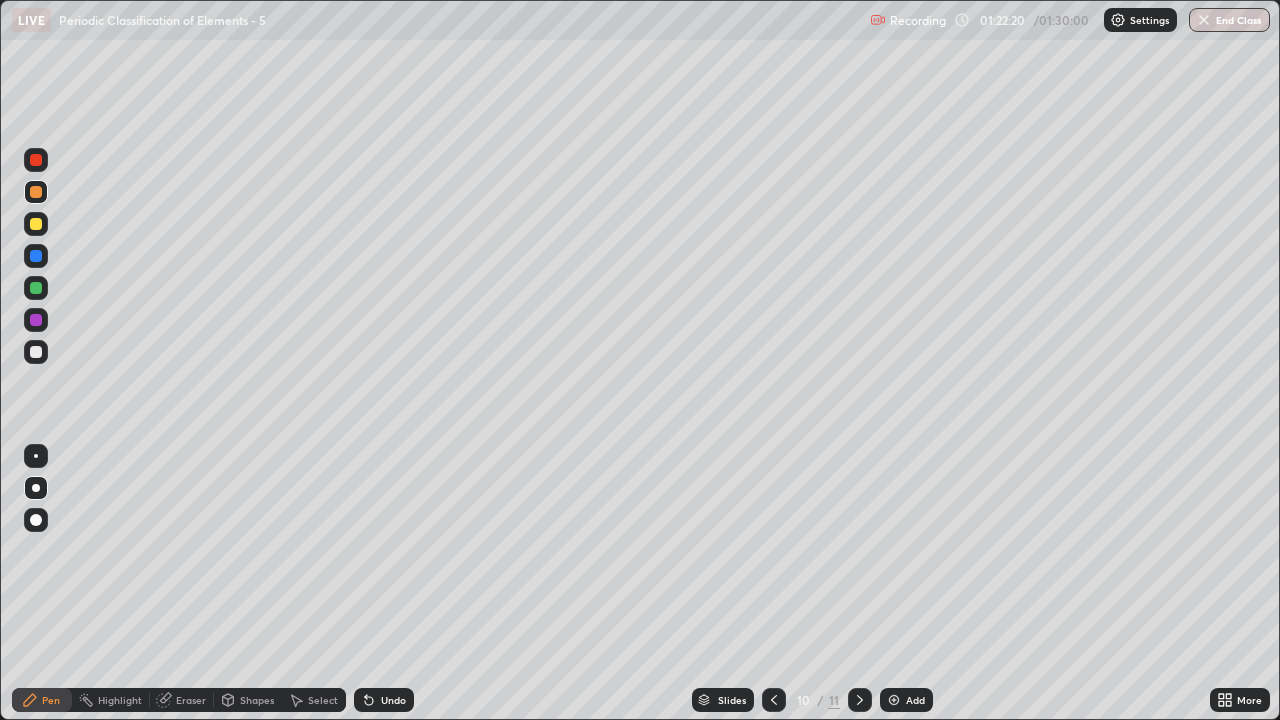 click 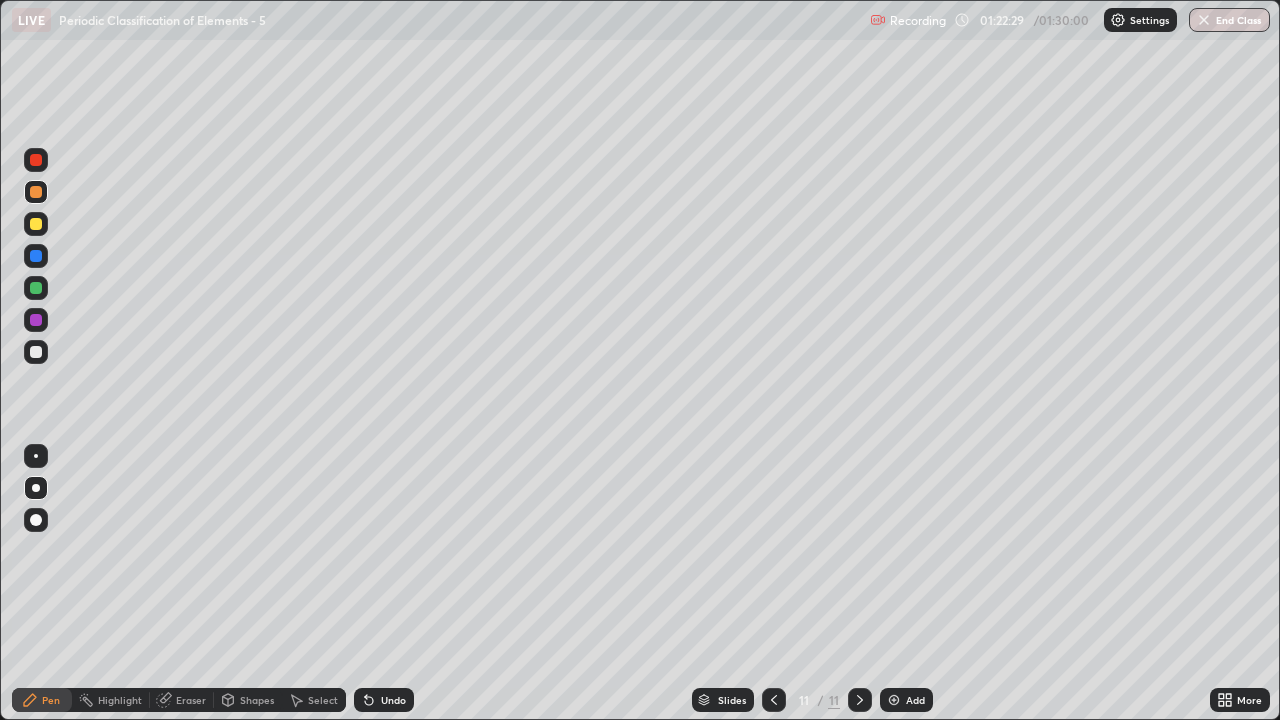 click 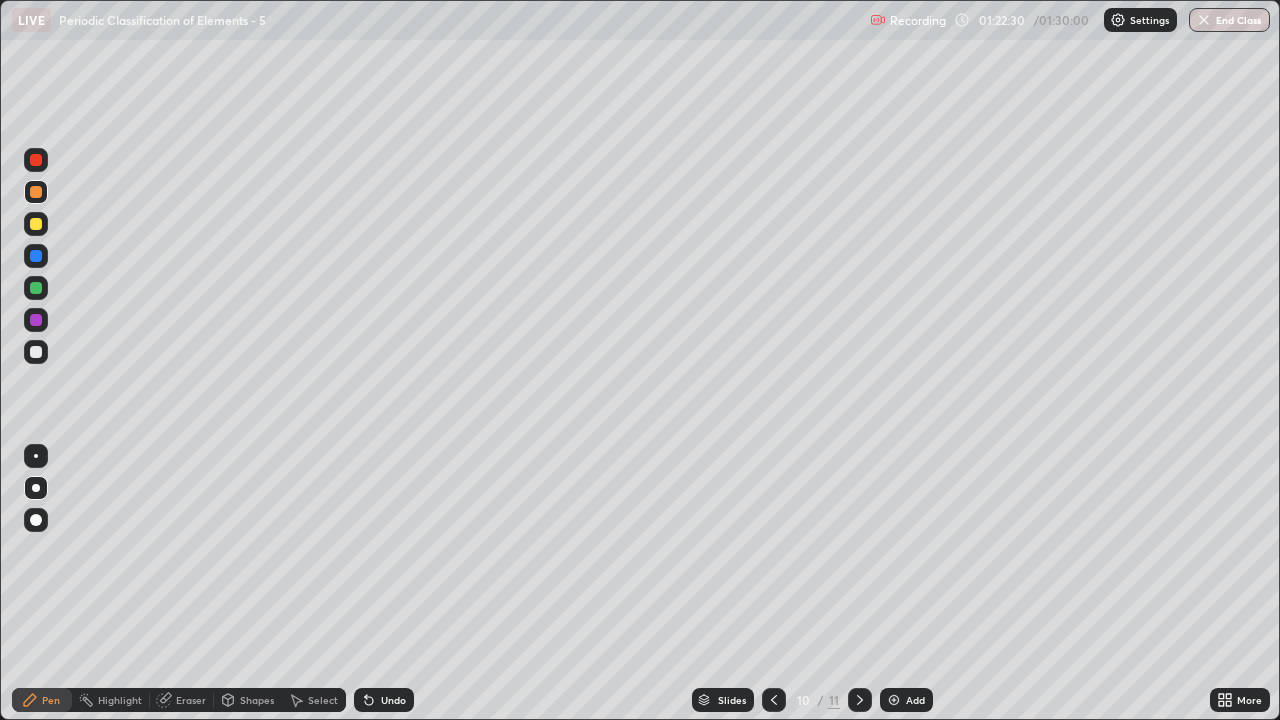 click at bounding box center [774, 700] 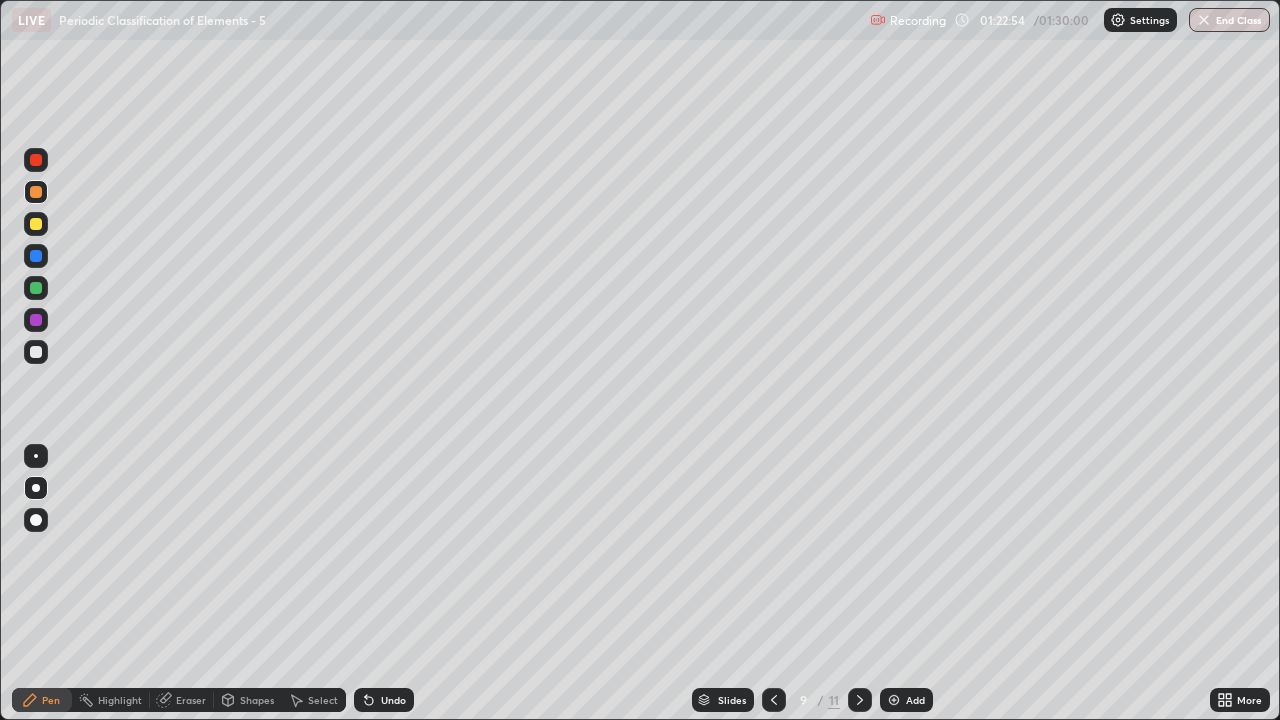 click at bounding box center (36, 288) 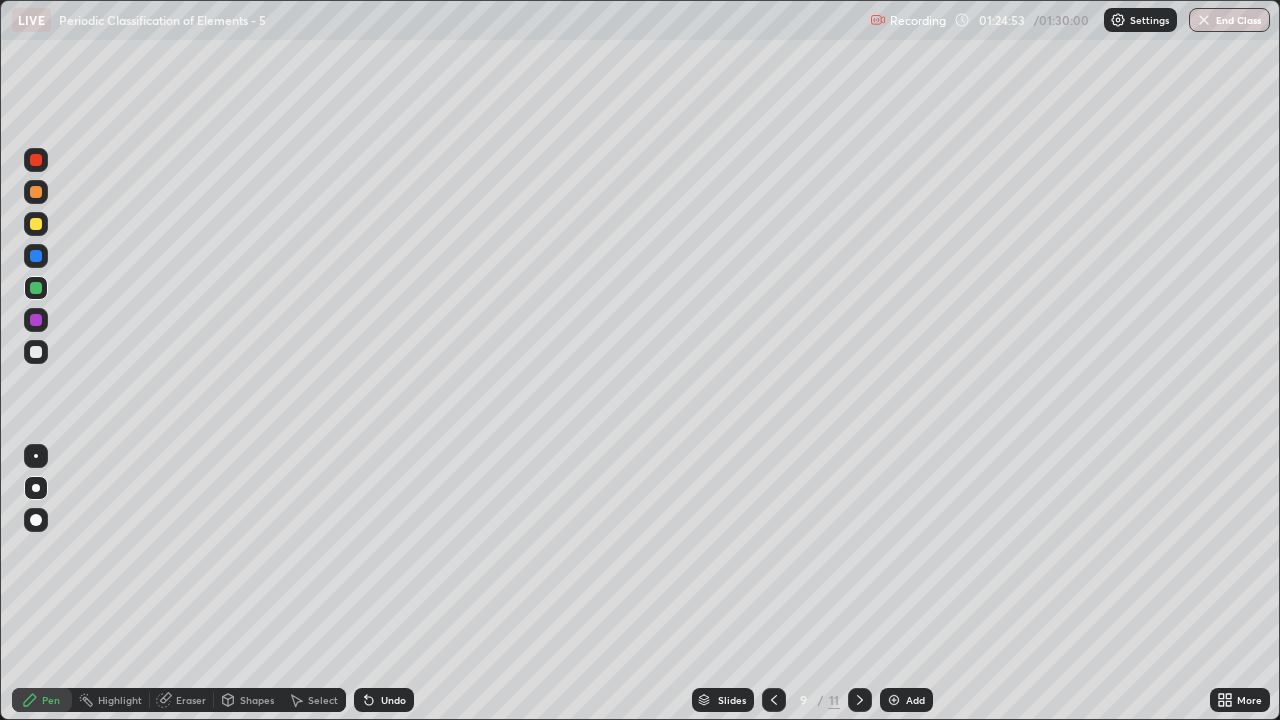 click 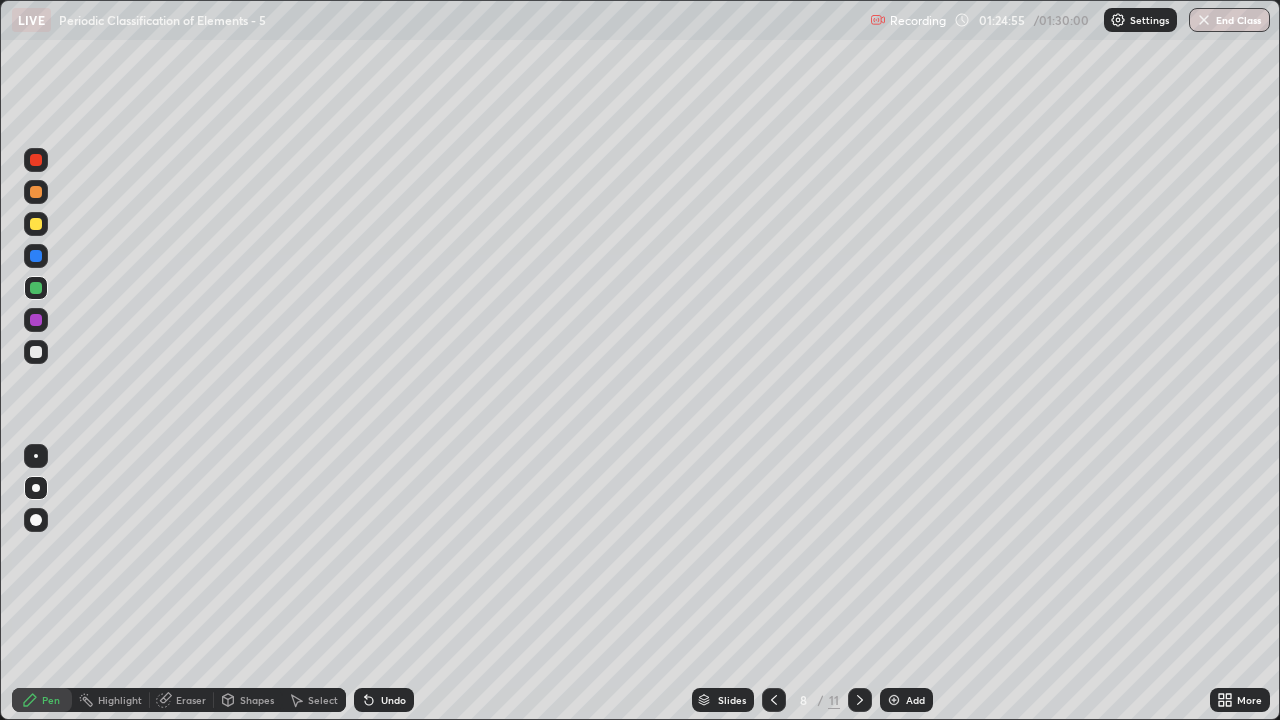 click 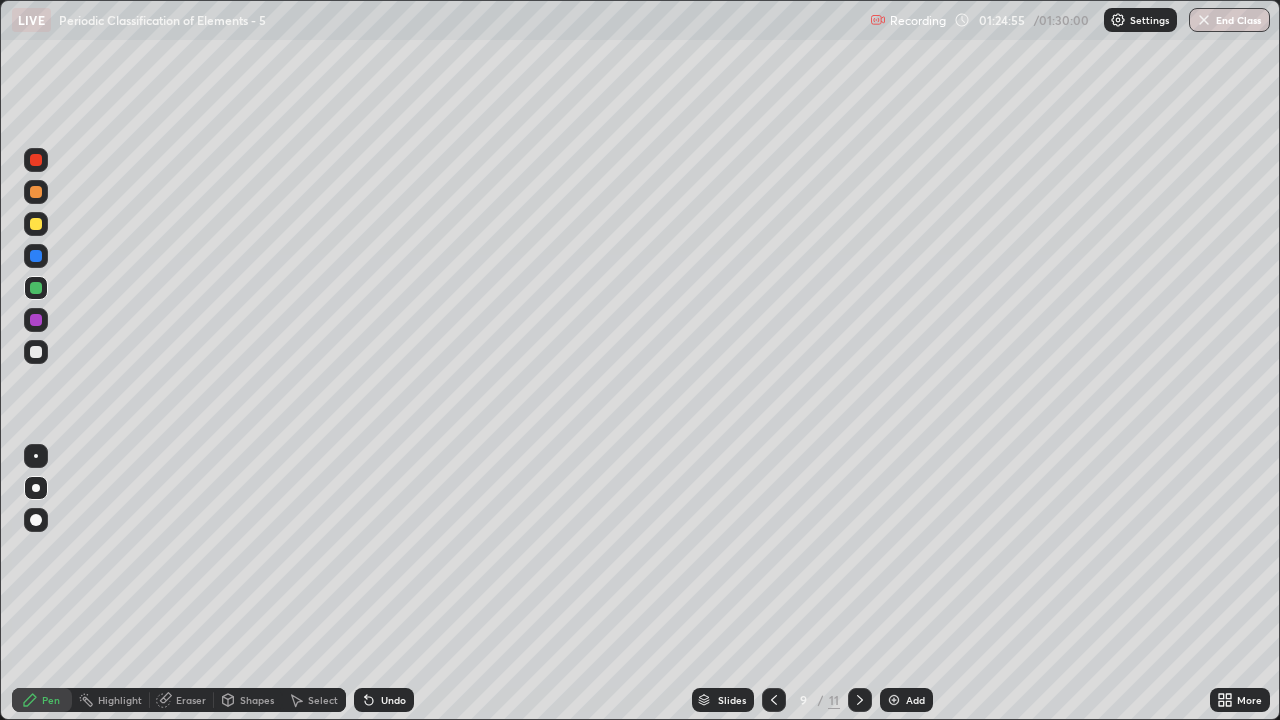 click 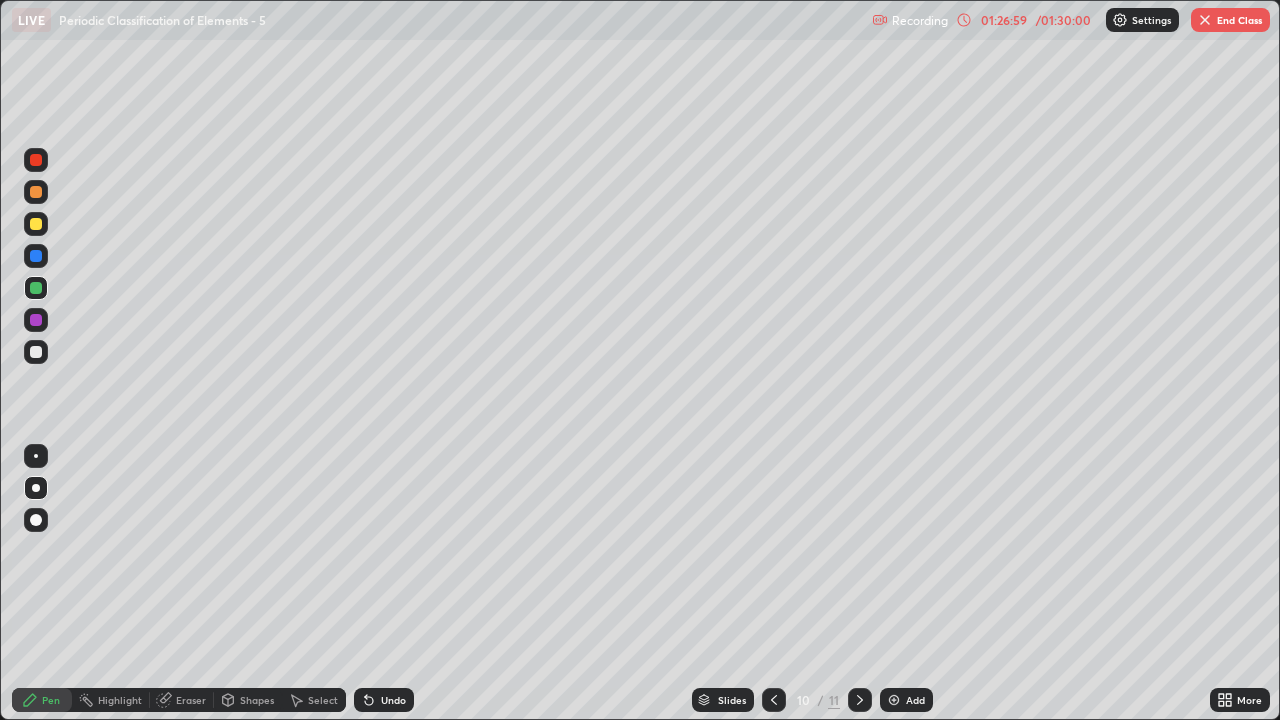 click 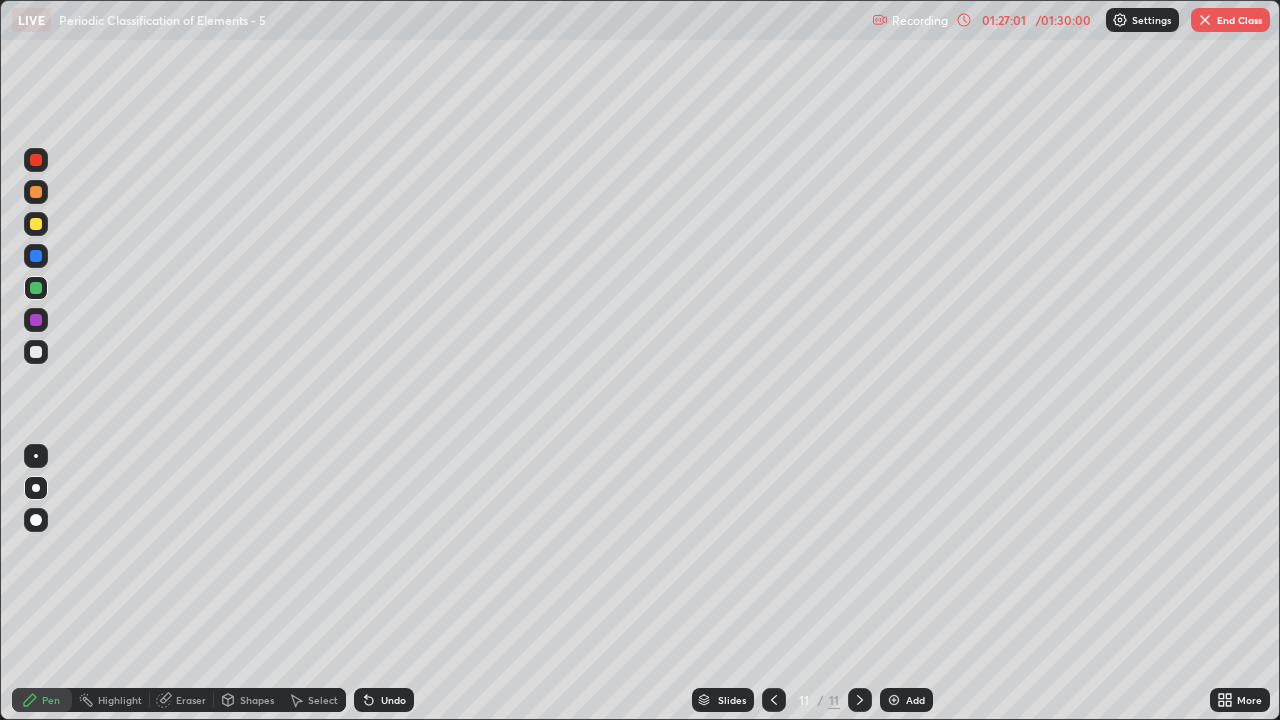 click 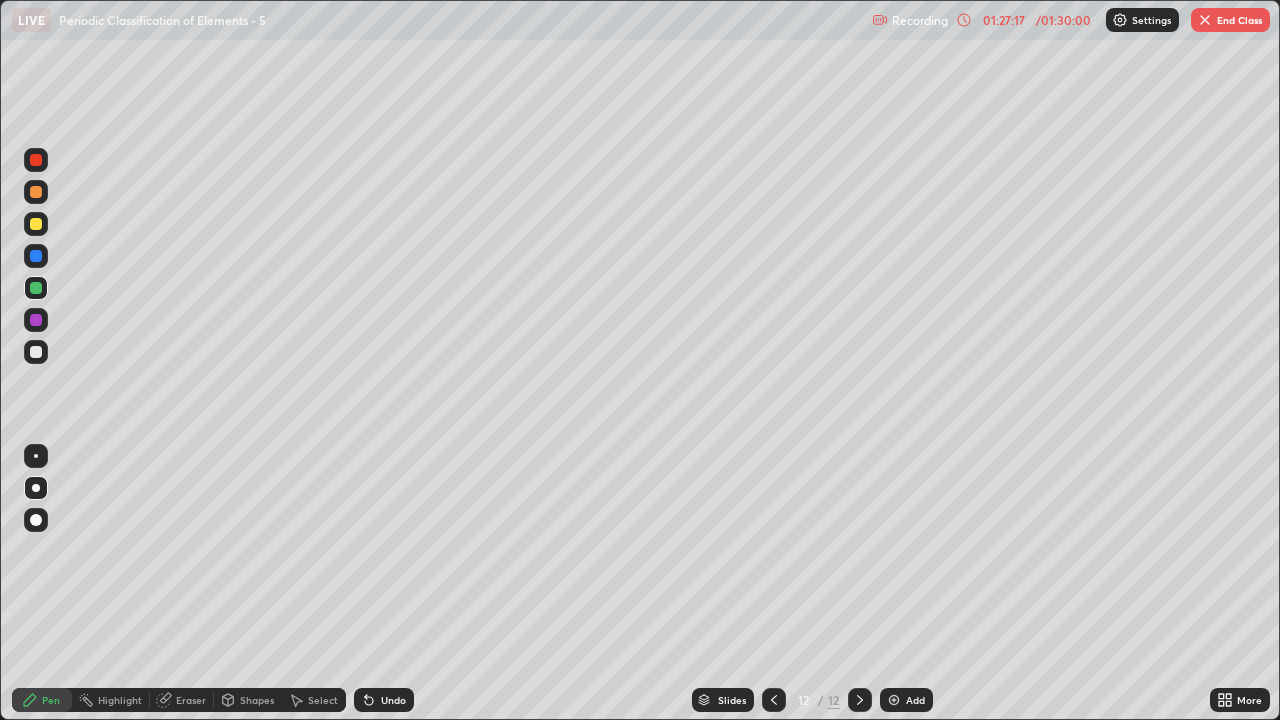 click at bounding box center (36, 352) 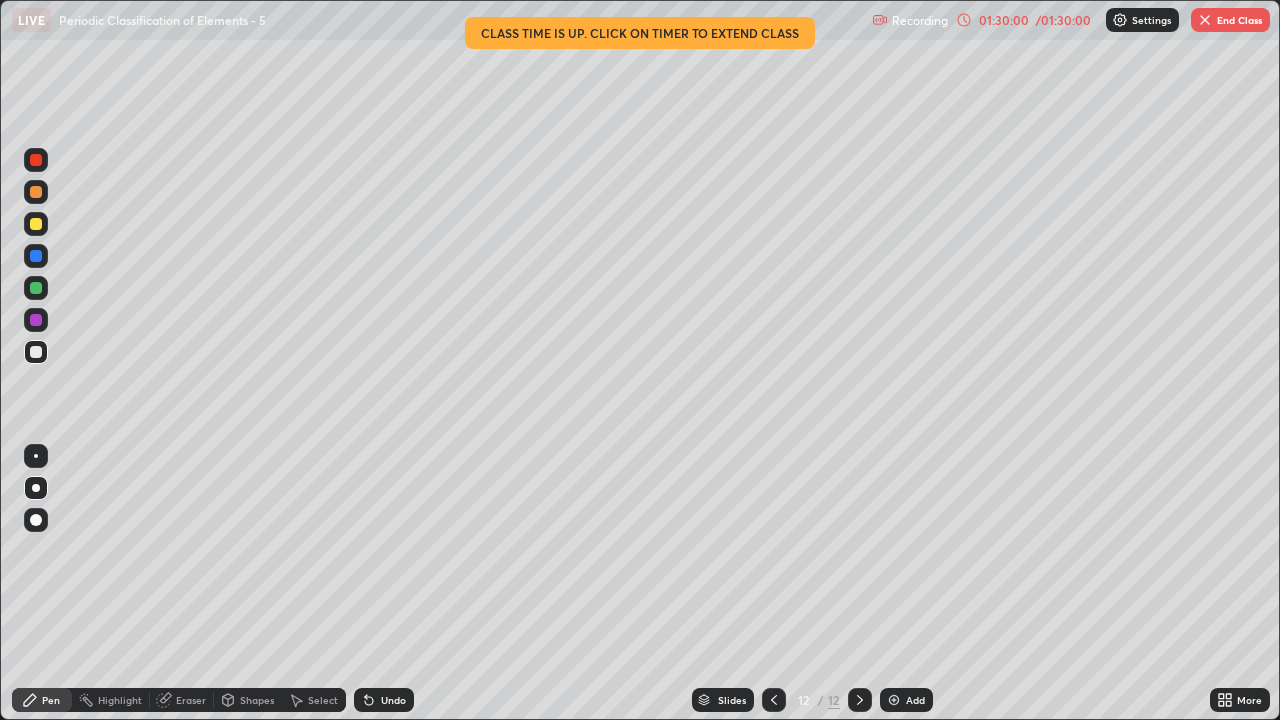 click on "End Class" at bounding box center (1230, 20) 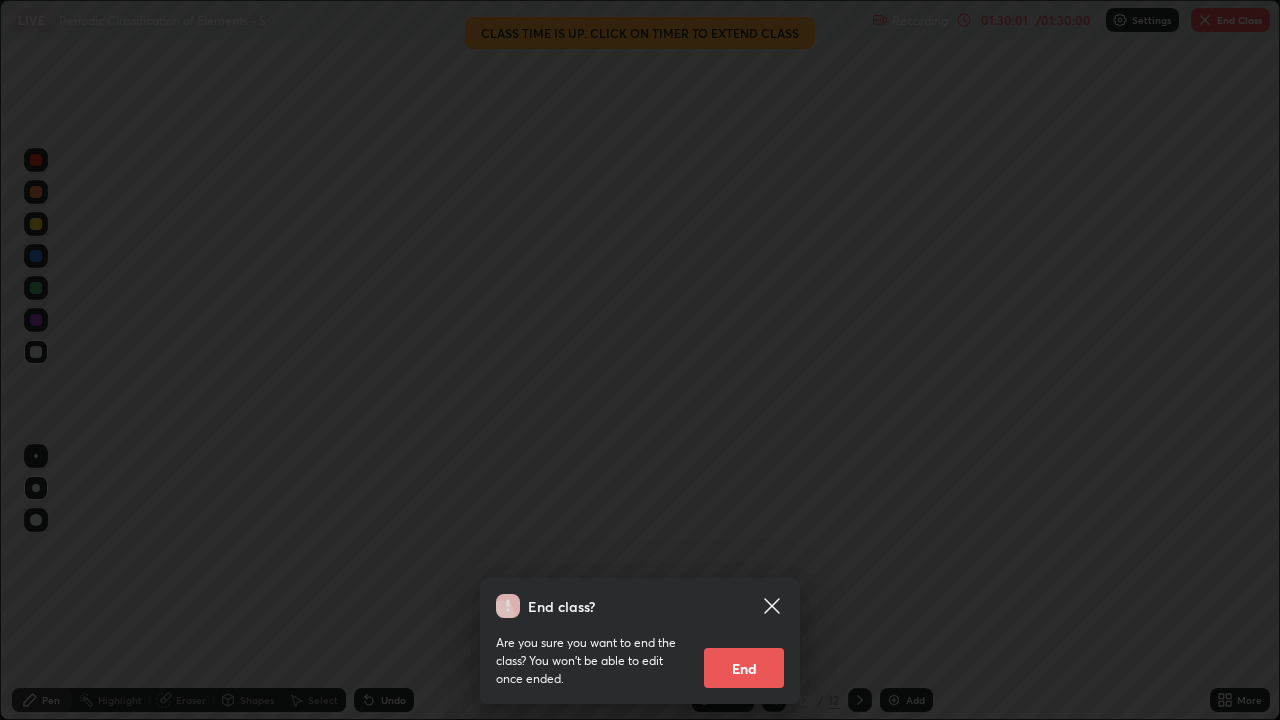 click on "End" at bounding box center (744, 668) 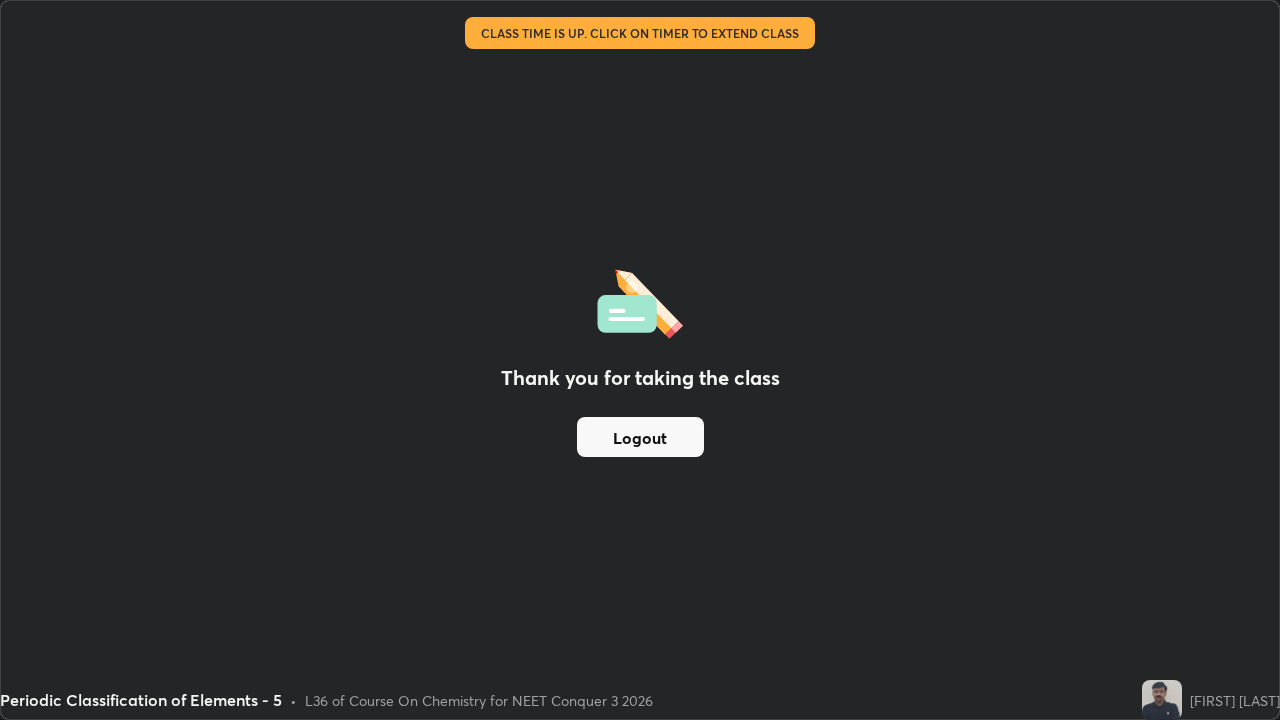 click on "Logout" at bounding box center [640, 437] 